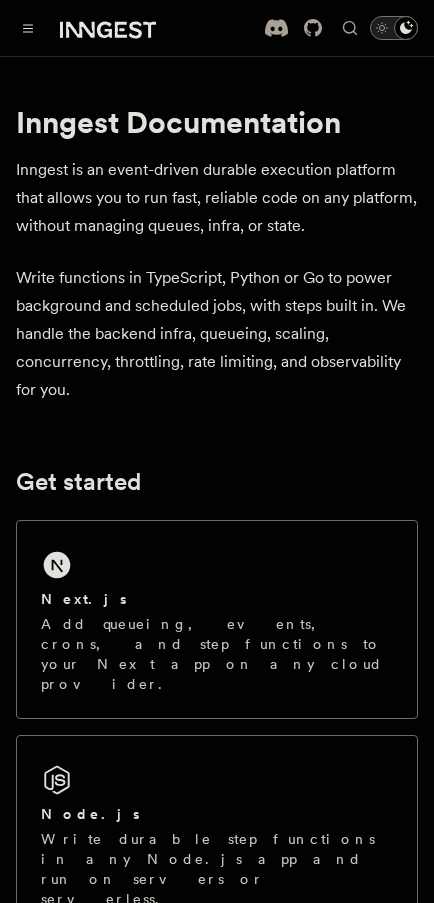scroll, scrollTop: 0, scrollLeft: 0, axis: both 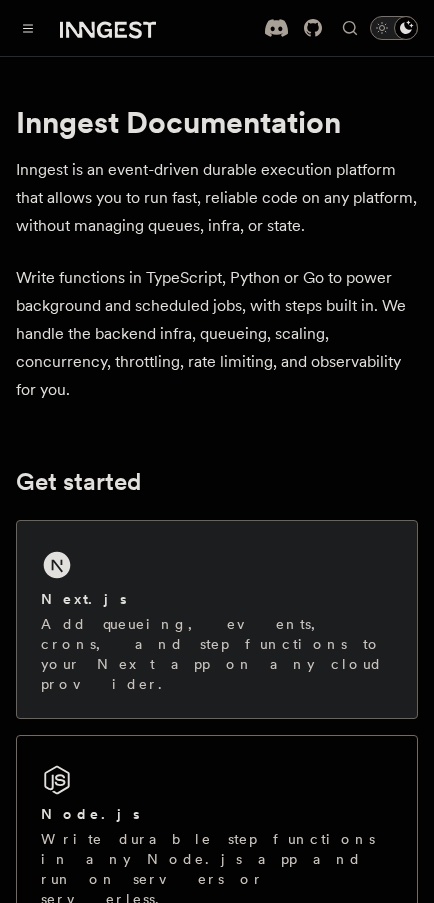 click on "Next.js" at bounding box center [217, 599] 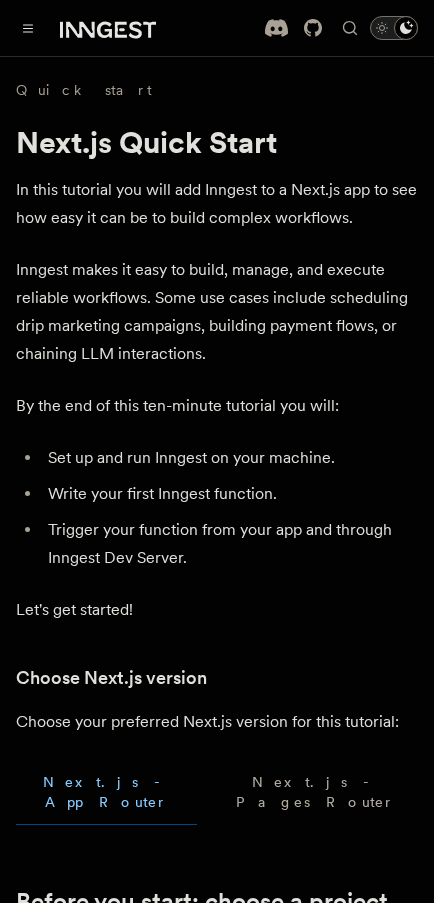 scroll, scrollTop: 0, scrollLeft: 0, axis: both 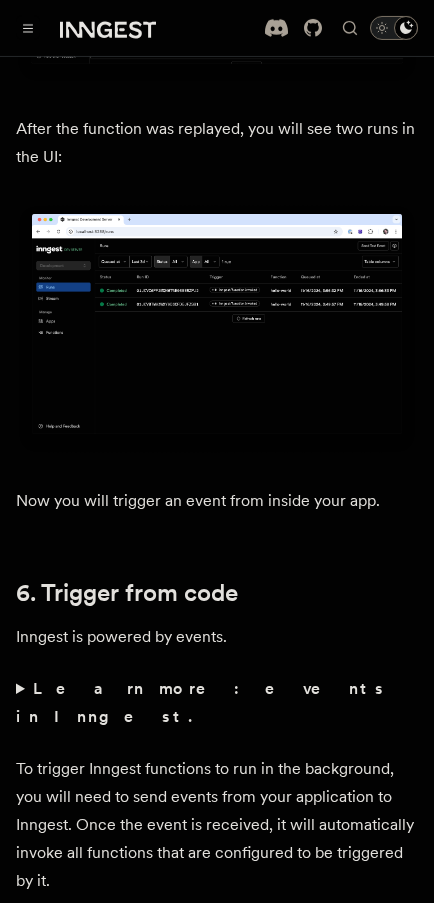 click 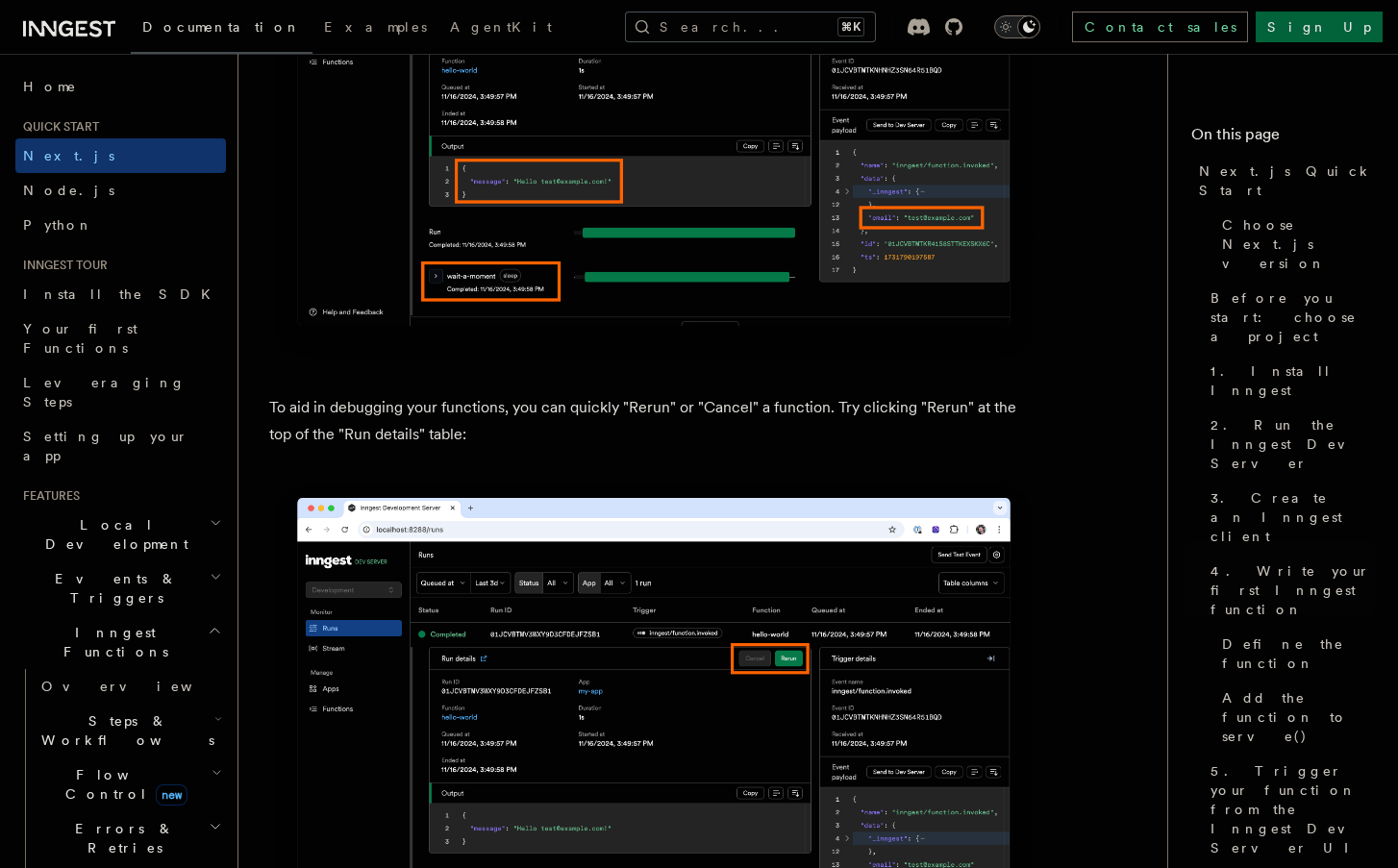 click on "Search... ⌘K" at bounding box center [750, 27] 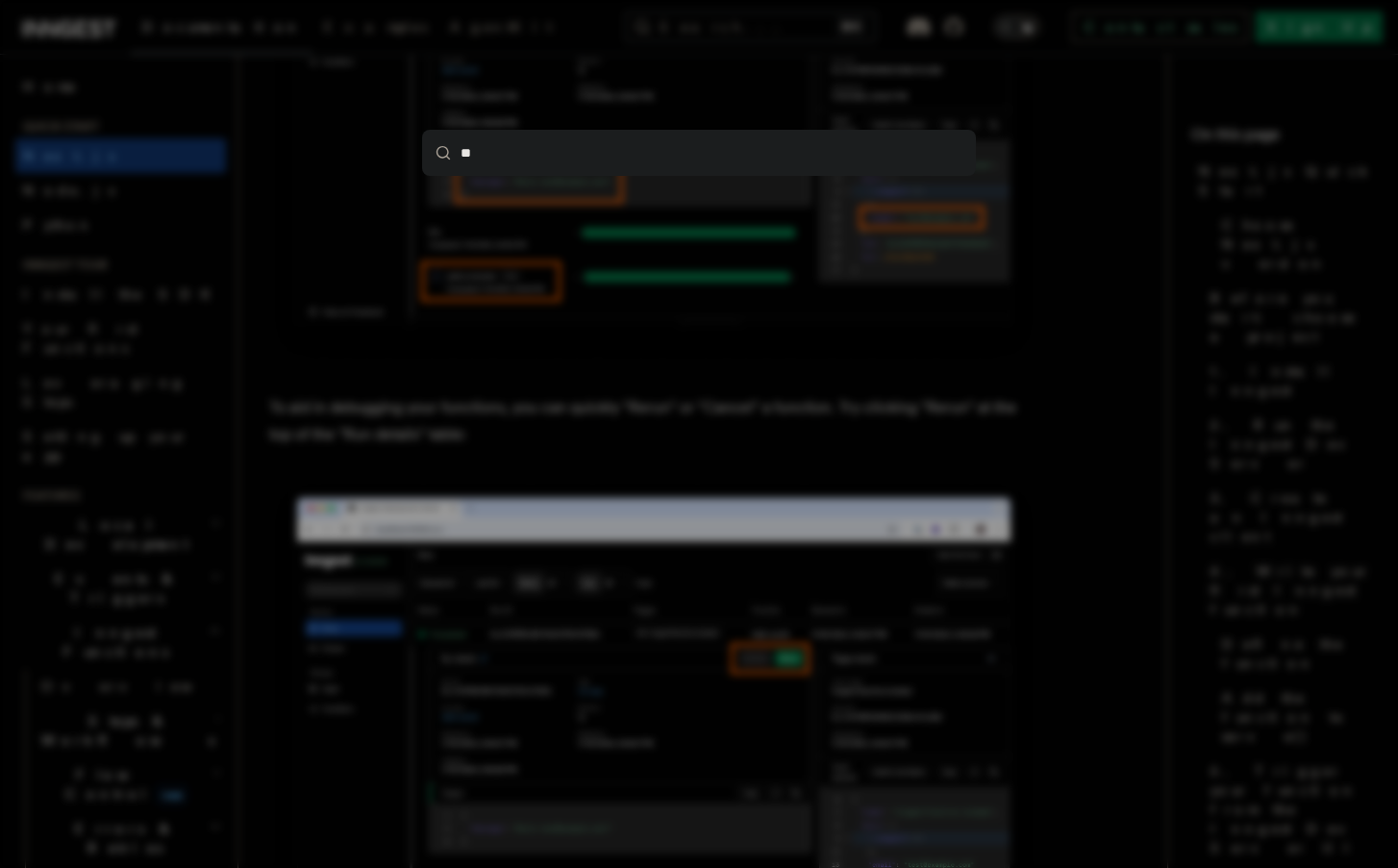 type on "***" 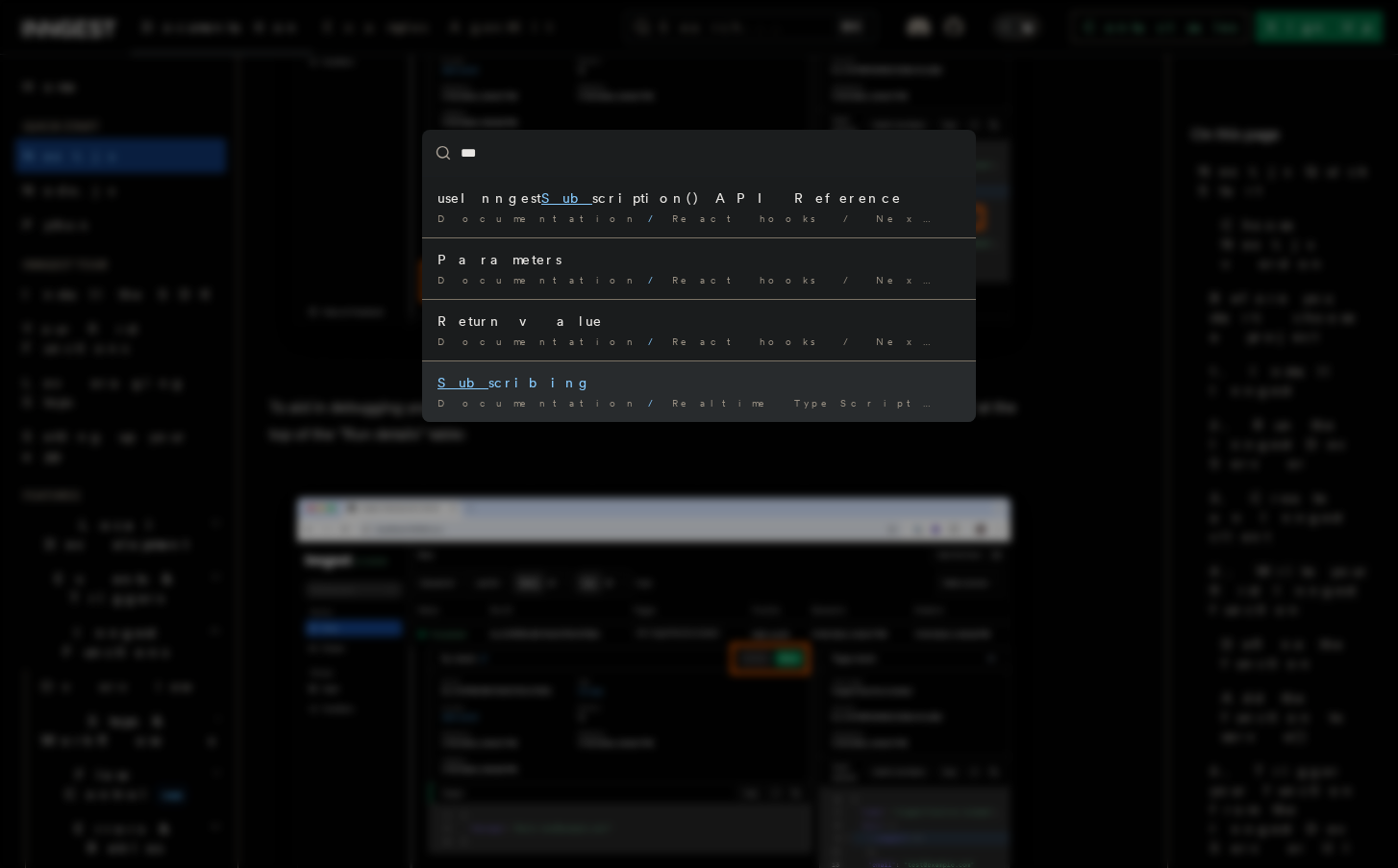 click on "Sub scribing" at bounding box center (699, 383) 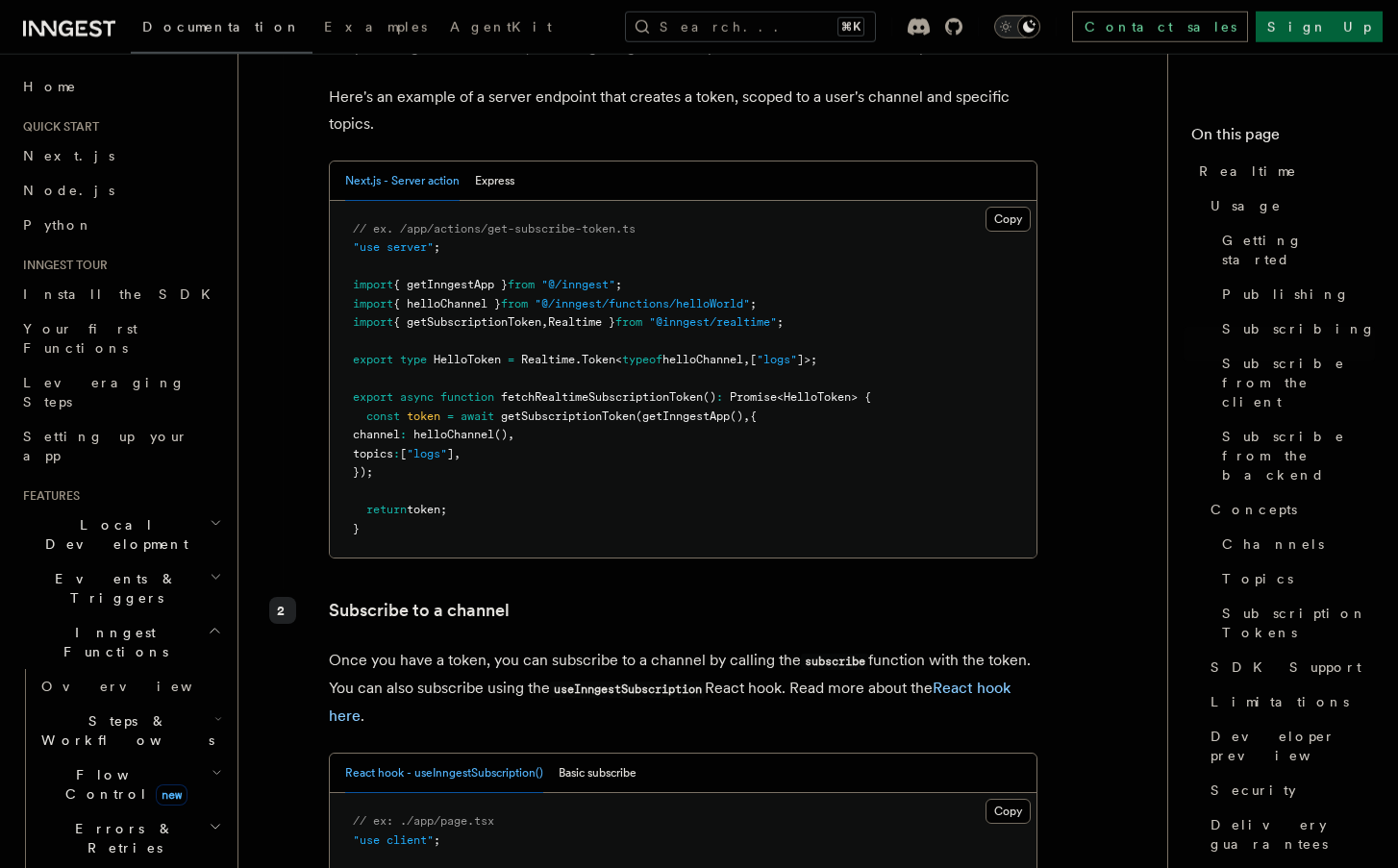 scroll, scrollTop: 2477, scrollLeft: 0, axis: vertical 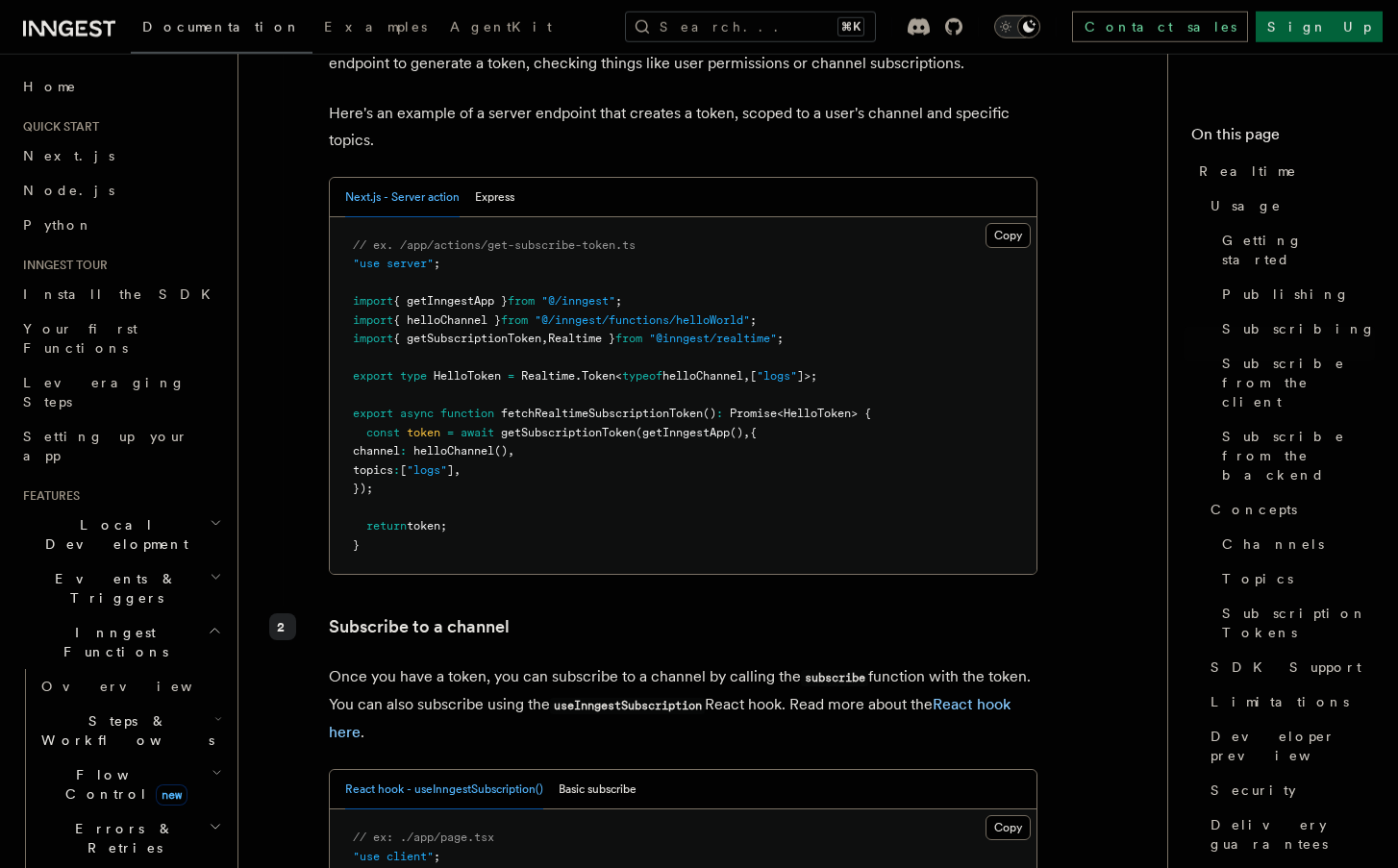 click on "fetchRealtimeSubscriptionToken" at bounding box center [602, 413] 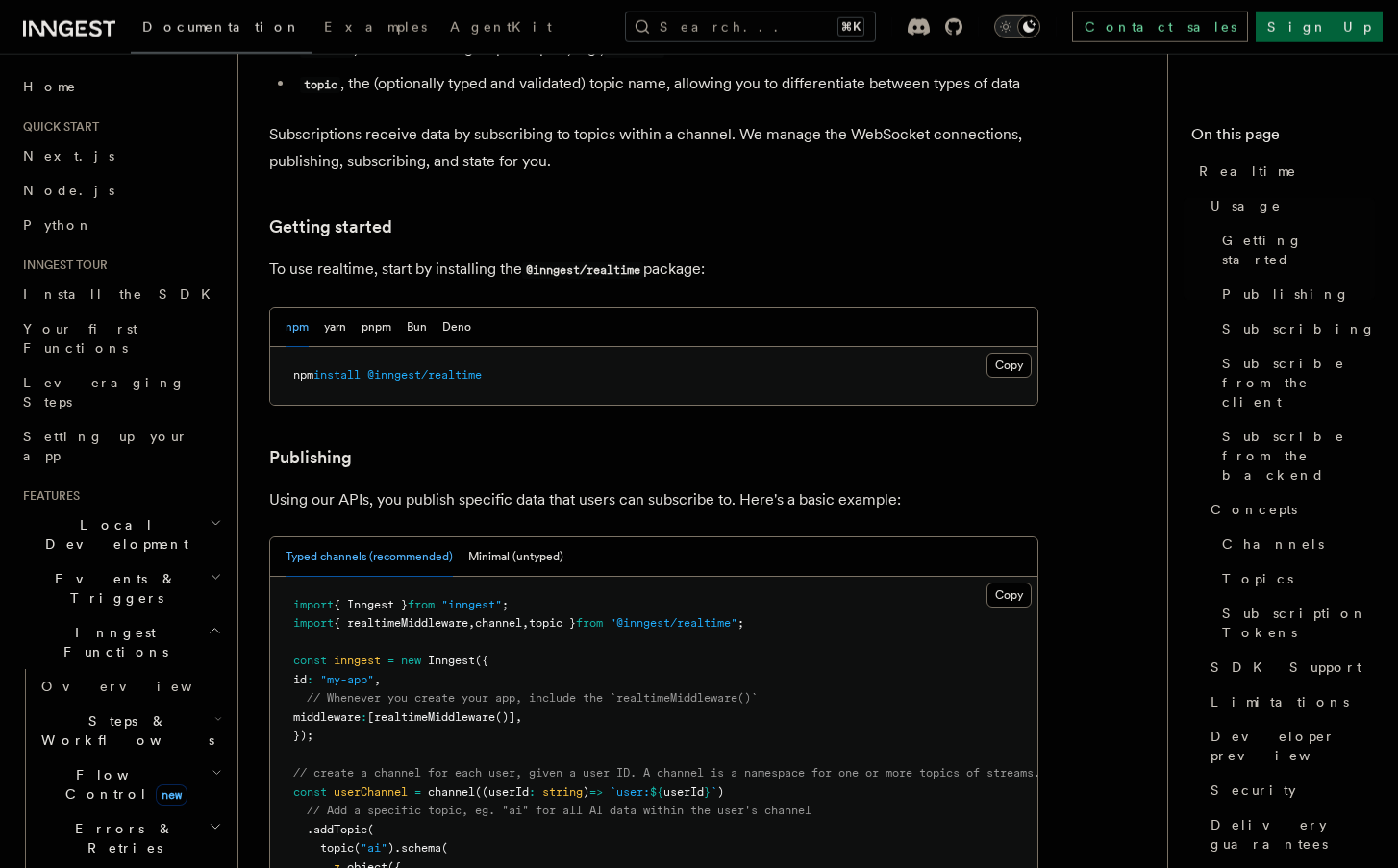 scroll, scrollTop: 831, scrollLeft: 0, axis: vertical 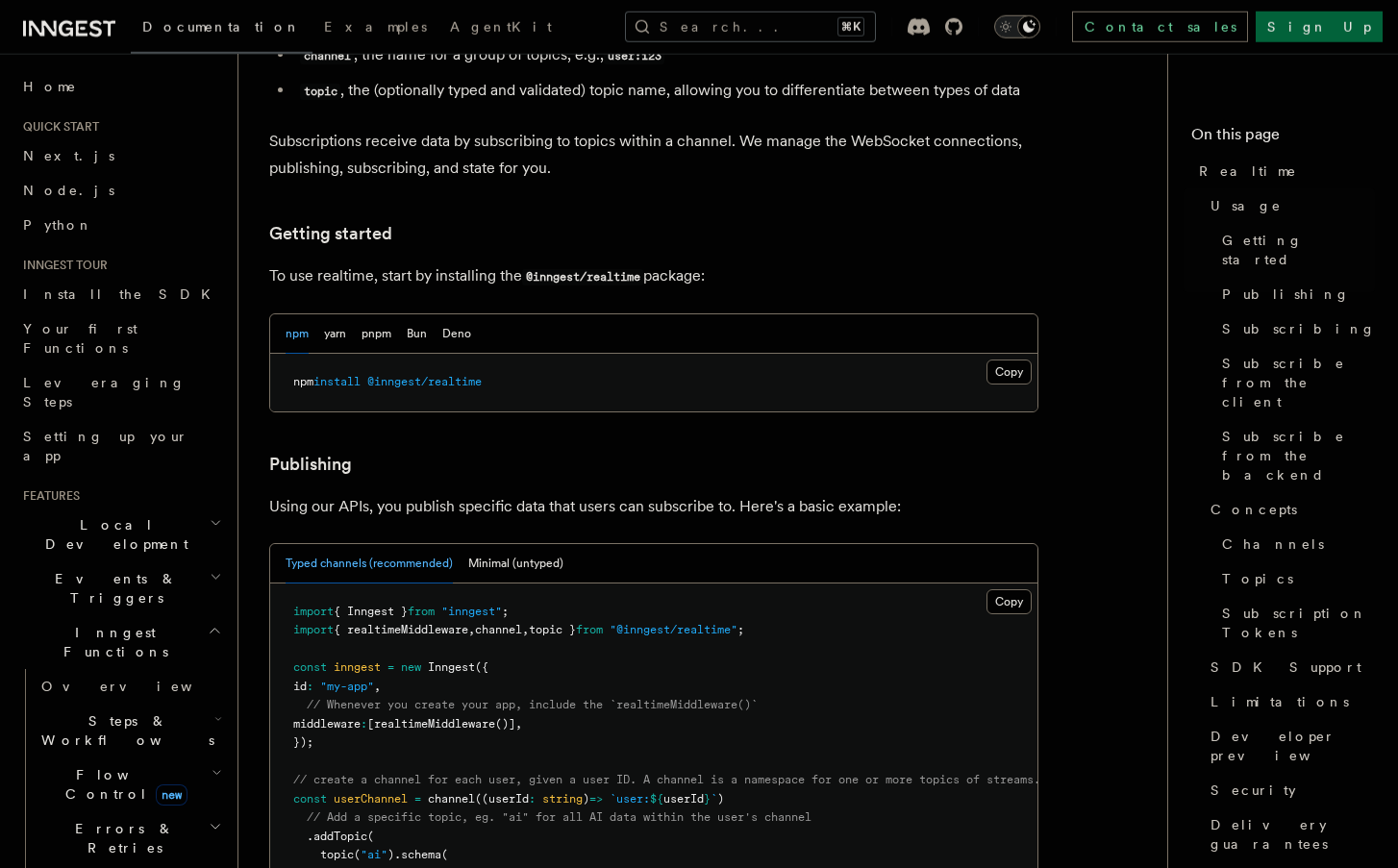 click on "Search... ⌘K" at bounding box center [750, 27] 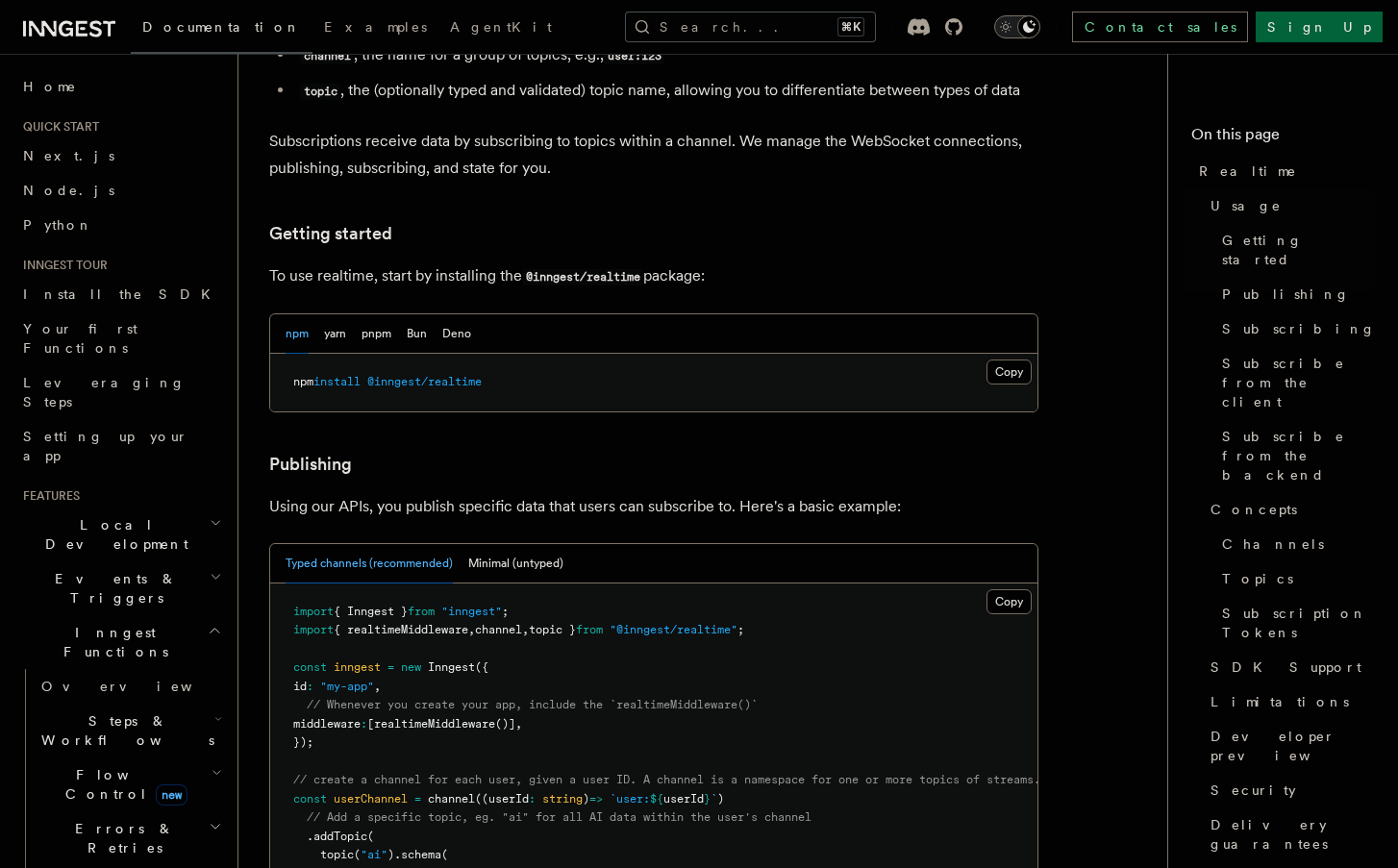 click on "Search... ⌘K" at bounding box center (750, 27) 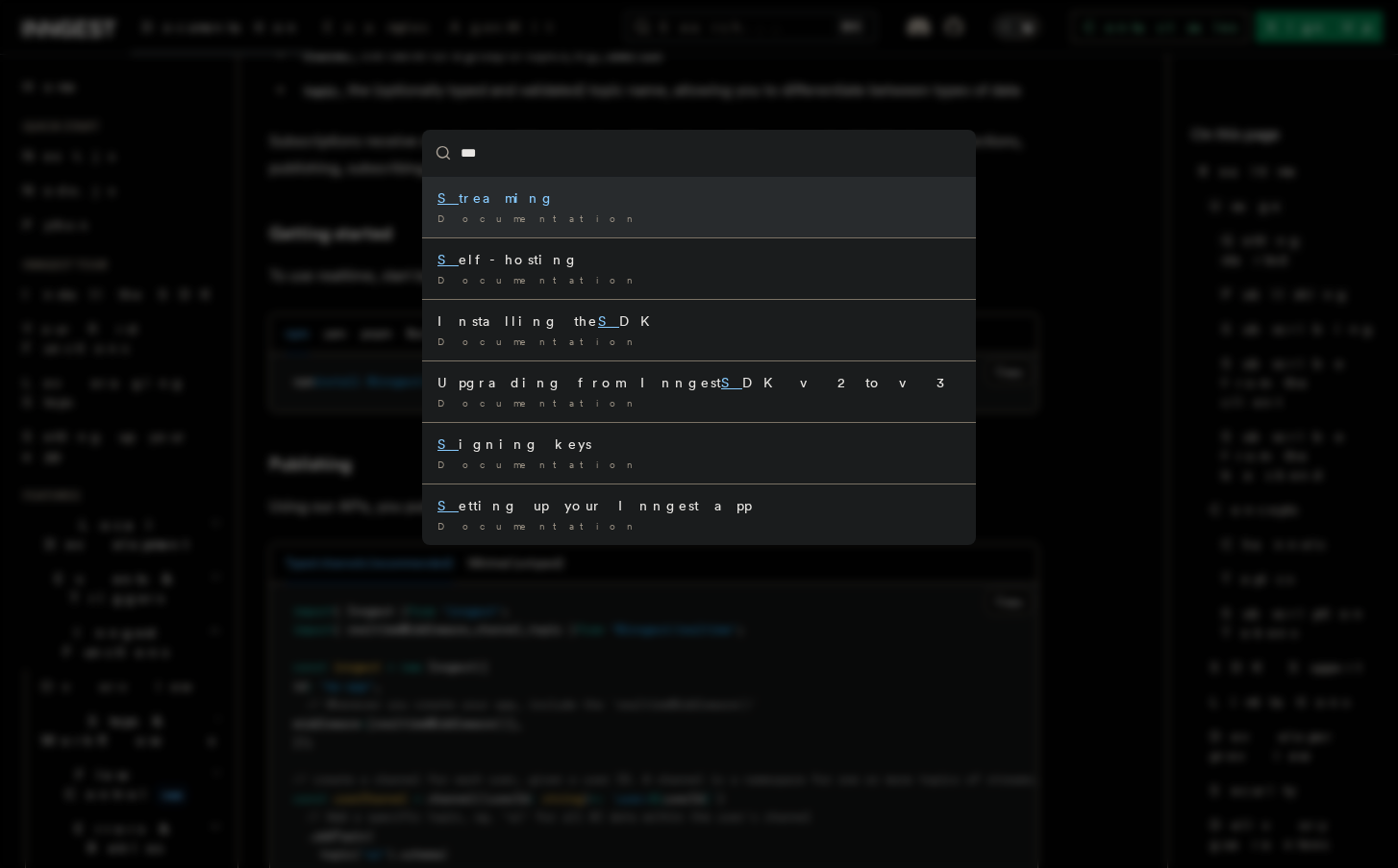 type on "****" 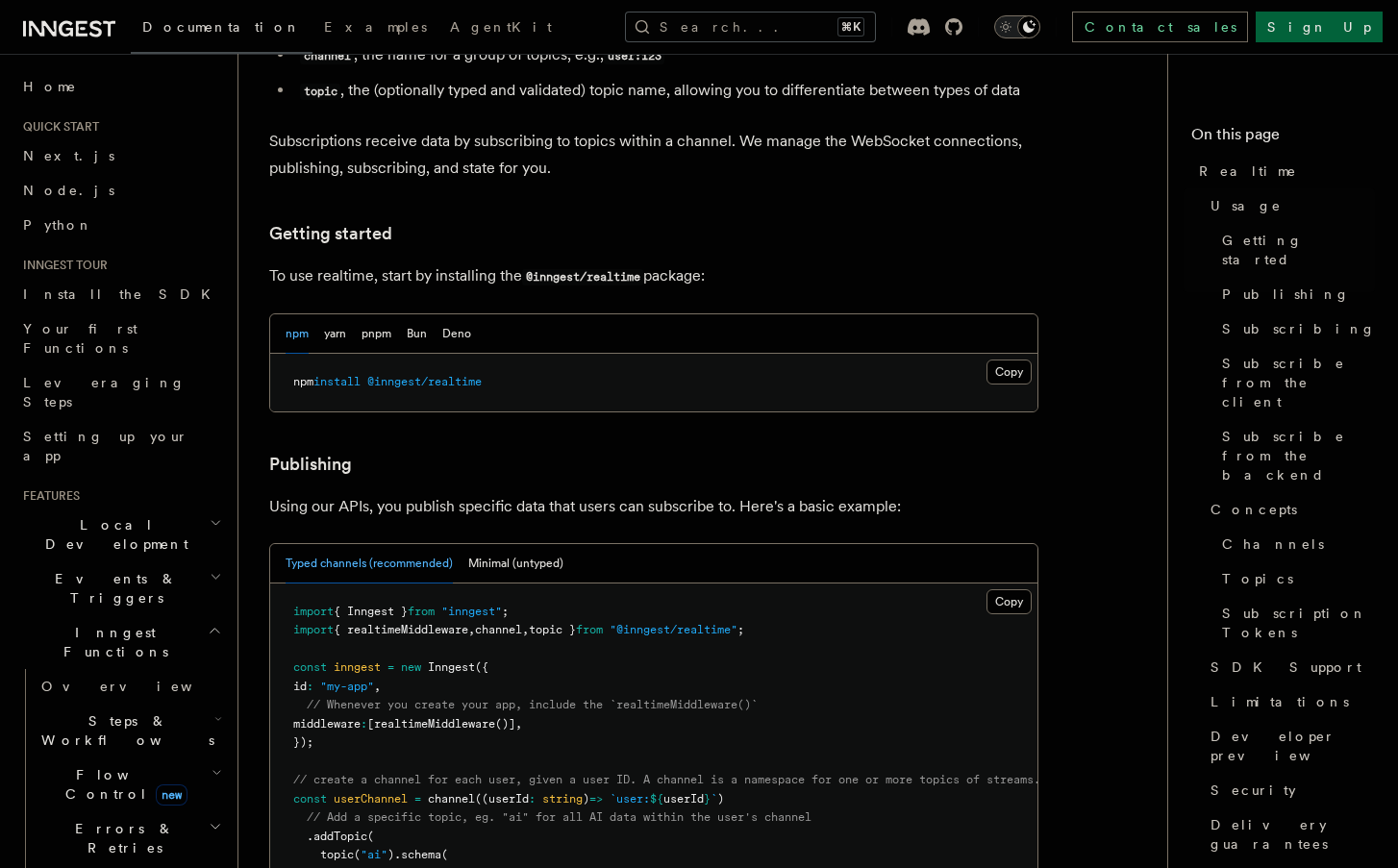type 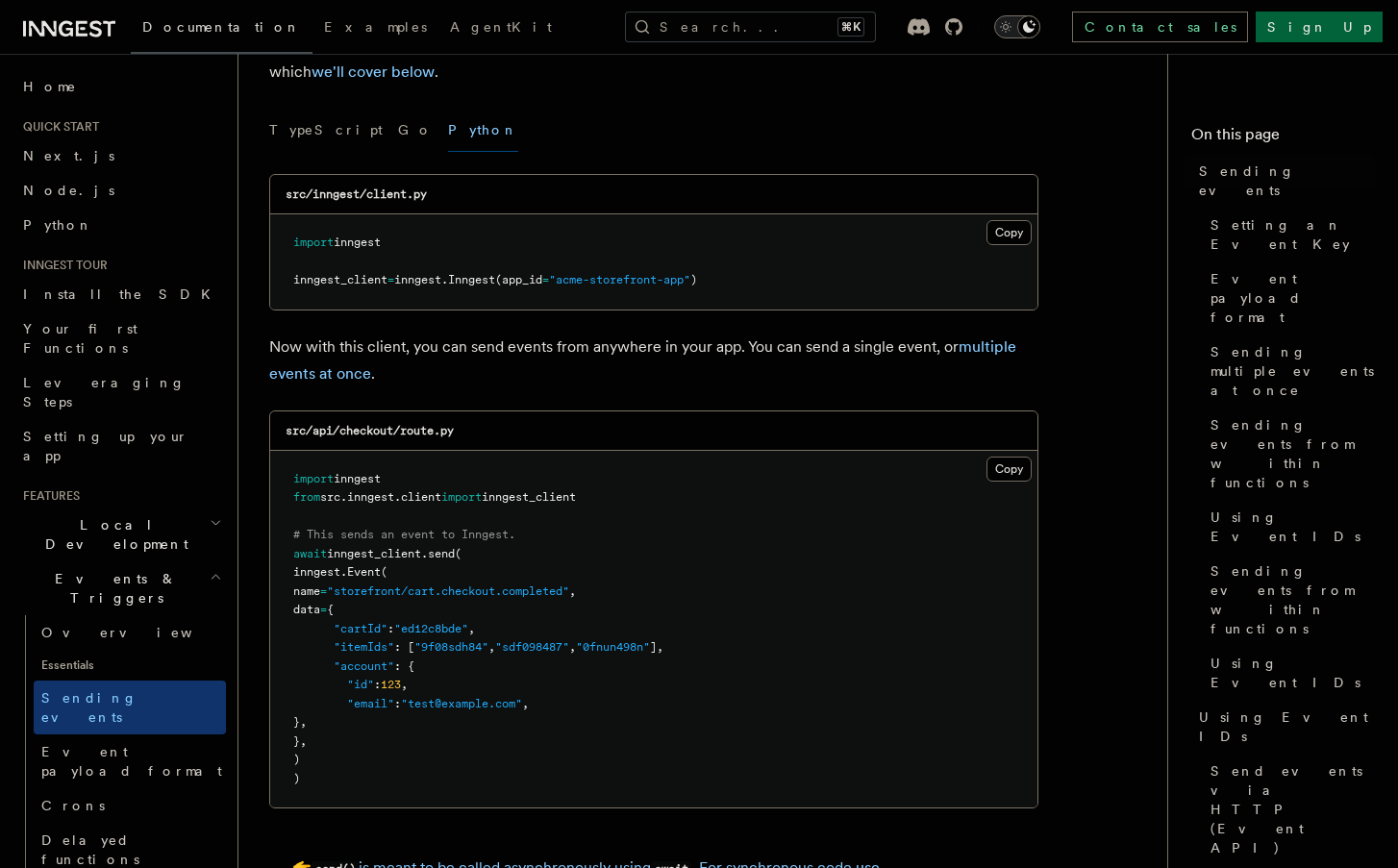 scroll, scrollTop: 226, scrollLeft: 0, axis: vertical 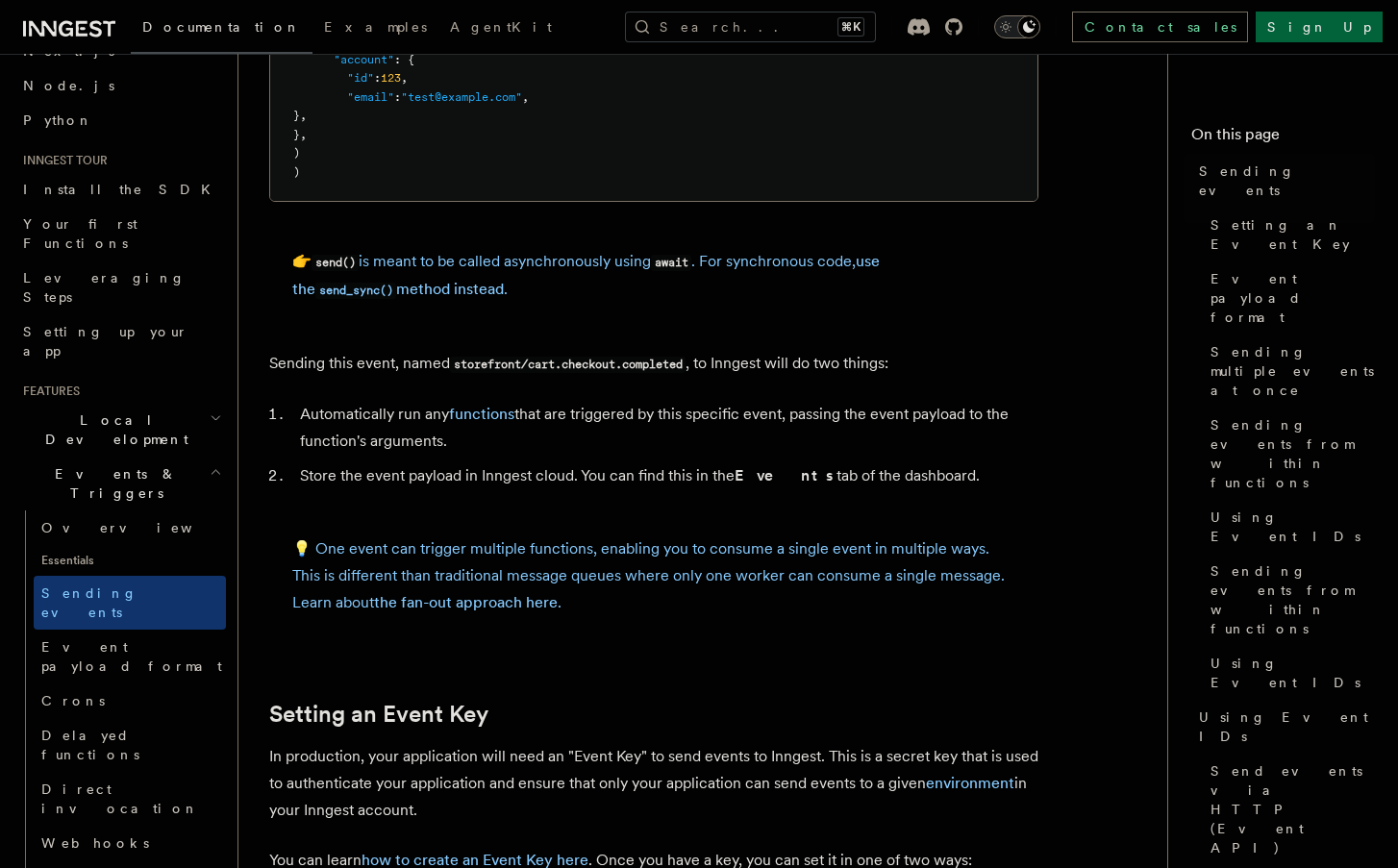 click on "💡 One event can trigger multiple functions, enabling you to consume a single event in multiple ways. This is different than traditional message queues where only one worker can consume a single message. Learn about  the fan-out approach here ." at bounding box center (654, 576) 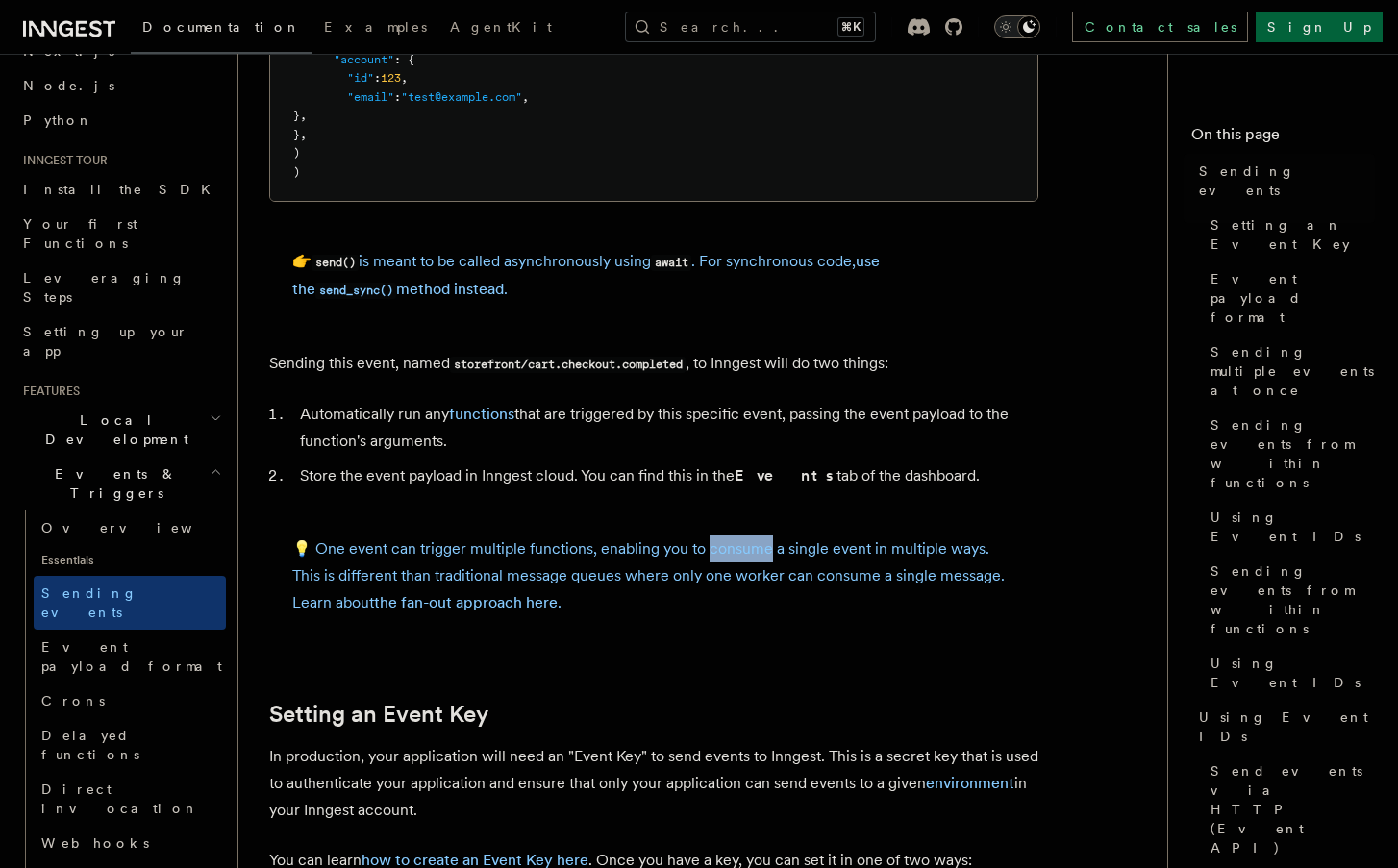 click on "💡 One event can trigger multiple functions, enabling you to consume a single event in multiple ways. This is different than traditional message queues where only one worker can consume a single message. Learn about  the fan-out approach here ." at bounding box center [654, 576] 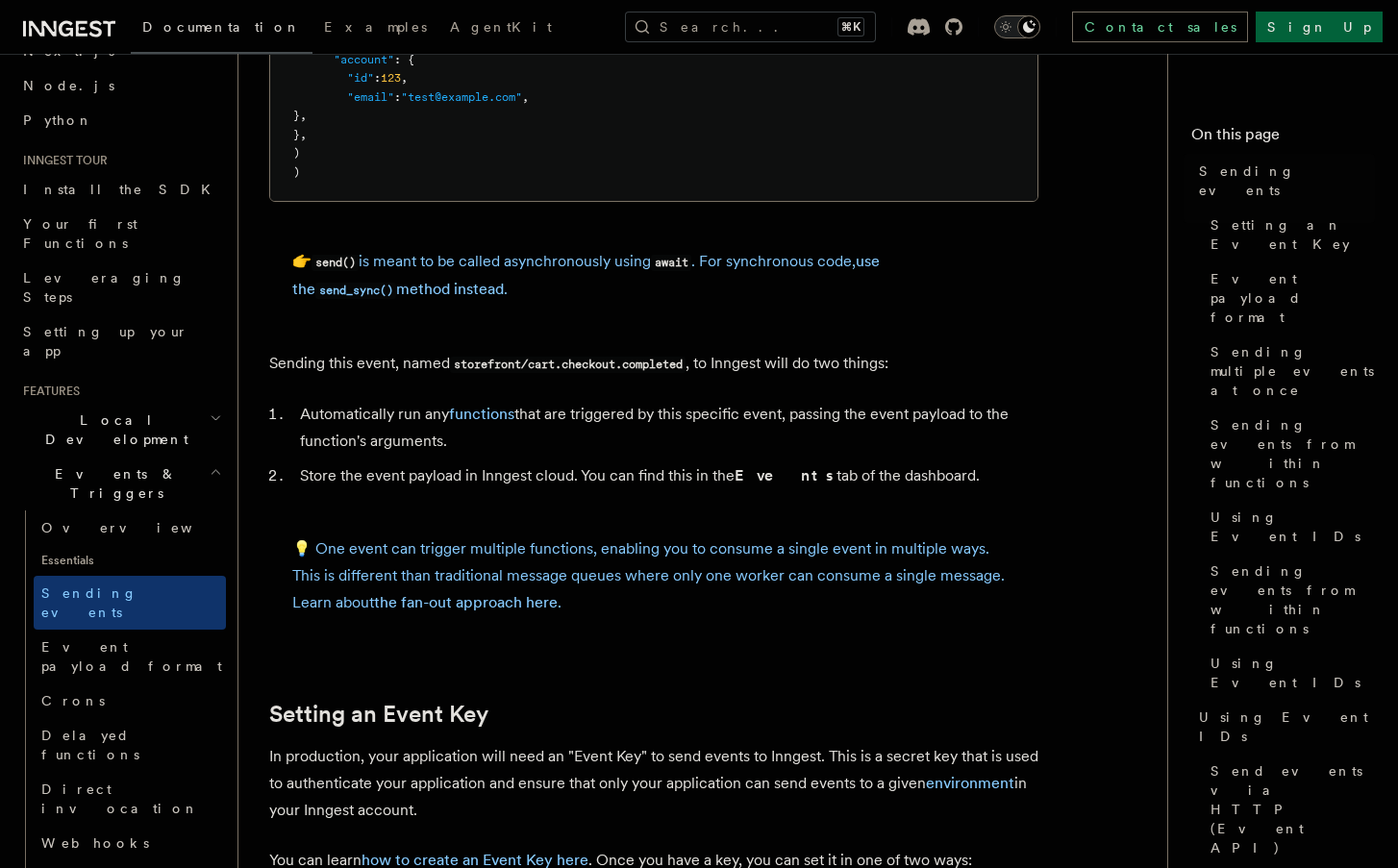 click on "💡 One event can trigger multiple functions, enabling you to consume a single event in multiple ways. This is different than traditional message queues where only one worker can consume a single message. Learn about  the fan-out approach here ." at bounding box center (654, 576) 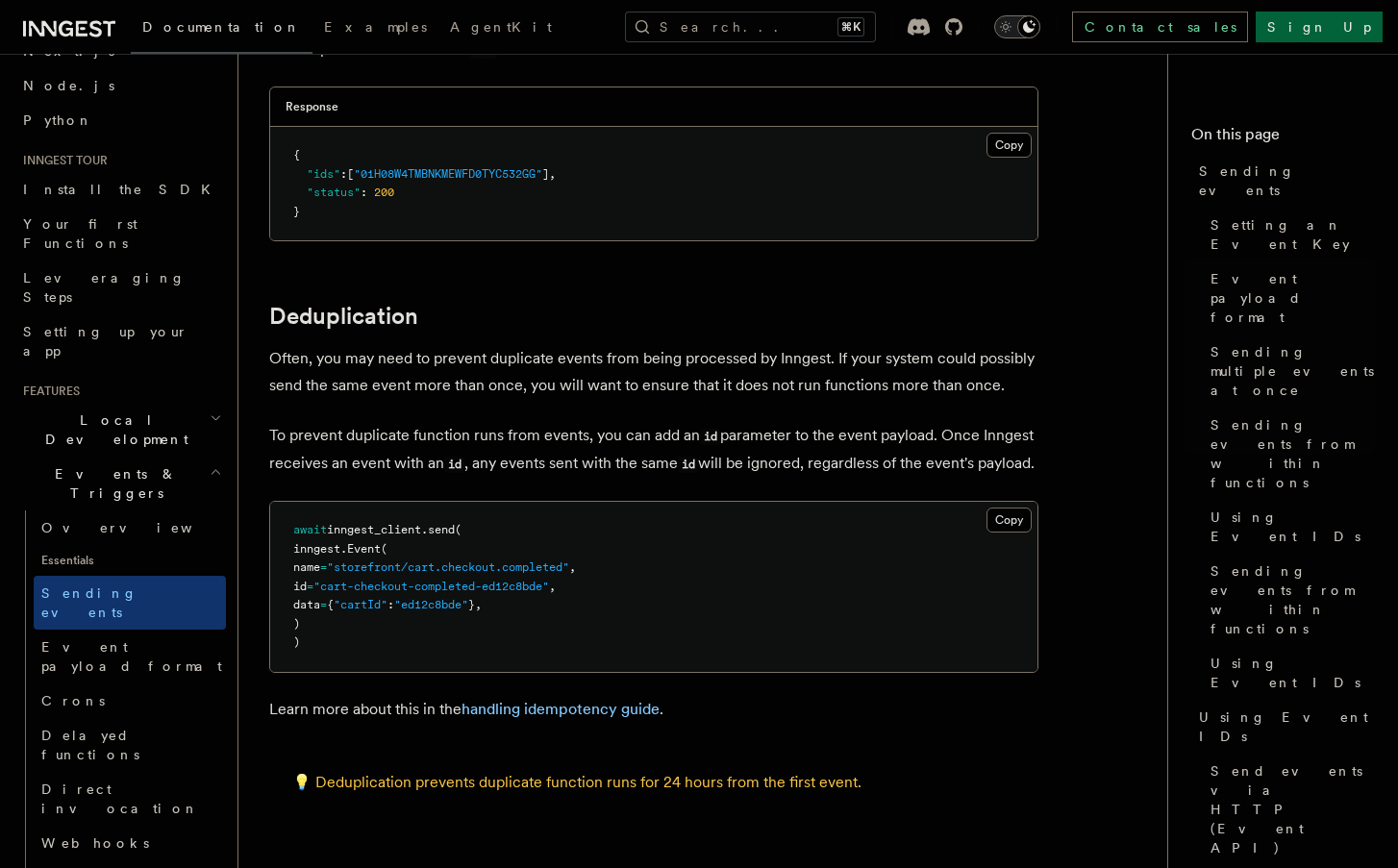 scroll, scrollTop: 4392, scrollLeft: 0, axis: vertical 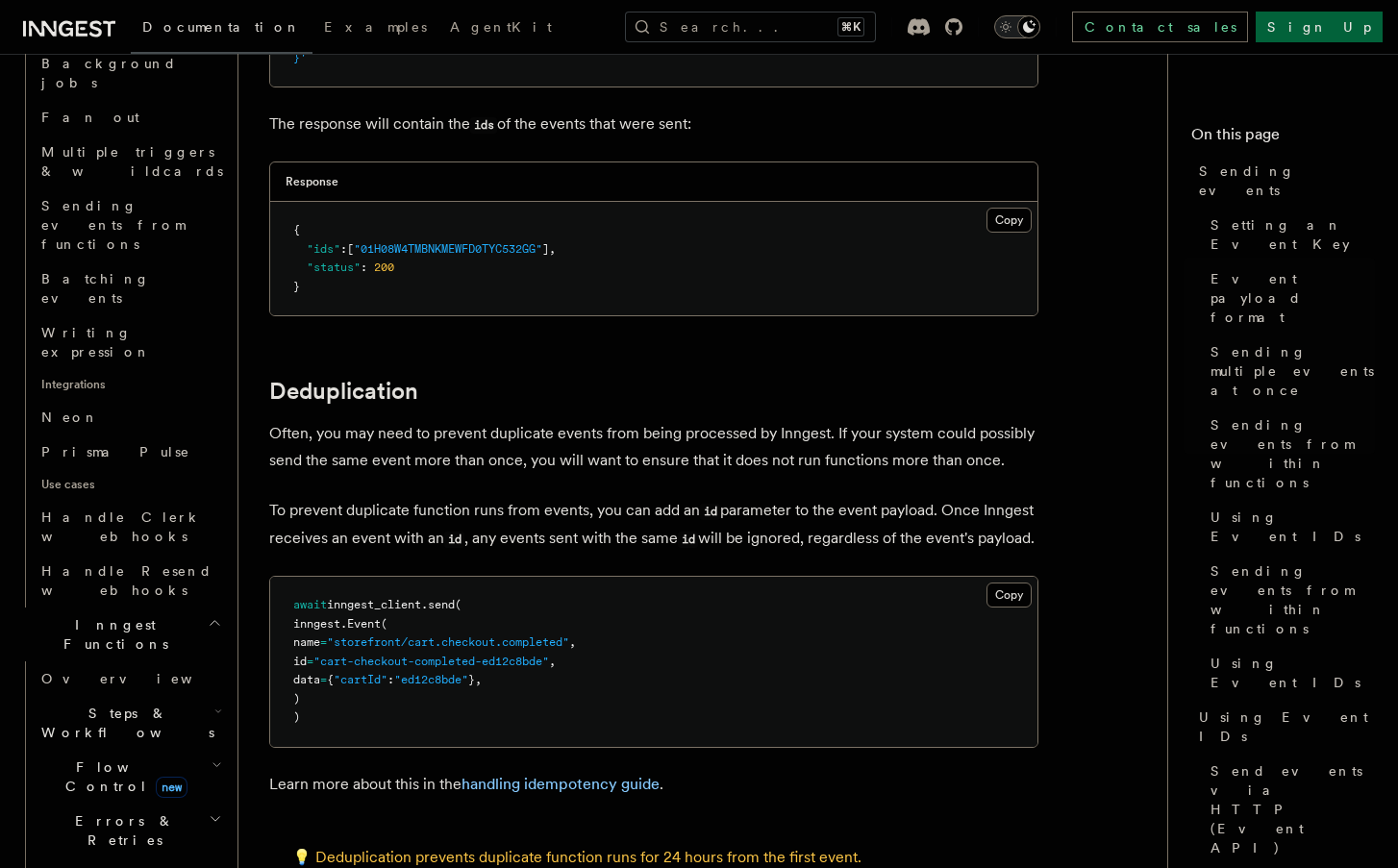 click on "Realtime new" at bounding box center [120, 979] 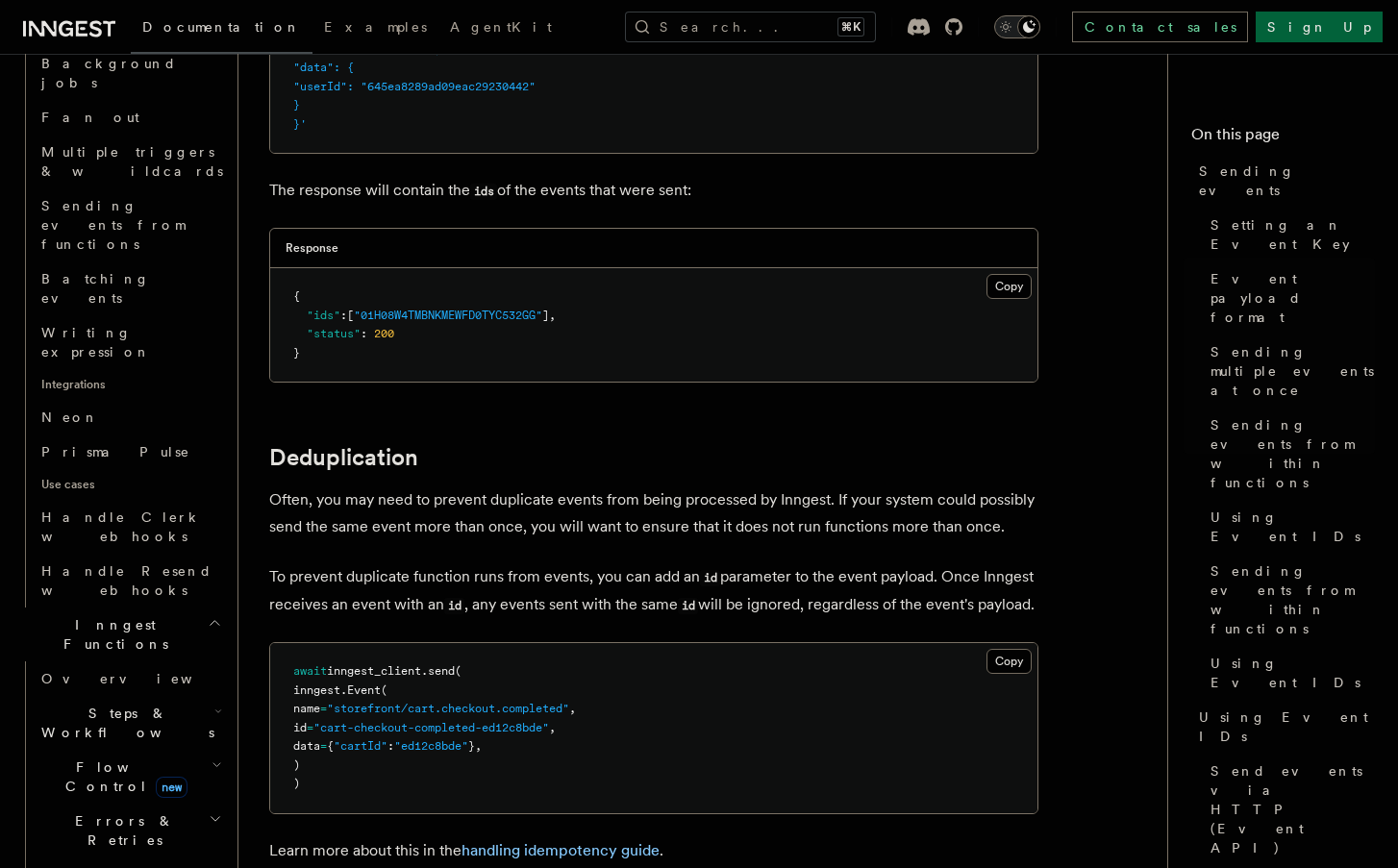 scroll, scrollTop: 4237, scrollLeft: 0, axis: vertical 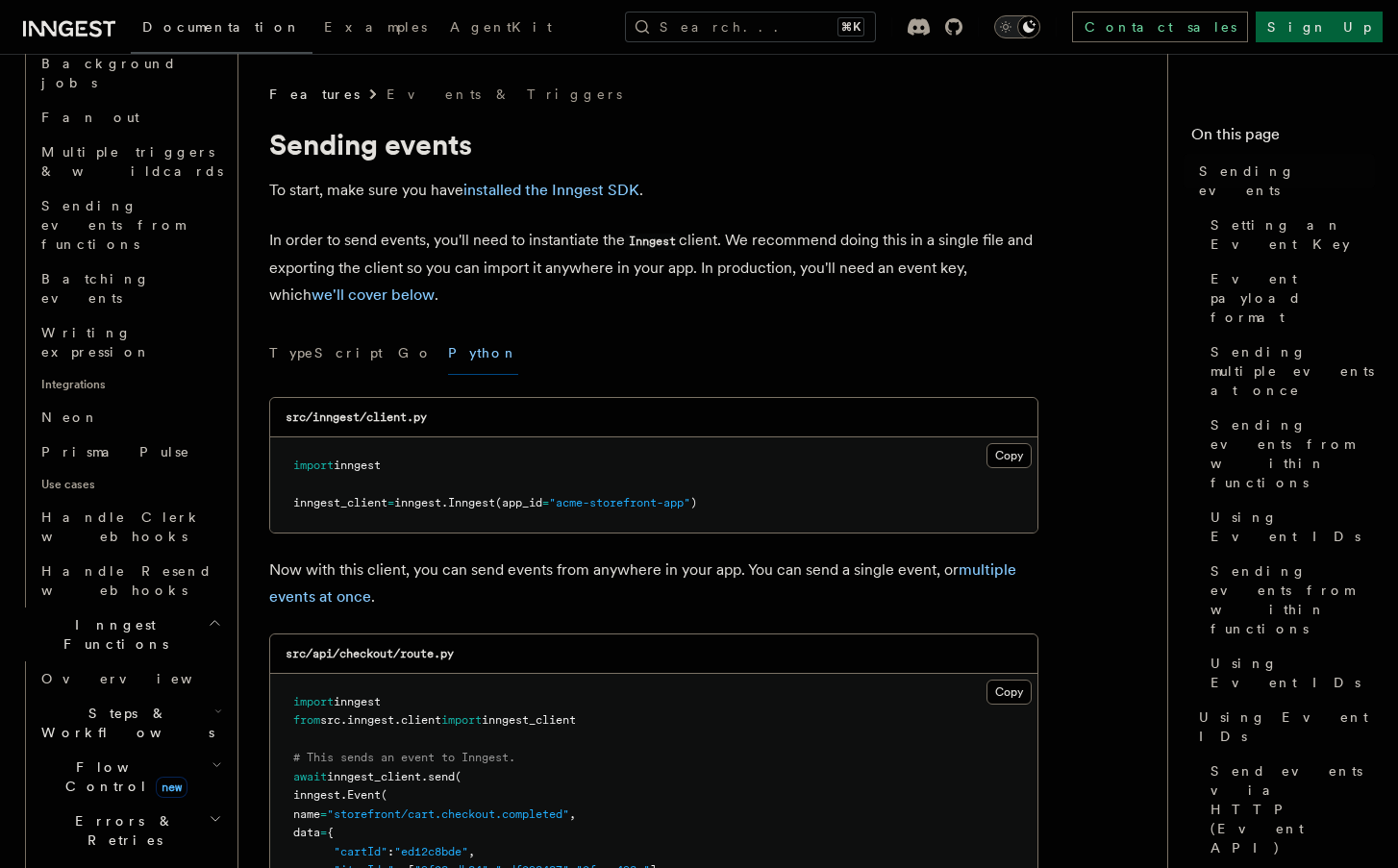 click on "To start, make sure you have  installed the Inngest SDK ." at bounding box center [654, 190] 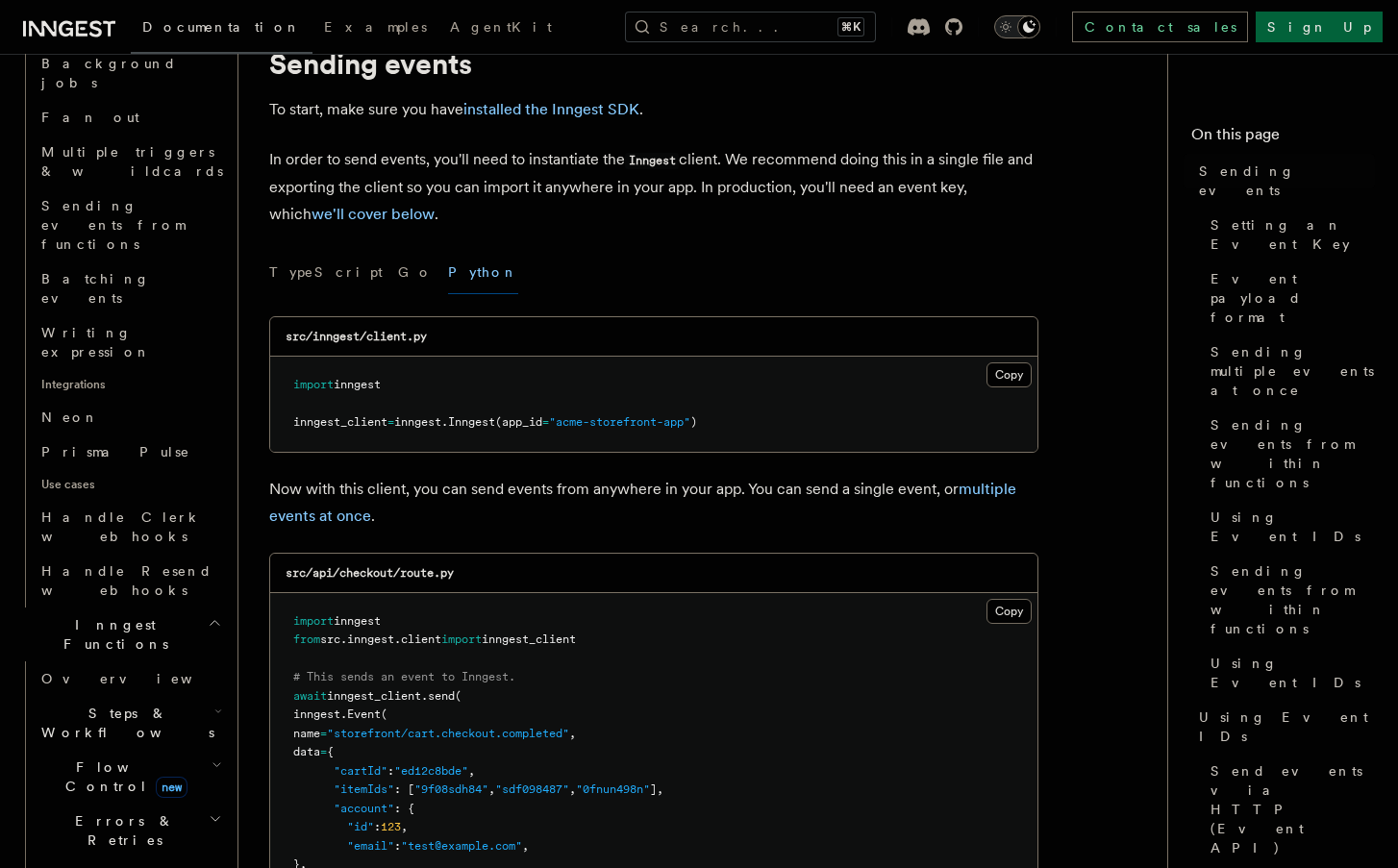 scroll, scrollTop: 82, scrollLeft: 0, axis: vertical 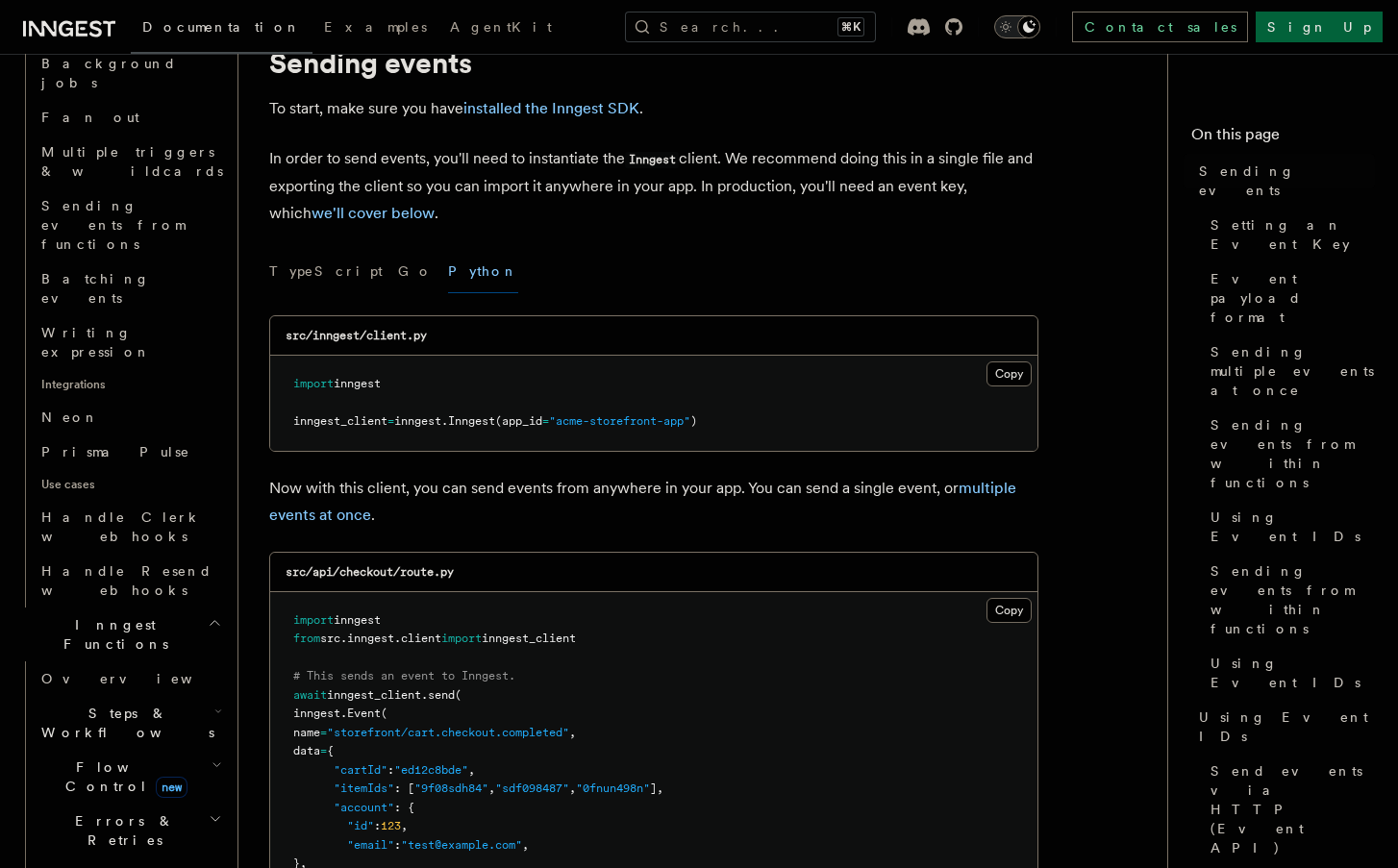 click on "Overview" at bounding box center [130, 1013] 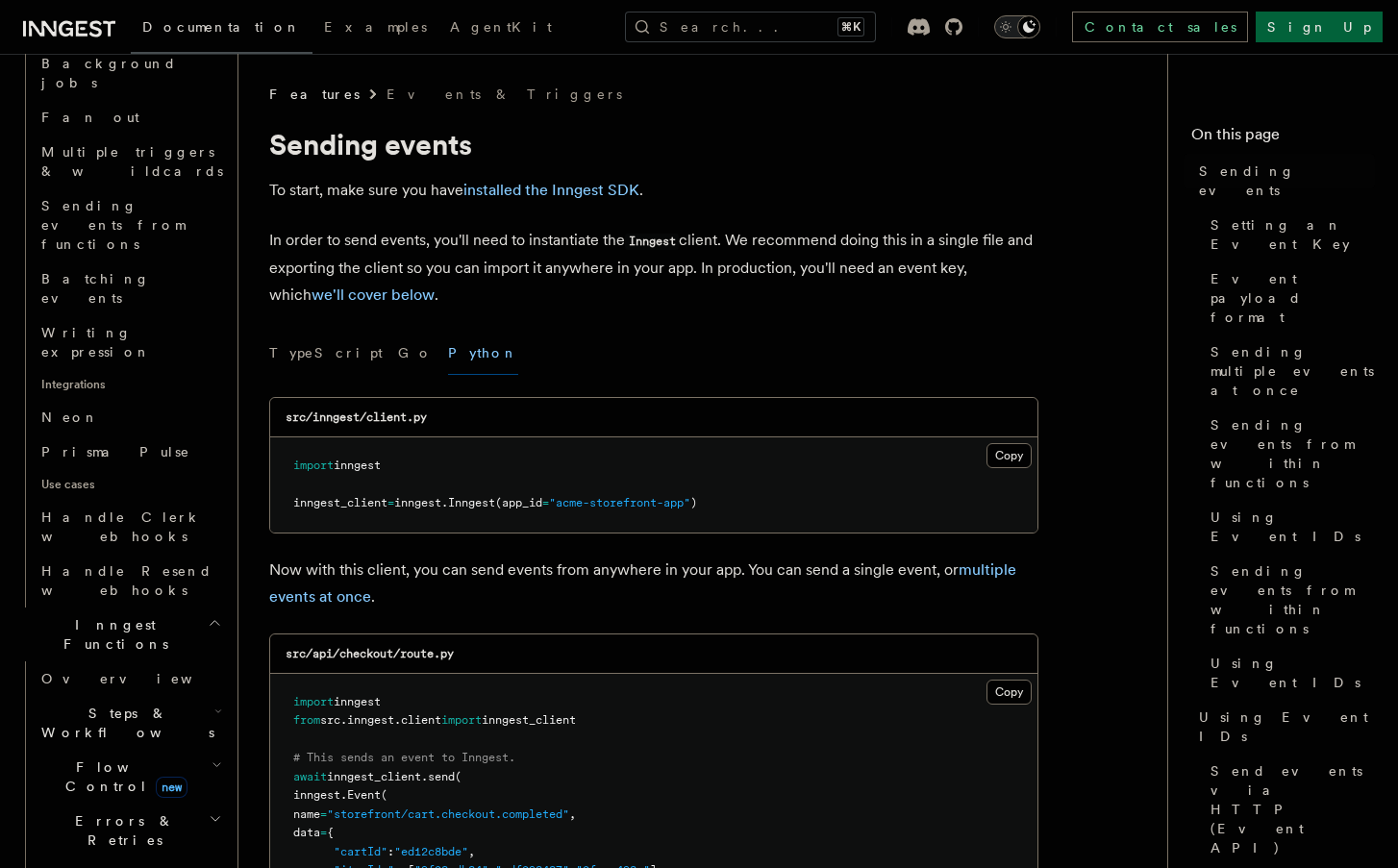 scroll, scrollTop: 739, scrollLeft: 0, axis: vertical 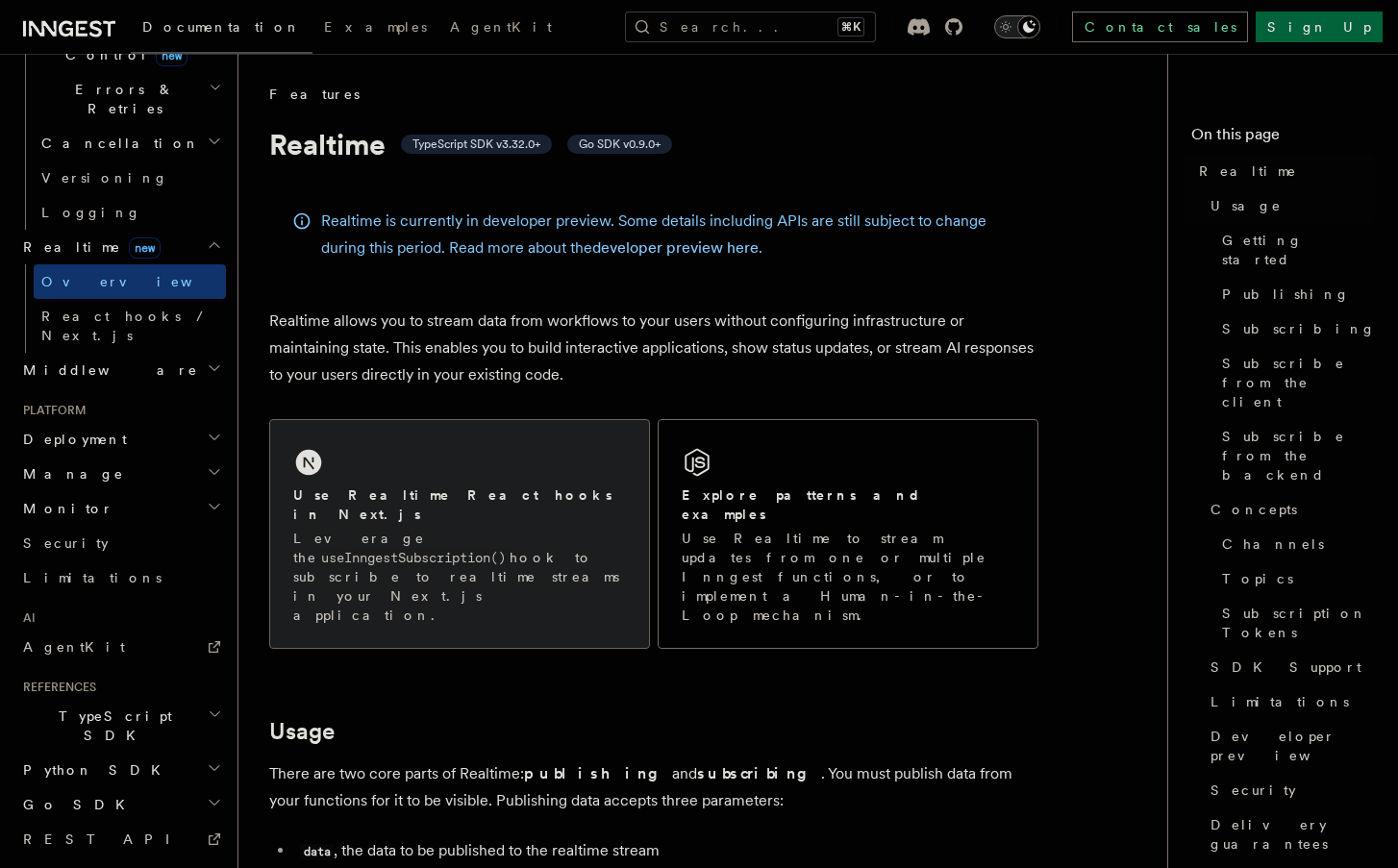 click on "useInngestSubscription()" at bounding box center (413, 558) 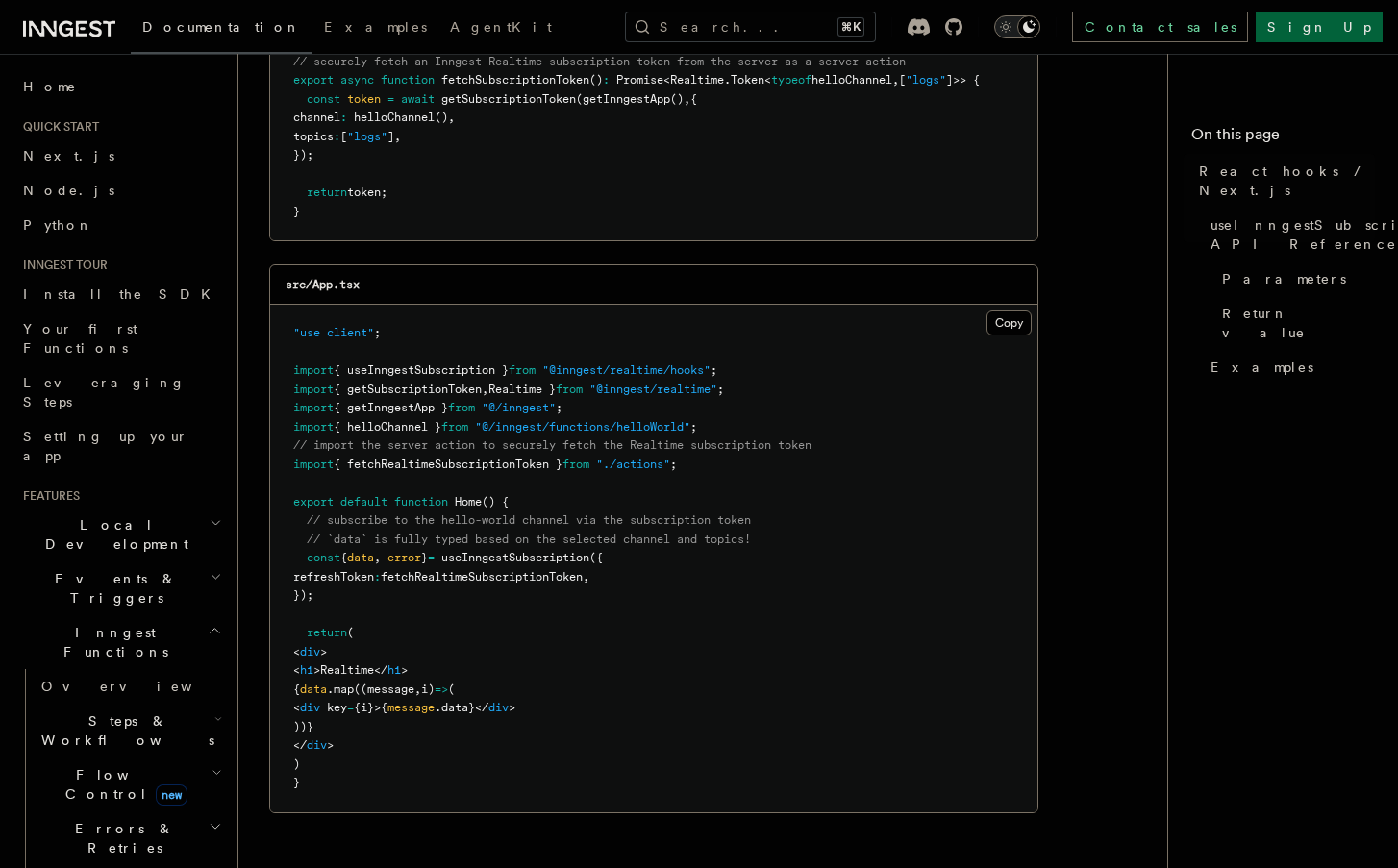 scroll, scrollTop: 437, scrollLeft: 0, axis: vertical 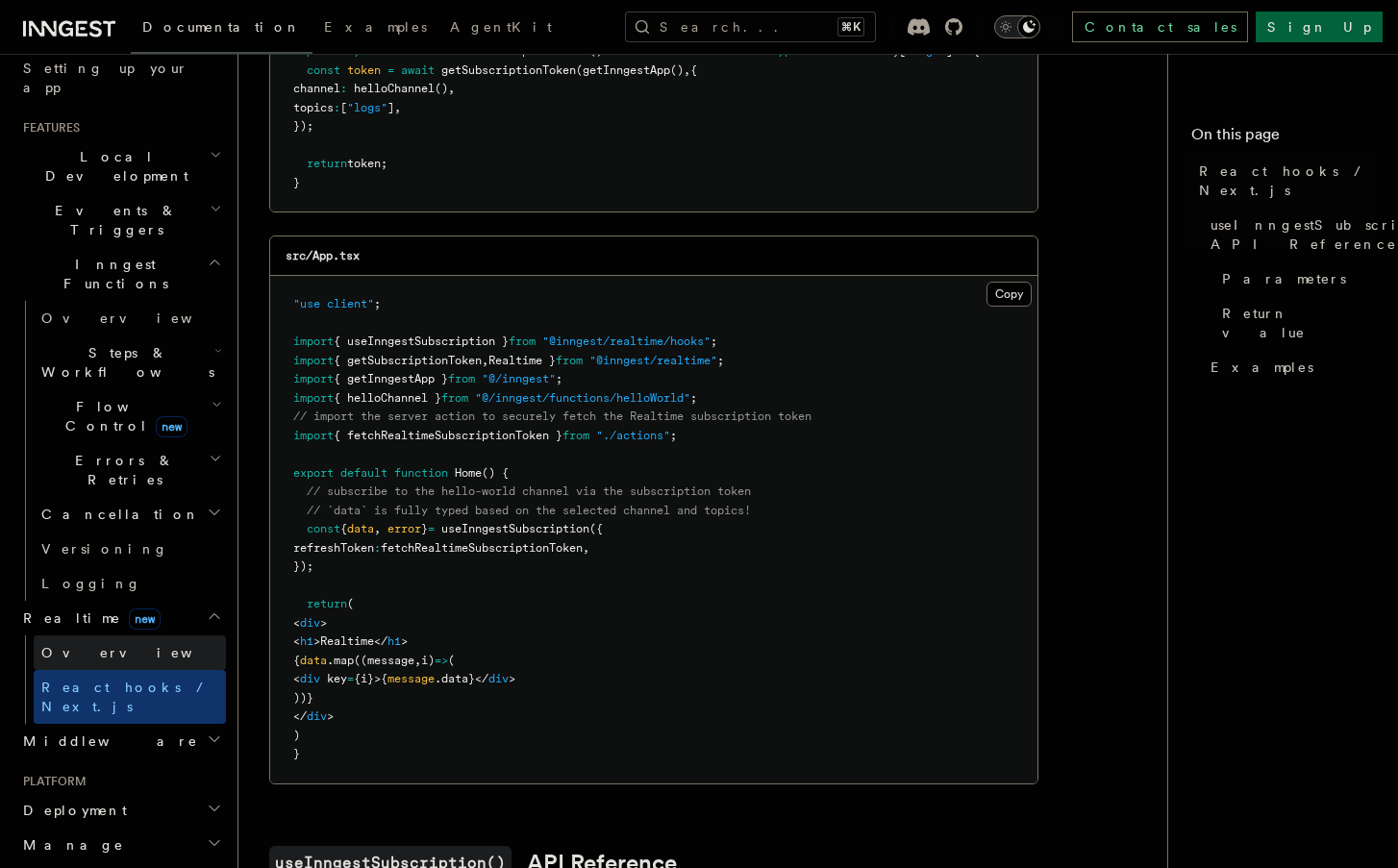 click on "Overview" at bounding box center [130, 653] 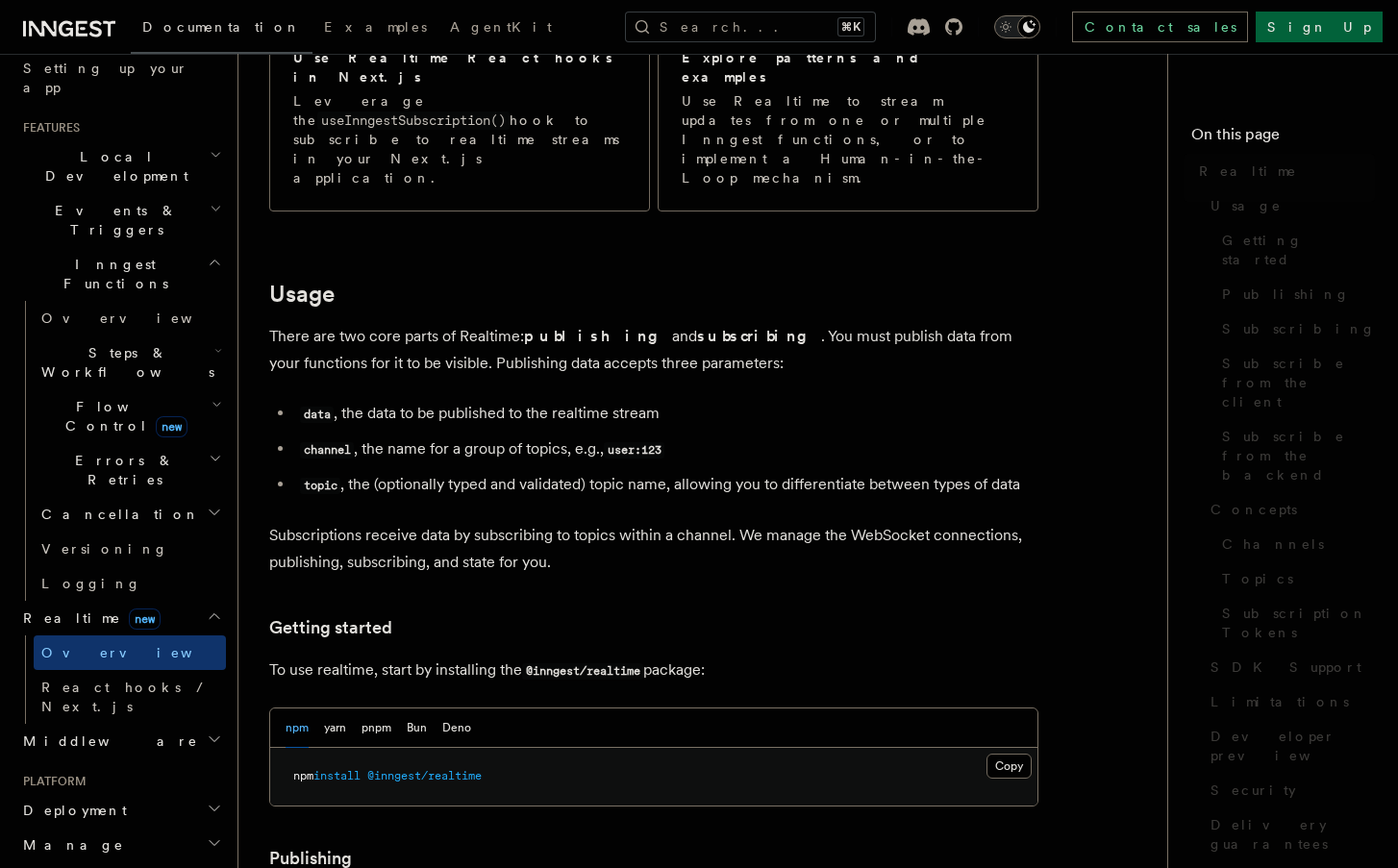 scroll, scrollTop: 0, scrollLeft: 0, axis: both 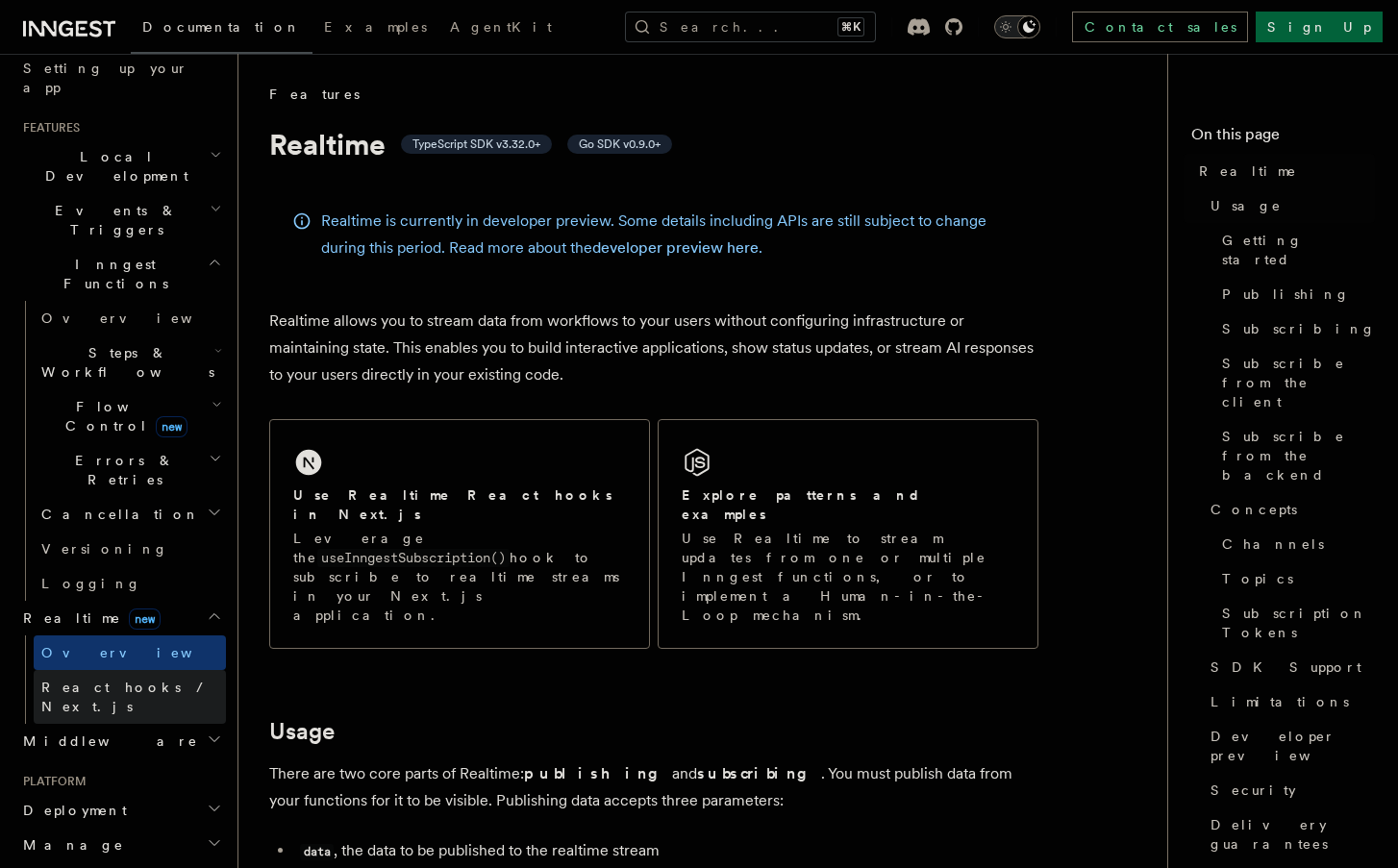 click on "React hooks / Next.js" at bounding box center [130, 697] 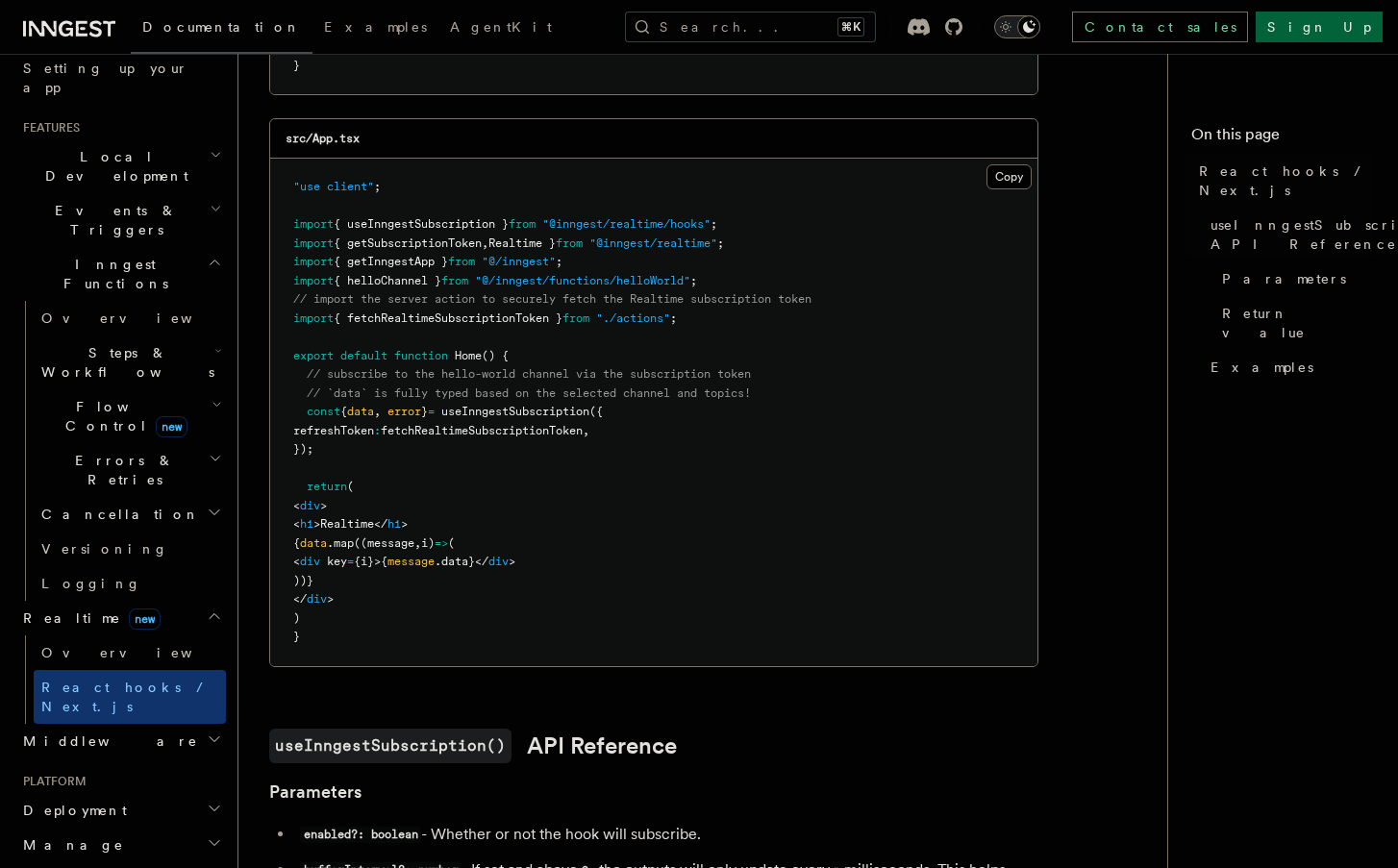 scroll, scrollTop: 564, scrollLeft: 0, axis: vertical 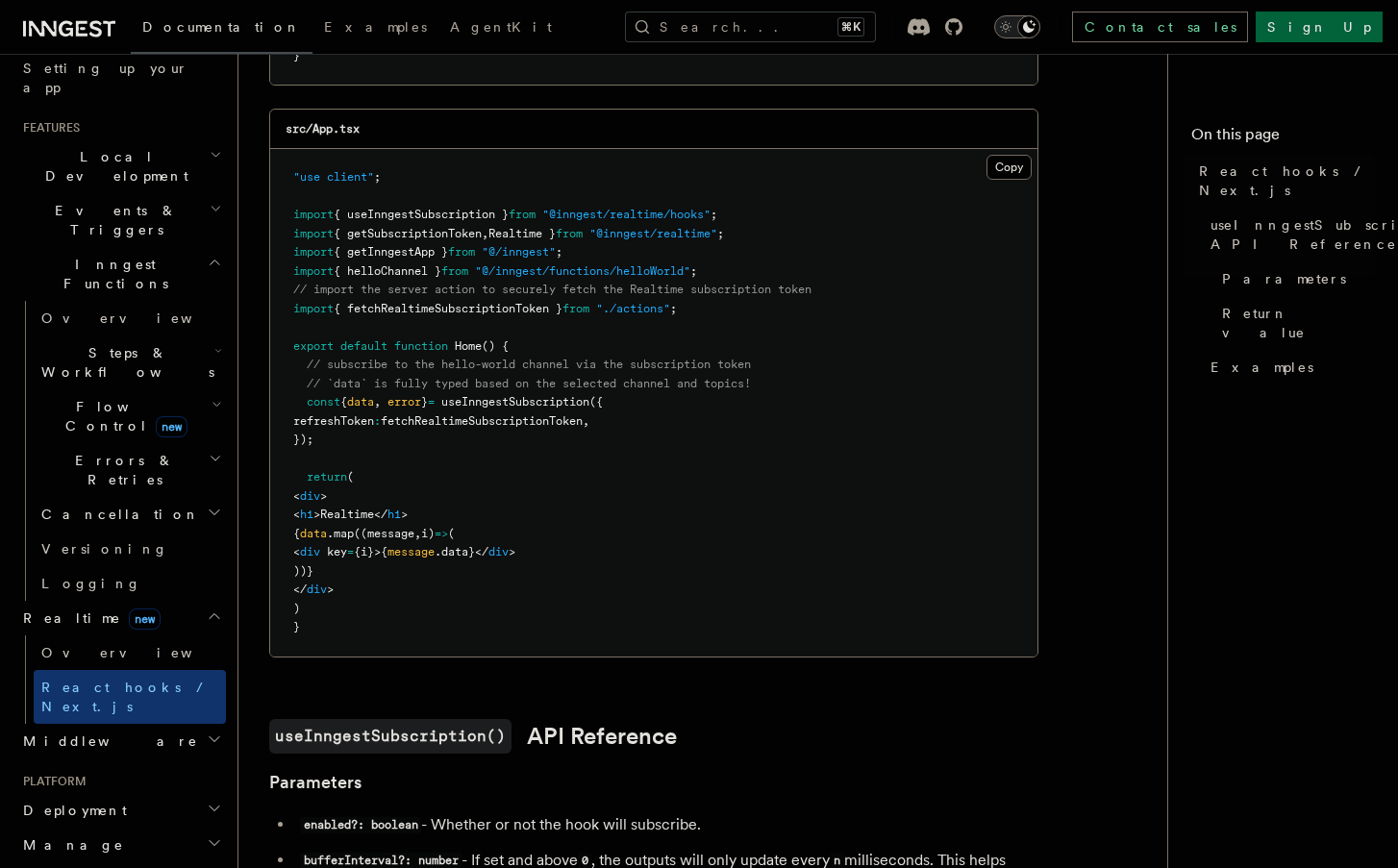 click on ""use client" ;
import  { useInngestSubscription }  from   "@inngest/realtime/hooks" ;
import  { getSubscriptionToken ,  Realtime }  from   "@inngest/realtime" ;
import  { getInngestApp }  from   "@/inngest" ;
import  { helloChannel }  from   "@/inngest/functions/helloWorld" ;
// import the server action to securely fetch the Realtime subscription token
import  { fetchRealtimeSubscriptionToken }  from   "./actions" ;
export   default   function   Home () {
// subscribe to the hello-world channel via the subscription token
// `data` is fully typed based on the selected channel and topics!
const  {  data ,   error  }  =   useInngestSubscription ({
refreshToken :  fetchRealtimeSubscriptionToken ,
});
return  (
< div >
< h1 >Realtime</ h1 >
{ data .map ((message ,  i)  =>  (
< div   key = {i}>{ message .data}</ div >
))}
</ div >
)
}" at bounding box center (654, 403) 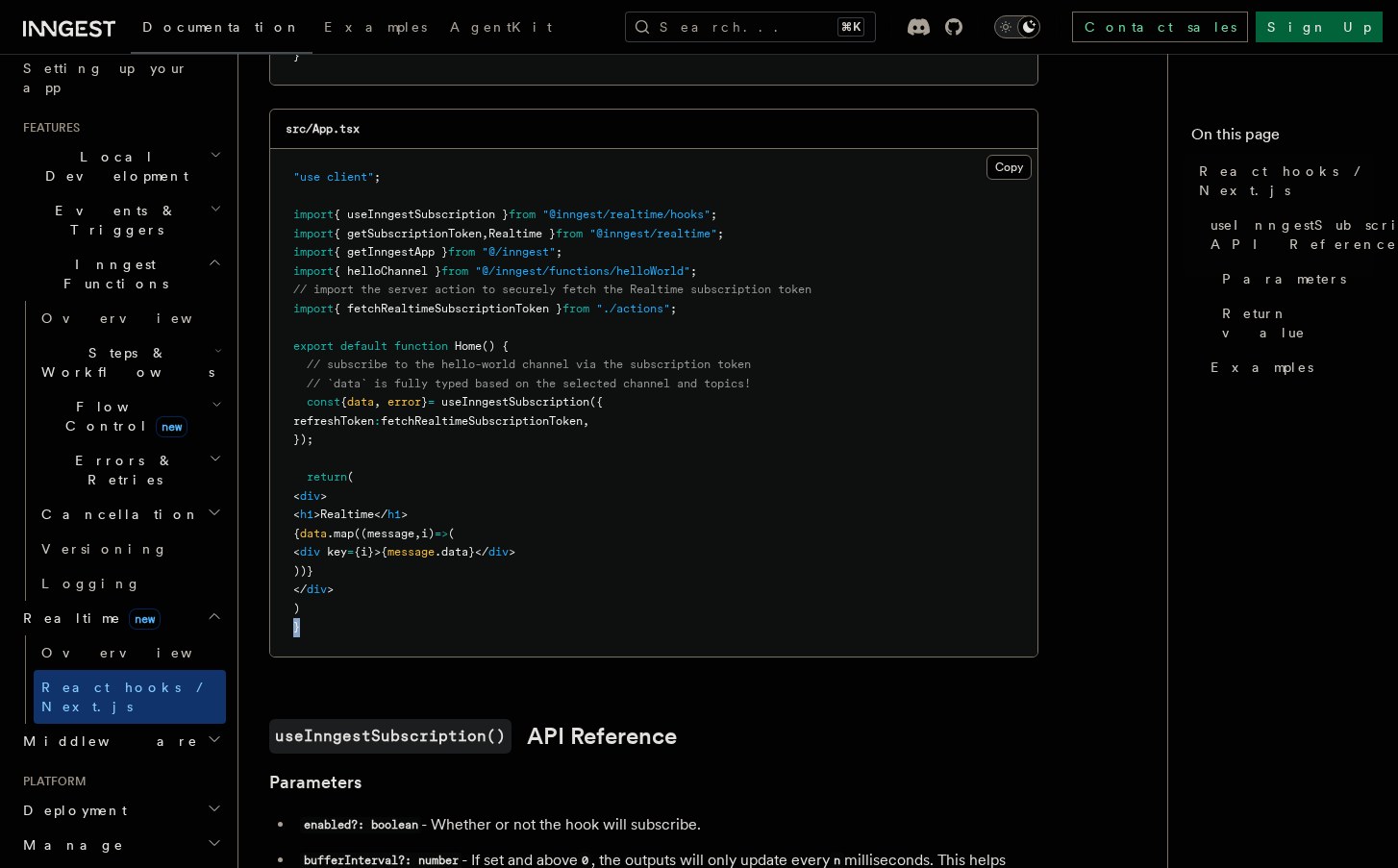 click on ""use client" ;
import  { useInngestSubscription }  from   "@inngest/realtime/hooks" ;
import  { getSubscriptionToken ,  Realtime }  from   "@inngest/realtime" ;
import  { getInngestApp }  from   "@/inngest" ;
import  { helloChannel }  from   "@/inngest/functions/helloWorld" ;
// import the server action to securely fetch the Realtime subscription token
import  { fetchRealtimeSubscriptionToken }  from   "./actions" ;
export   default   function   Home () {
// subscribe to the hello-world channel via the subscription token
// `data` is fully typed based on the selected channel and topics!
const  {  data ,   error  }  =   useInngestSubscription ({
refreshToken :  fetchRealtimeSubscriptionToken ,
});
return  (
< div >
< h1 >Realtime</ h1 >
{ data .map ((message ,  i)  =>  (
< div   key = {i}>{ message .data}</ div >
))}
</ div >
)
}" at bounding box center [654, 403] 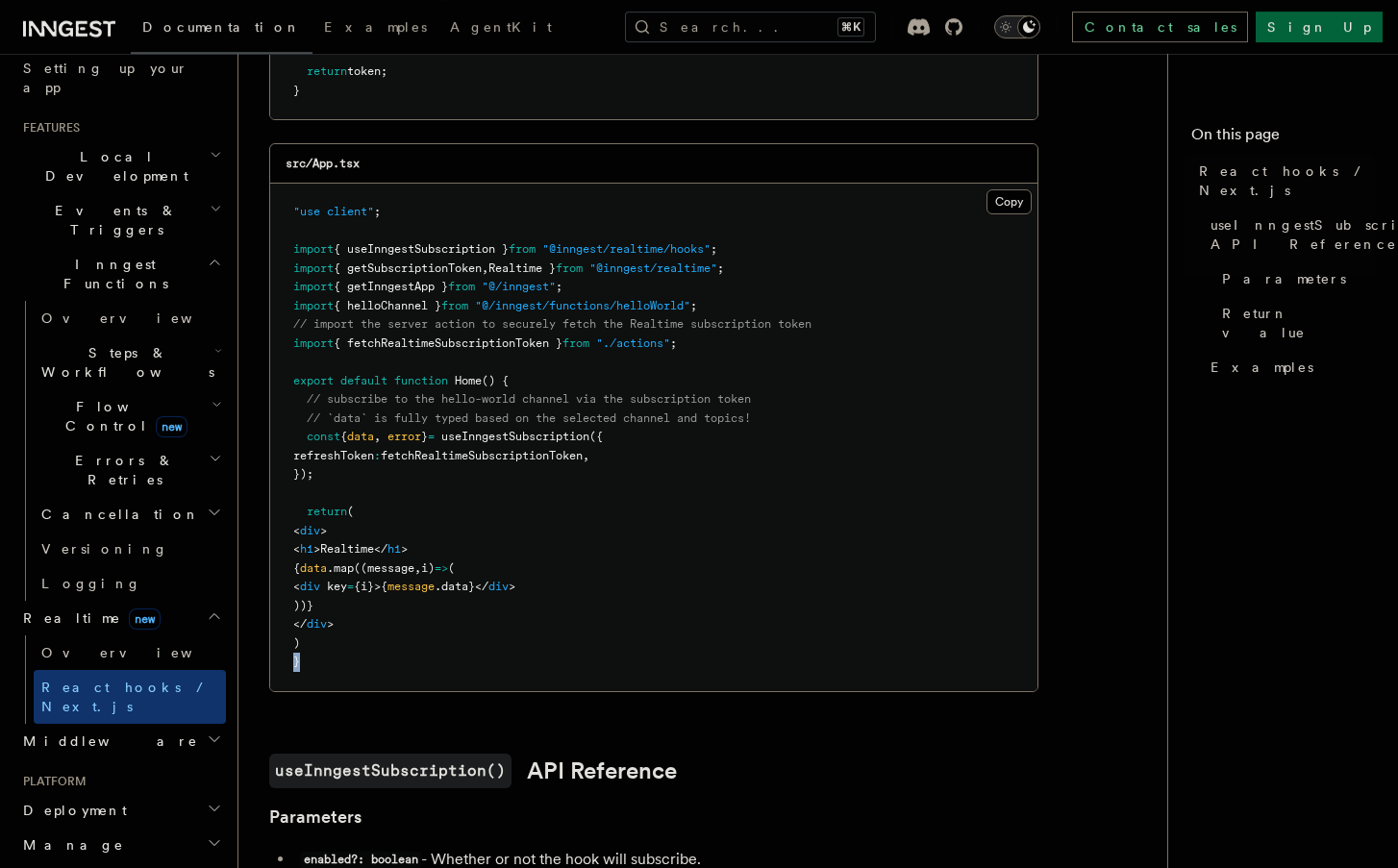 scroll, scrollTop: 531, scrollLeft: 0, axis: vertical 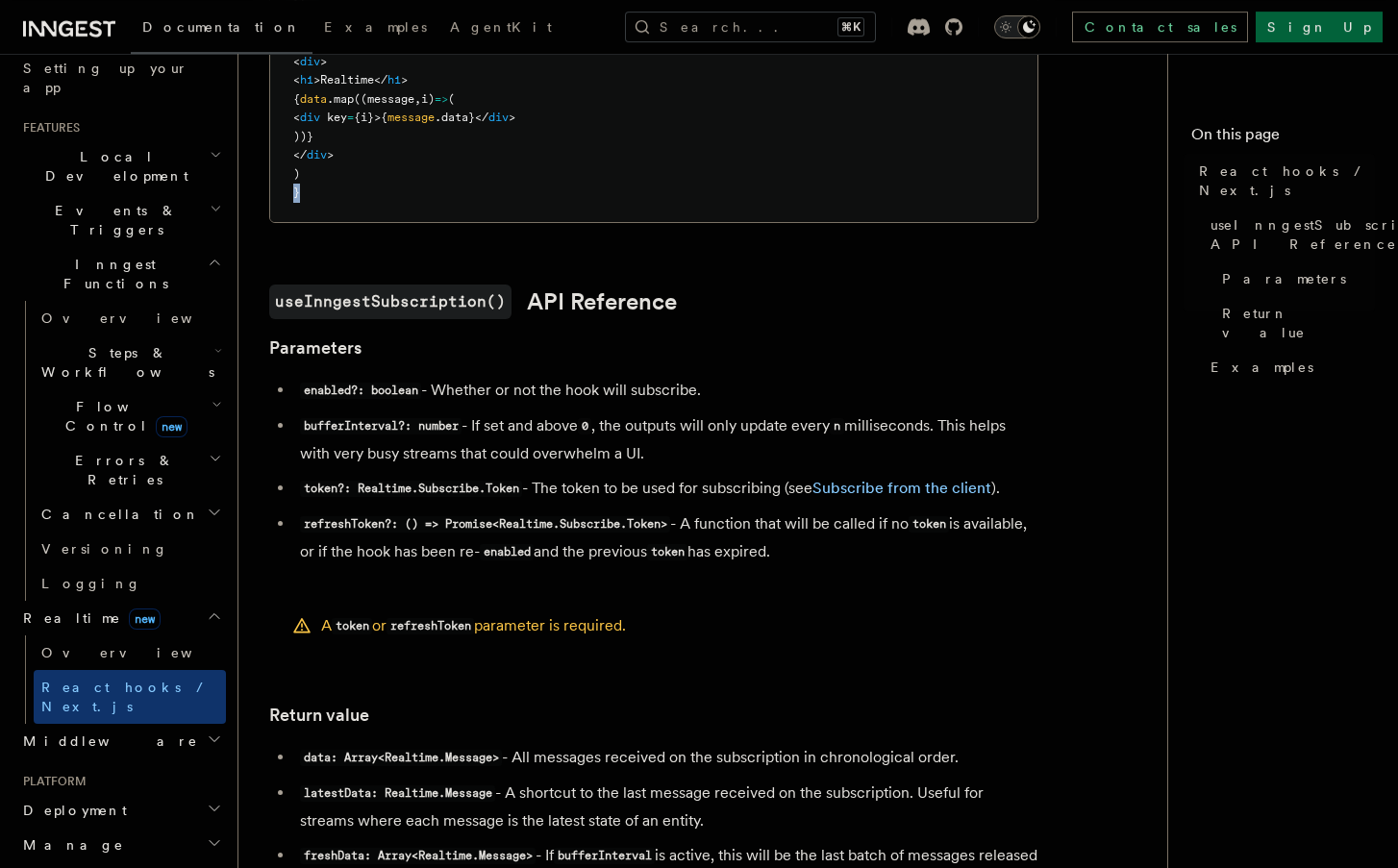 click on "Parameters" at bounding box center [654, 348] 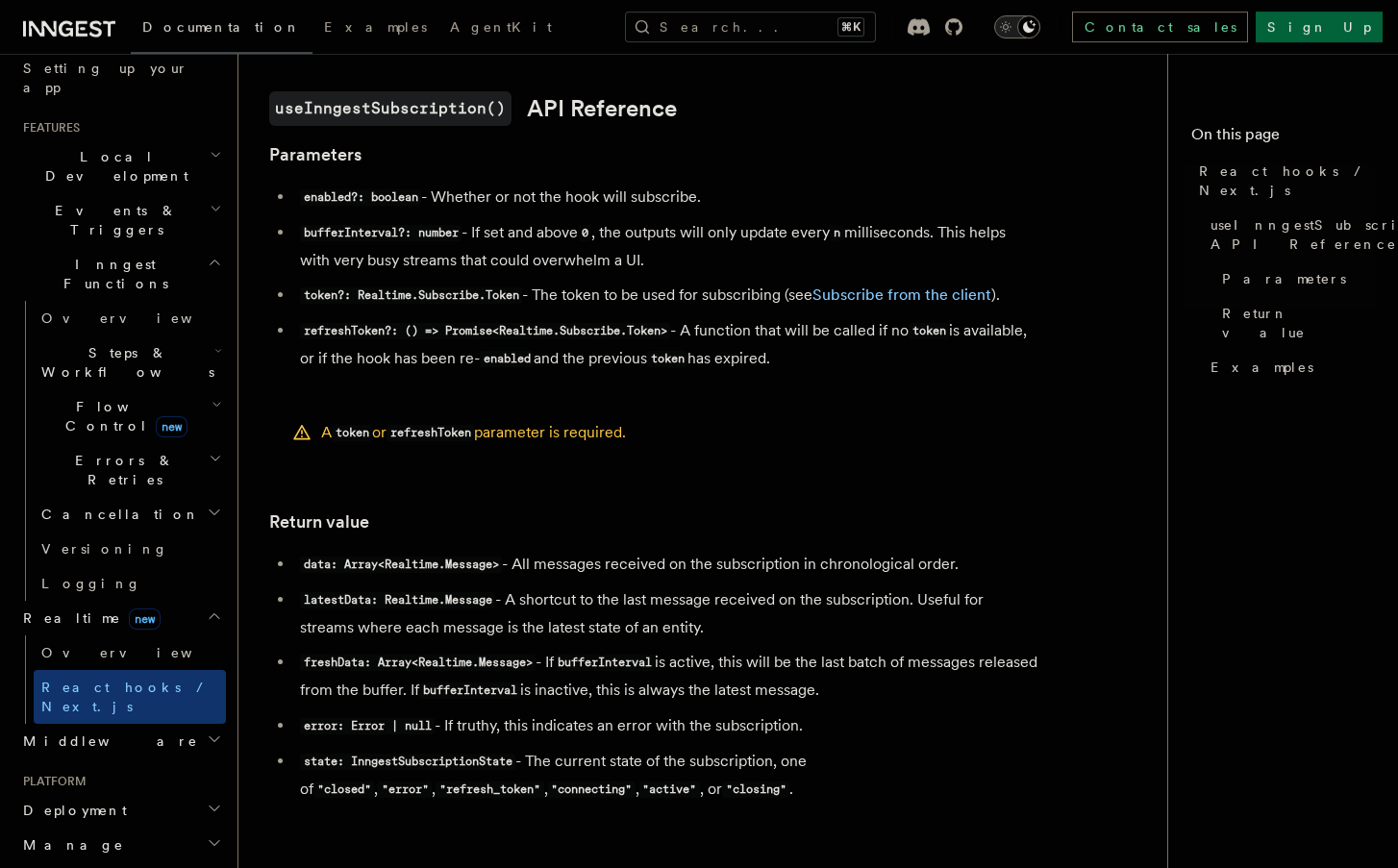 scroll, scrollTop: 1194, scrollLeft: 0, axis: vertical 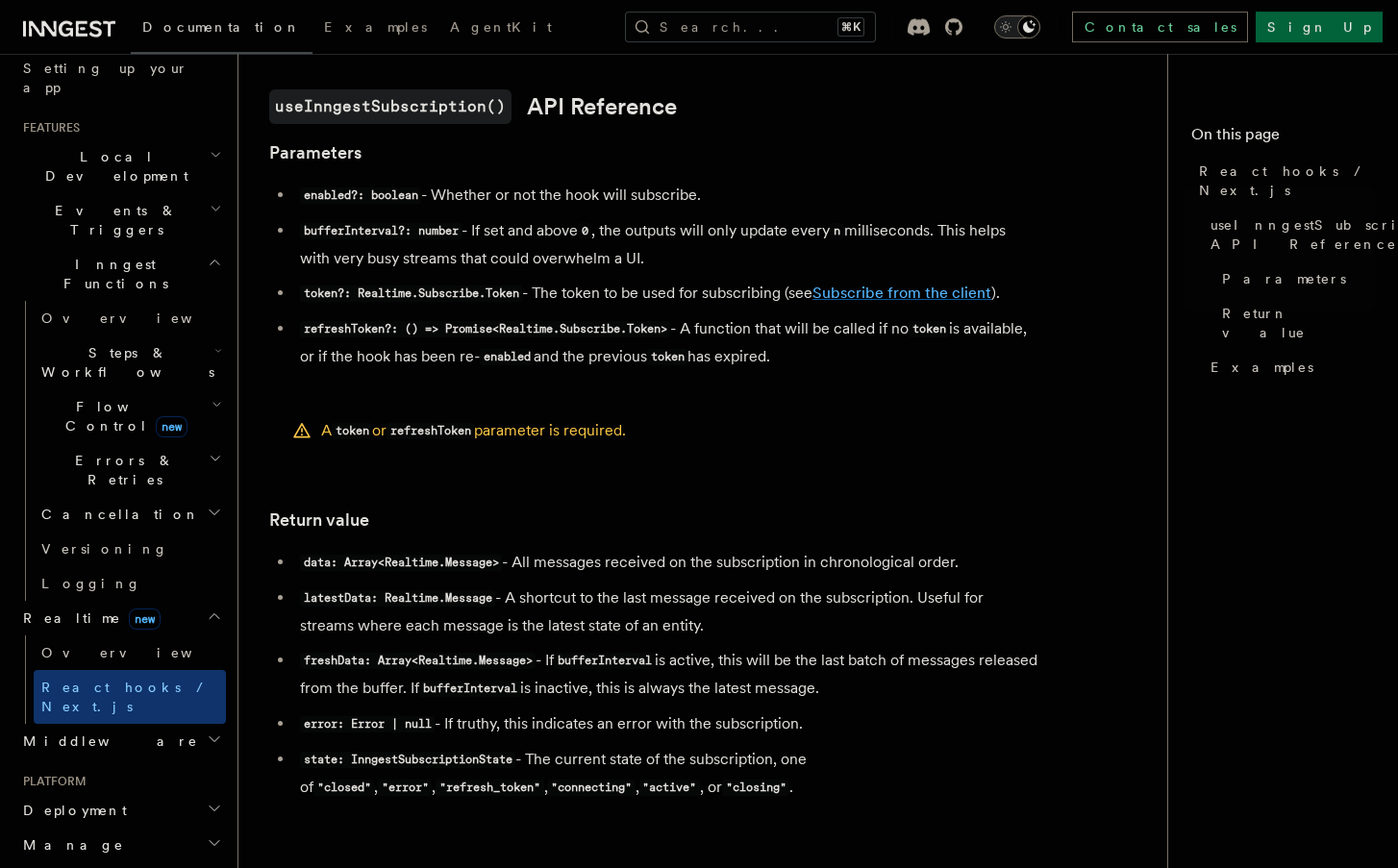 click on "Subscribe from the client" at bounding box center (902, 292) 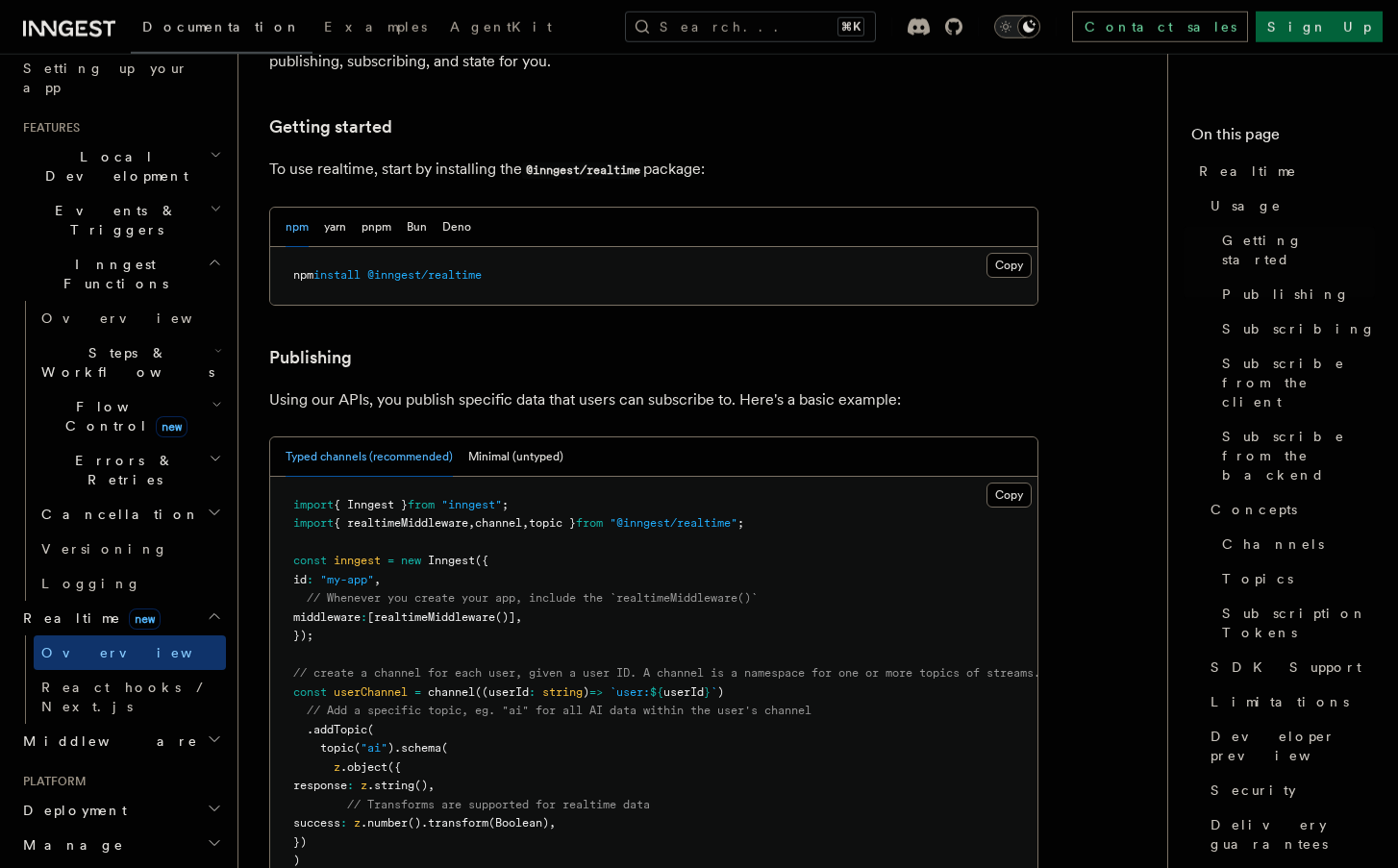 scroll, scrollTop: 930, scrollLeft: 0, axis: vertical 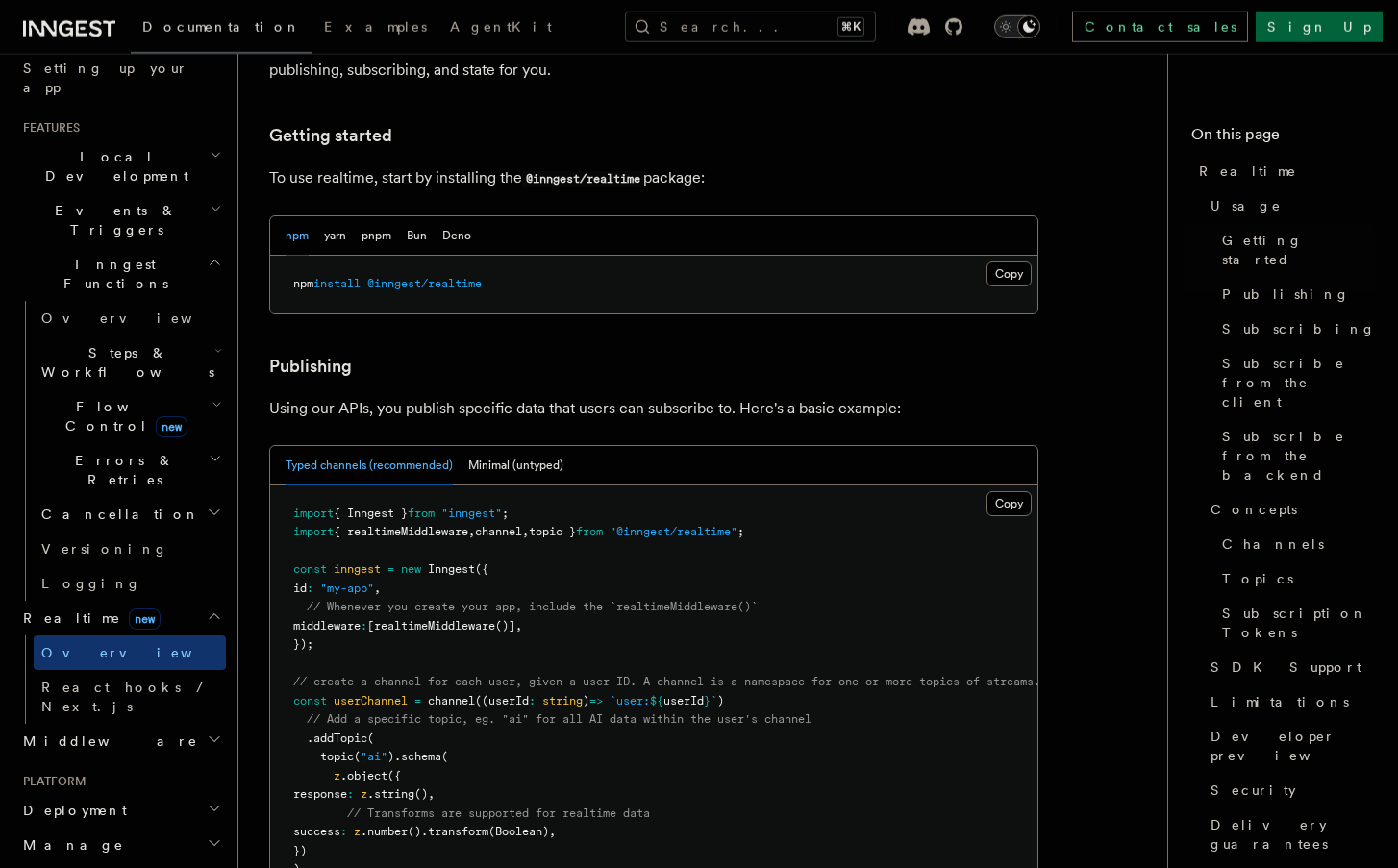 click 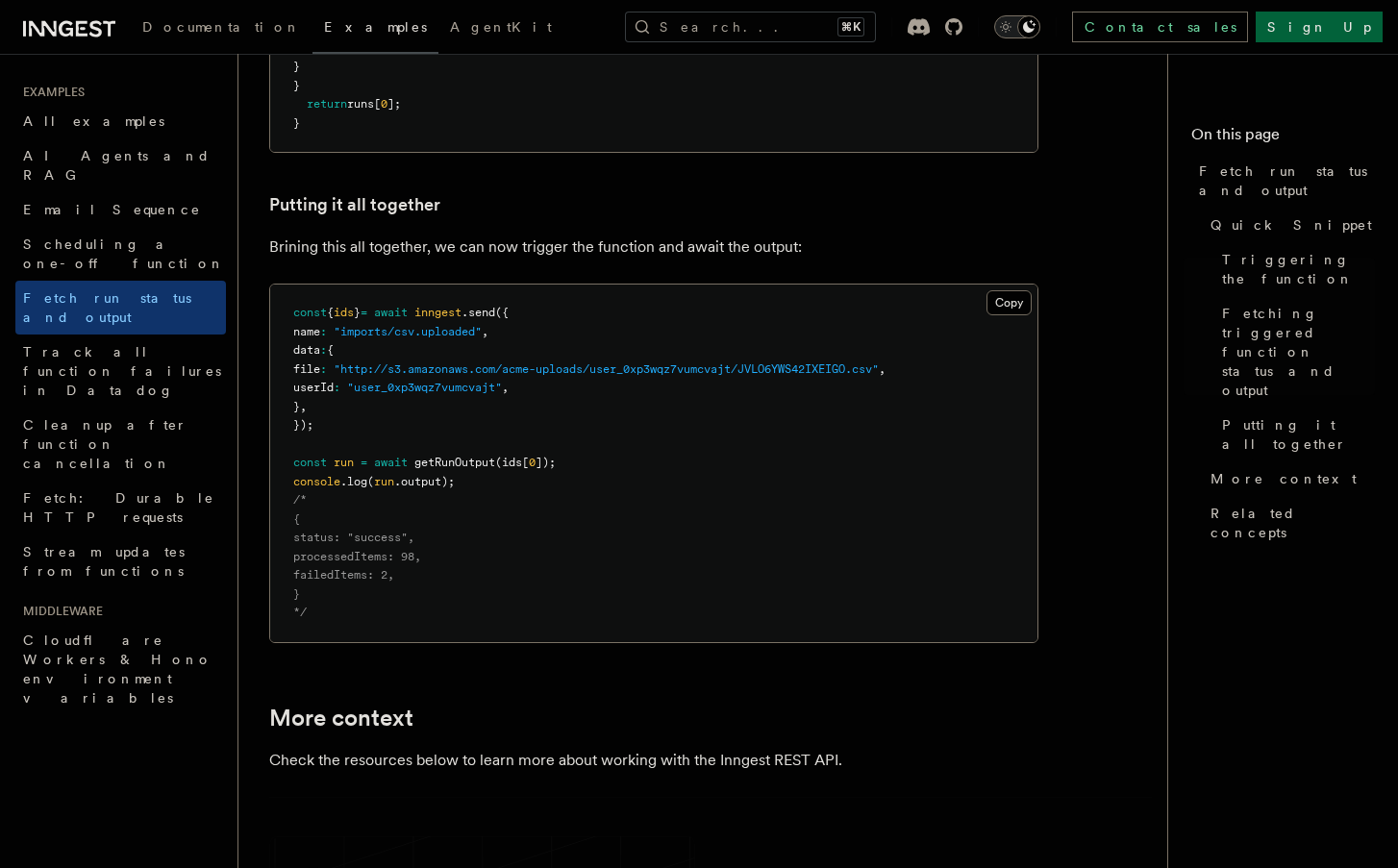 scroll, scrollTop: 2389, scrollLeft: 0, axis: vertical 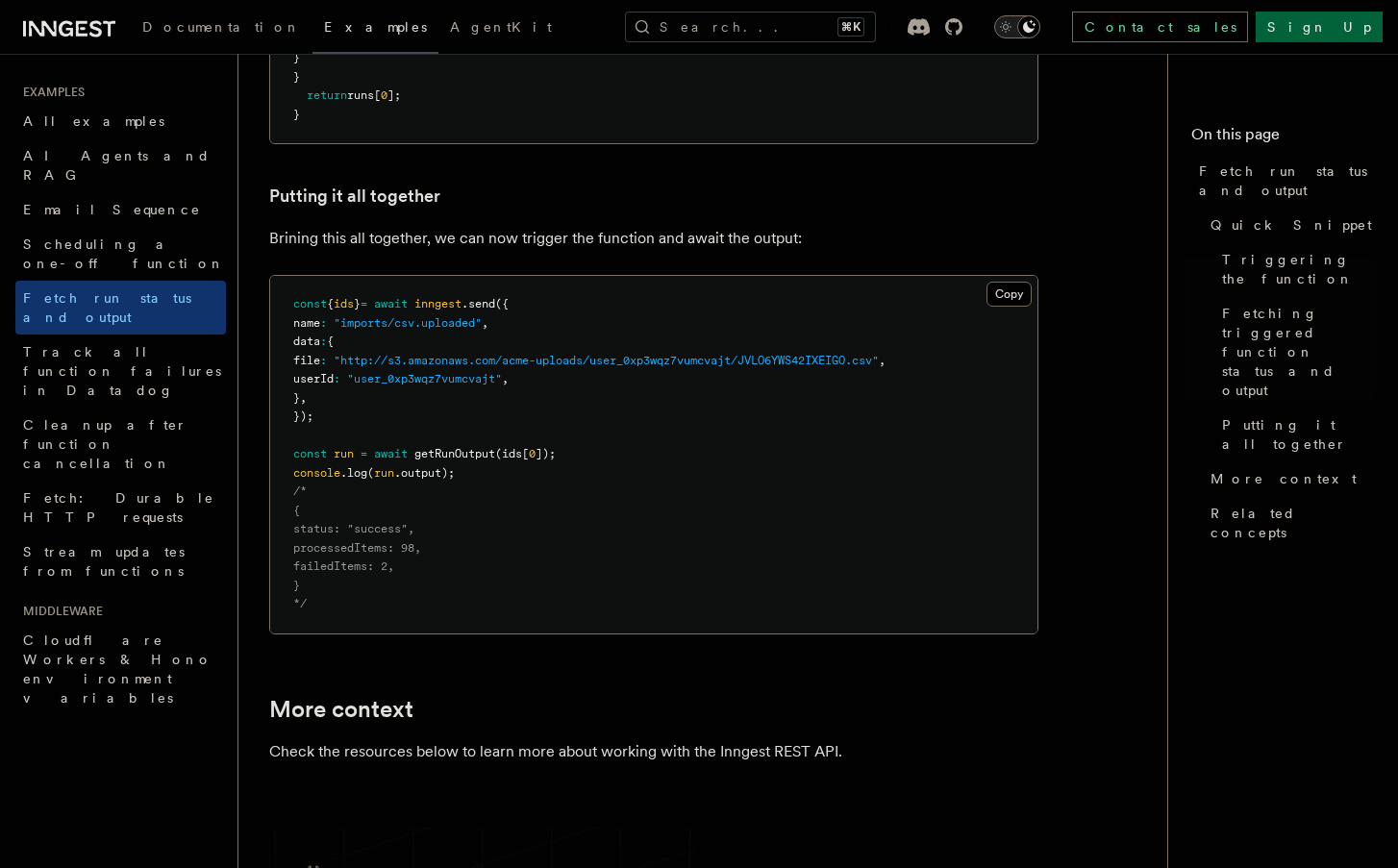 click on "const  {  ids  }  =   await   inngest .send ({
name :   "imports/csv.uploaded" ,
data :  {
file :   "http://s3.amazonaws.com/acme-uploads/user_0xp3wqz7vumcvajt/JVLO6YWS42IXEIGO.csv" ,
userId :   "user_0xp3wqz7vumcvajt" ,
} ,
});
const   run   =   await   getRunOutput (ids[ 0 ]);
console .log ( run .output);
/*
{
status: "success",
processedItems: 98,
failedItems: 2,
}
*/" at bounding box center (654, 455) 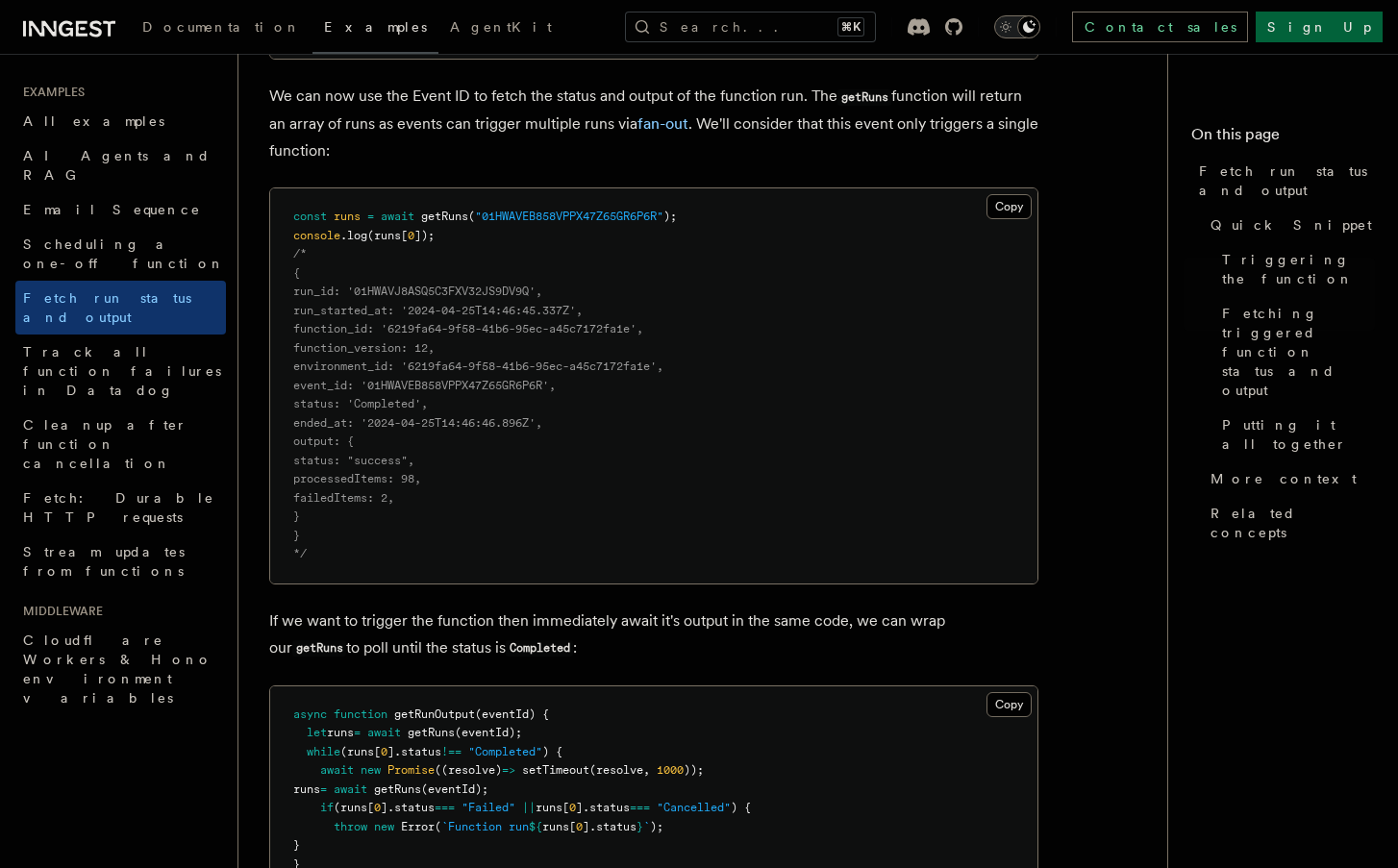 scroll, scrollTop: 1599, scrollLeft: 0, axis: vertical 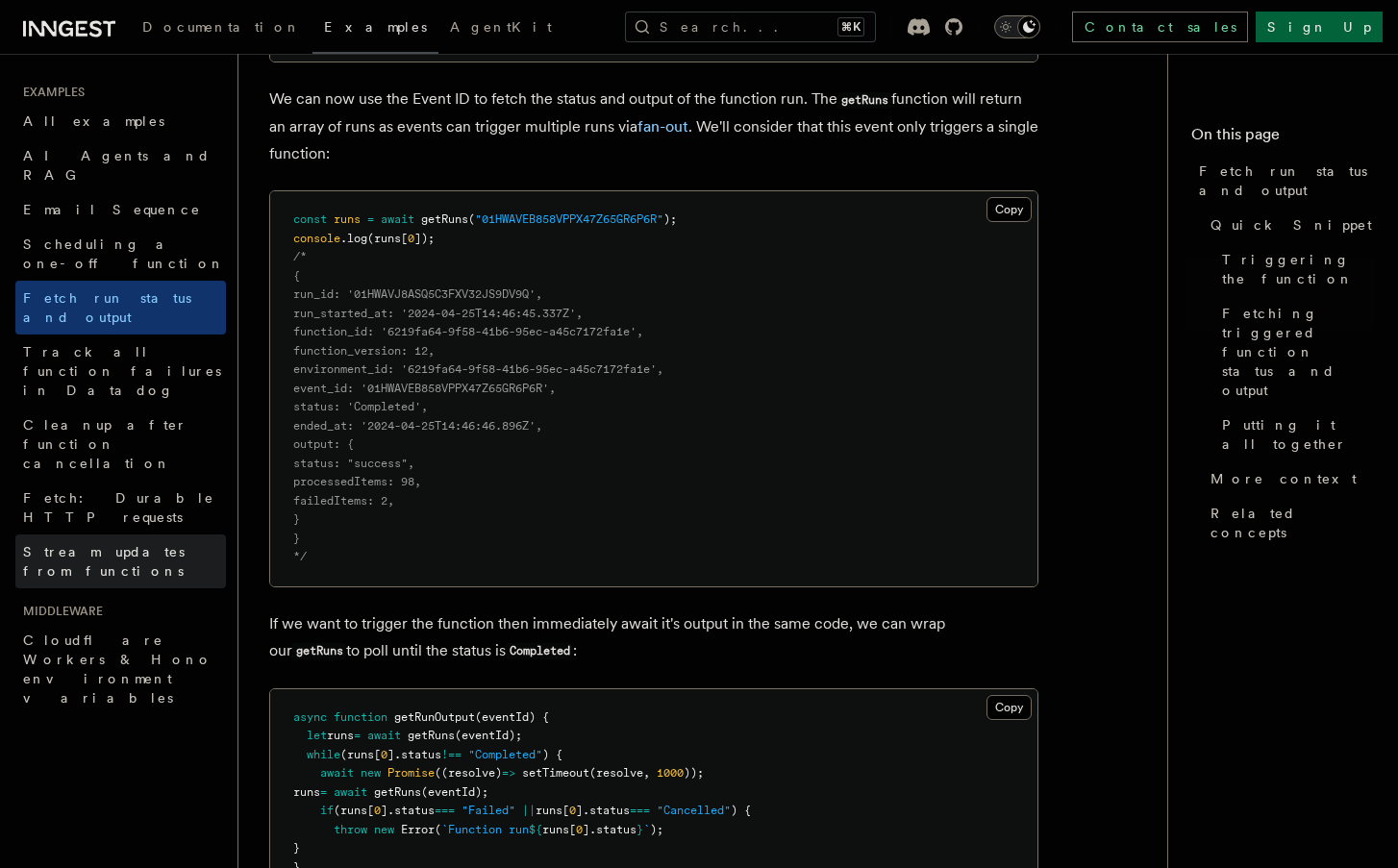 click on "Stream updates from functions" at bounding box center (104, 561) 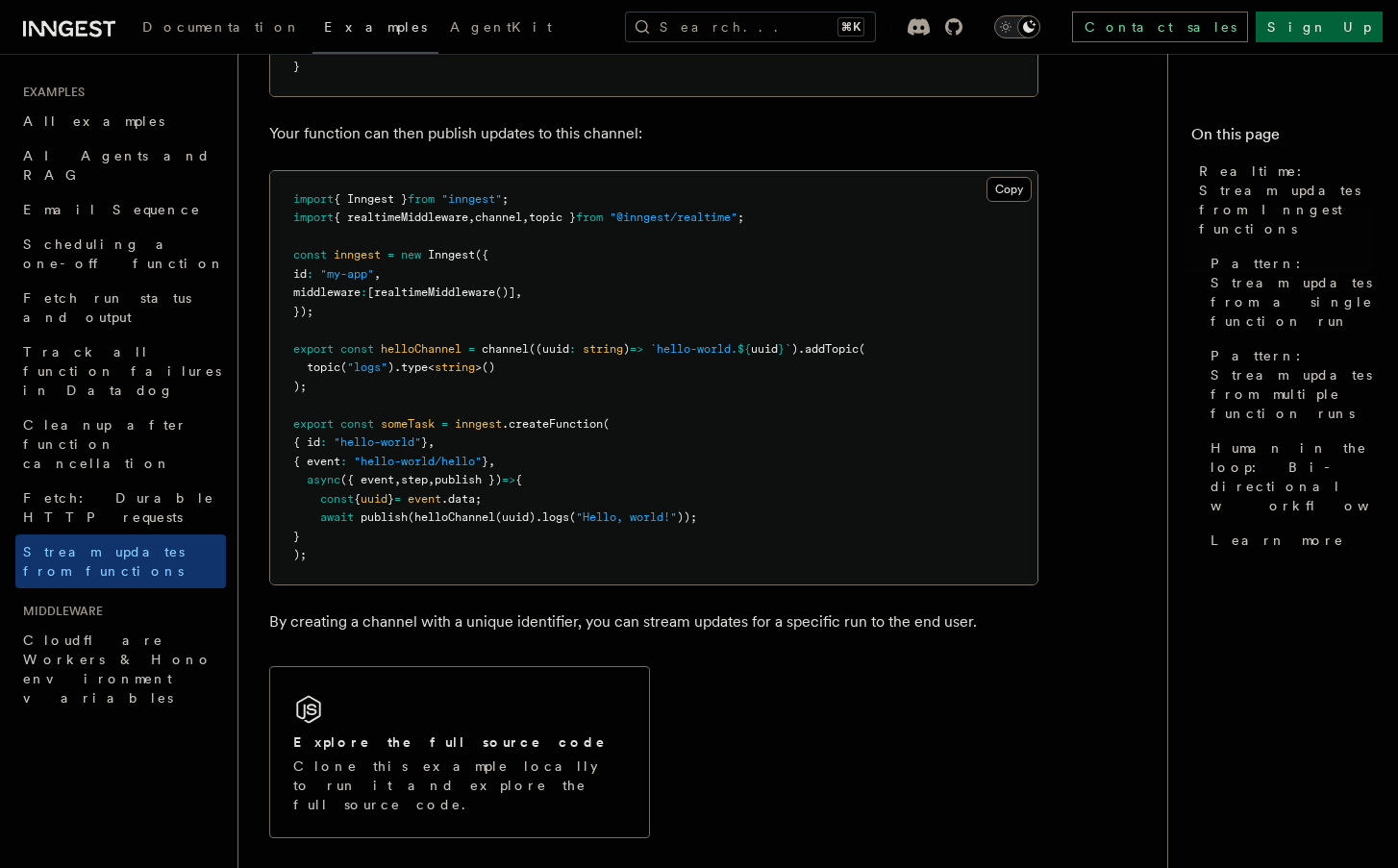 scroll, scrollTop: 1449, scrollLeft: 0, axis: vertical 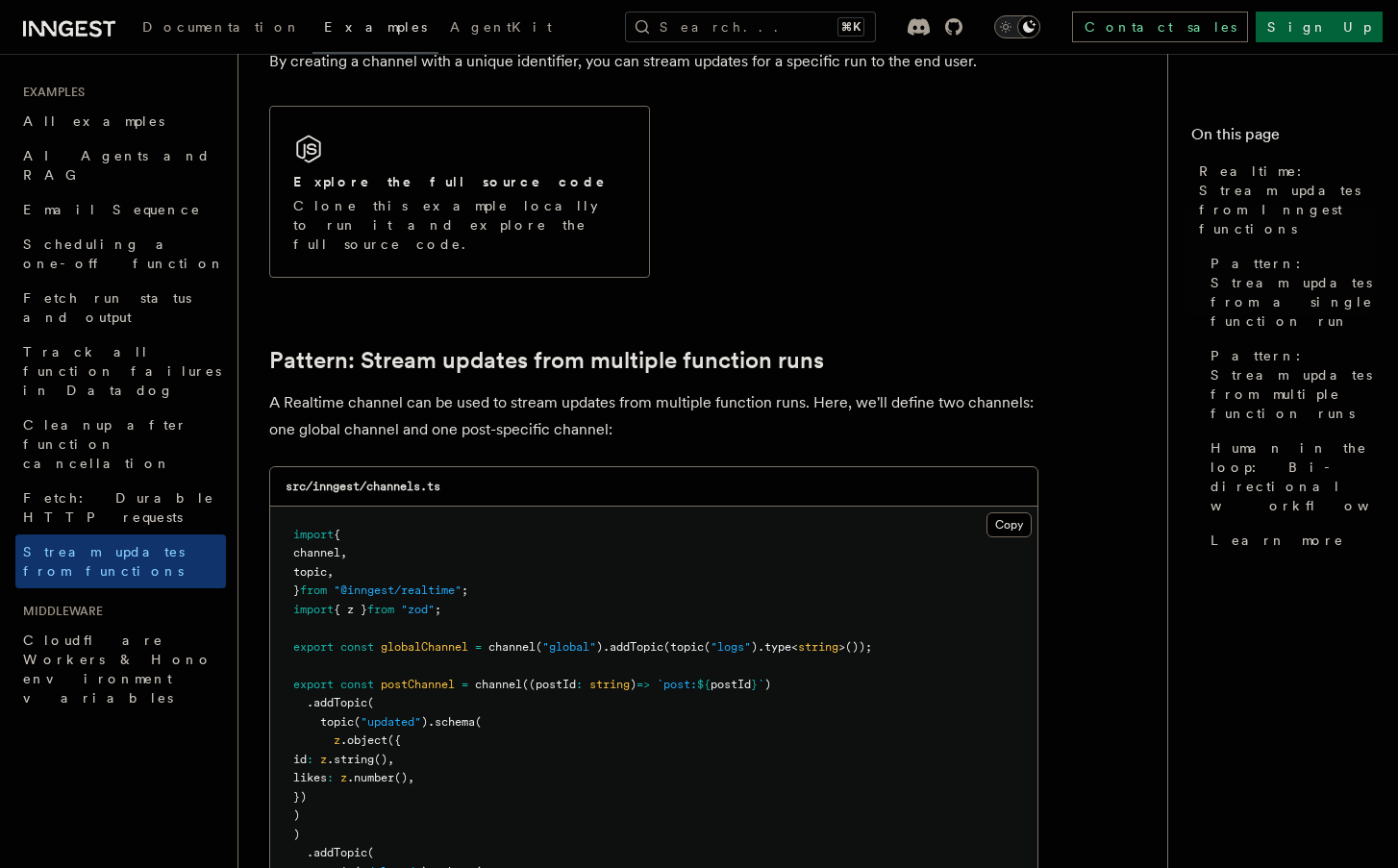 click on "import  {
channel ,
topic ,
}  from   "@inngest/realtime" ;
import  { z }  from   "zod" ;
export   const   globalChannel   =   channel ( "global" ) .addTopic ( topic ( "logs" ) .type < string >());
export   const   postChannel   =   channel ((postId :   string )  =>   `post: ${ postId } ` )
.addTopic (
topic ( "updated" ) .schema (
z .object ({
id :   z .string () ,
likes :   z .number () ,
})
)
)
.addTopic (
topic ( "deleted" ) .schema (
z .object ({
id :   z .string () ,
reason :   z .string () ,
})
)
);" at bounding box center (654, 760) 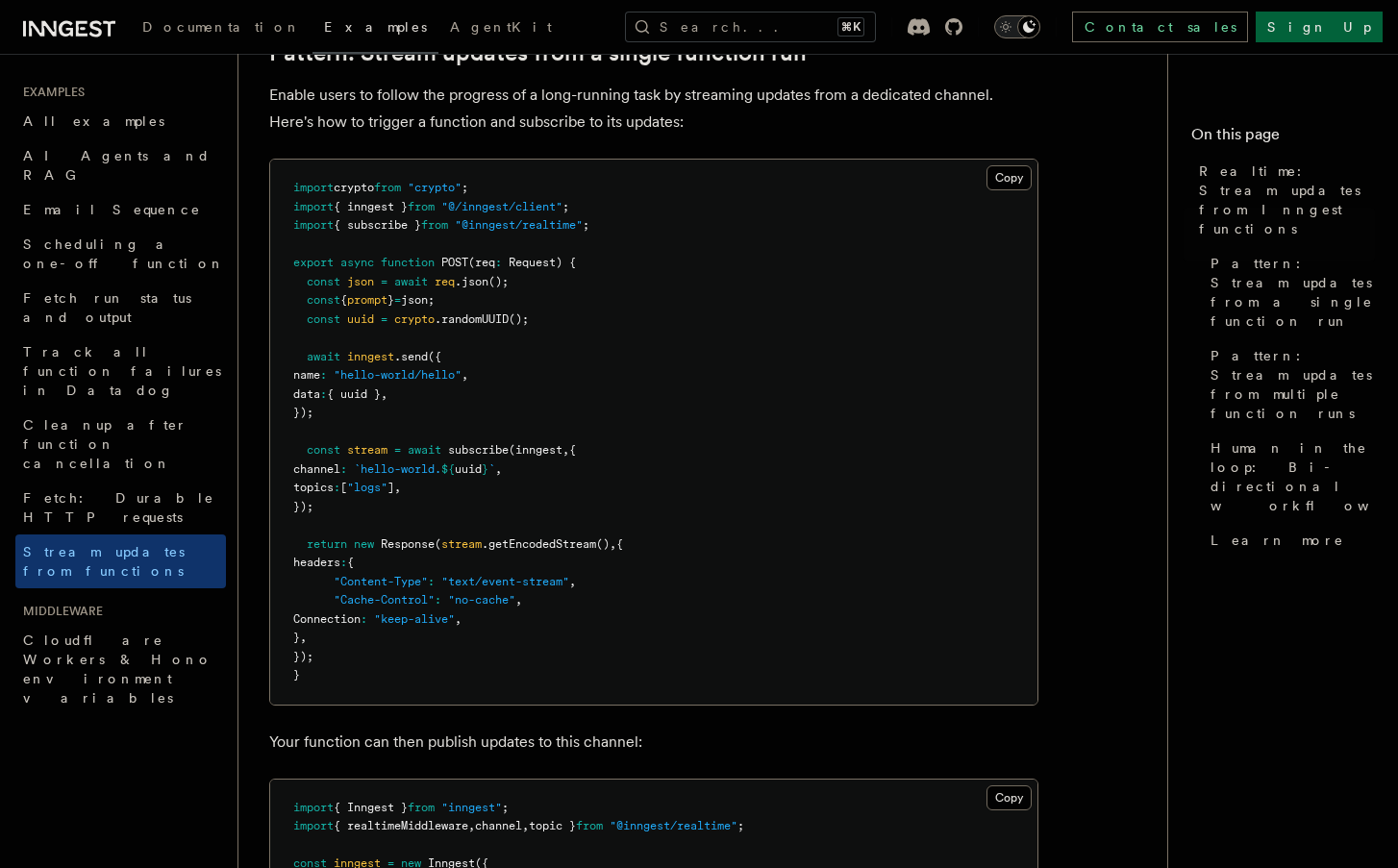 scroll, scrollTop: 279, scrollLeft: 0, axis: vertical 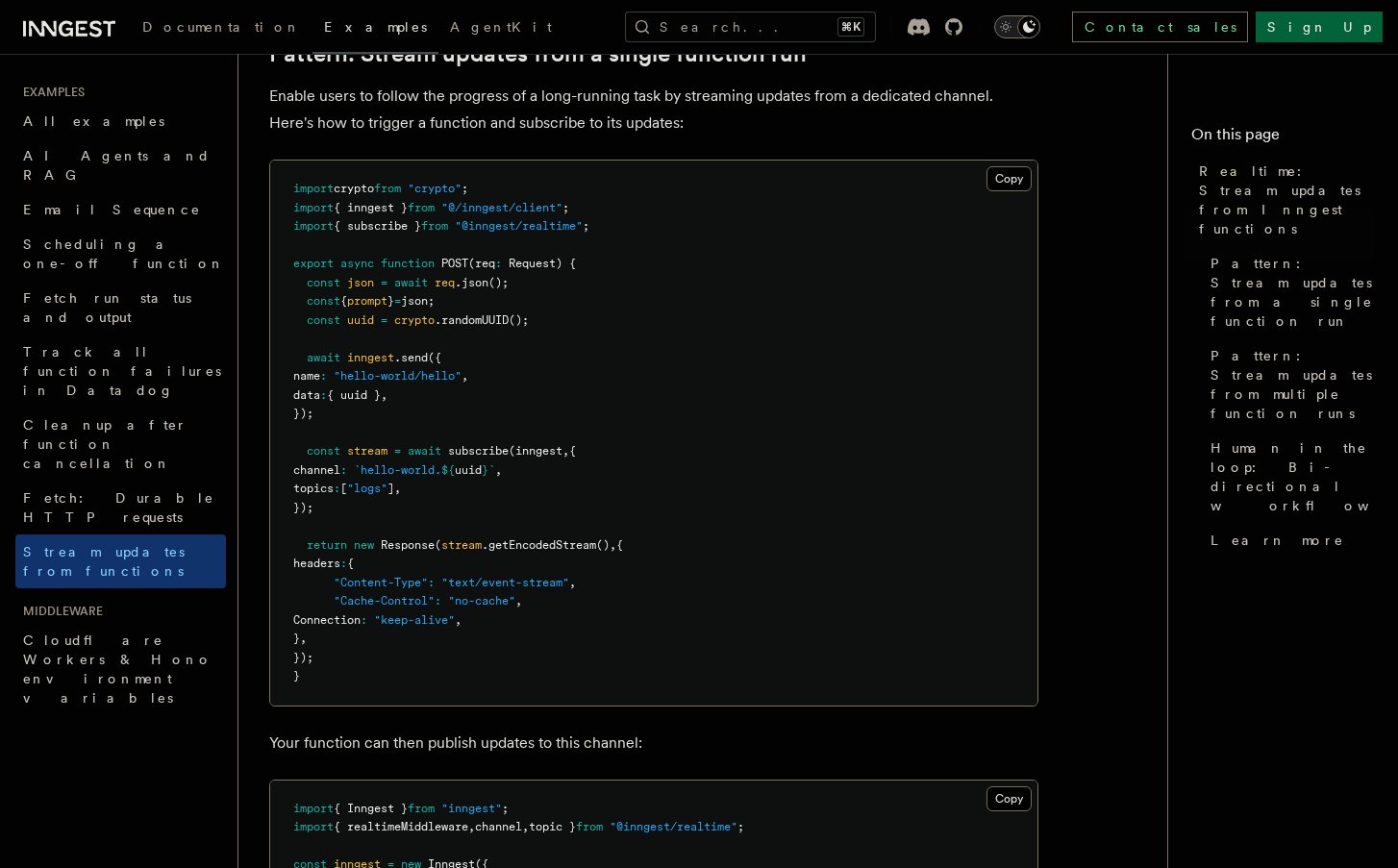 click on "subscribe" at bounding box center (478, 451) 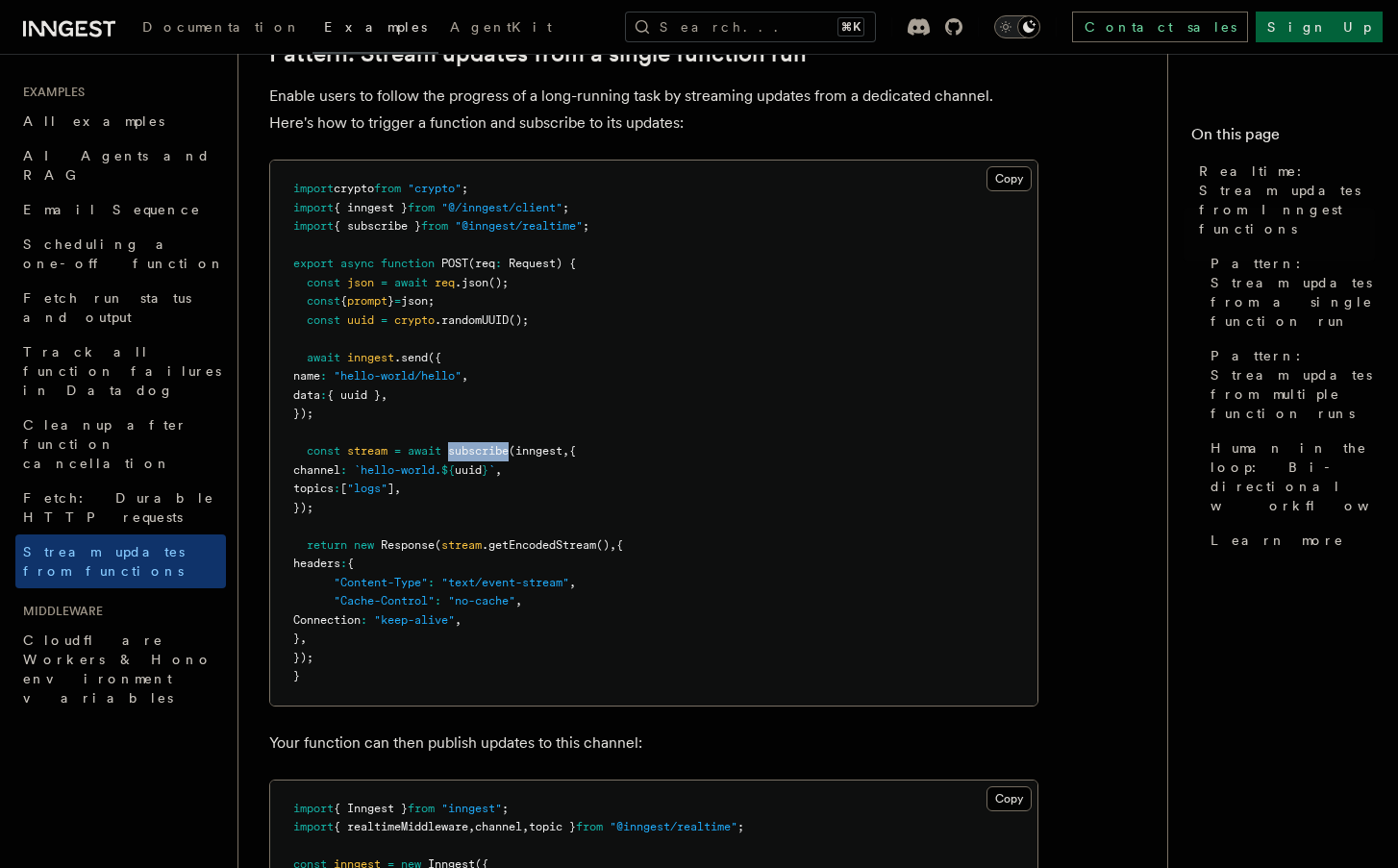 click on "import  crypto  from   "crypto" ;
import  { inngest }  from   "@/inngest/client" ;
import  { subscribe }  from   "@inngest/realtime" ;
export   async   function   POST (req :   Request ) {
const   json   =   await   req .json ();
const  {  prompt  }  =  json;
const   uuid   =   crypto .randomUUID ();
await   inngest .send ({
name :   "hello-world/hello" ,
data :  { uuid } ,
});
const   stream   =   await   subscribe (inngest ,  {
channel :   `hello-world. ${ uuid } ` ,
topics :  [ "logs" ] ,
});
return   new   Response ( stream .getEncodedStream () ,  {
headers :  {
"Content-Type" :   "text/event-stream" ,
"Cache-Control" :   "no-cache" ,
Connection :   "keep-alive" ,
} ,
});
}" at bounding box center (654, 433) 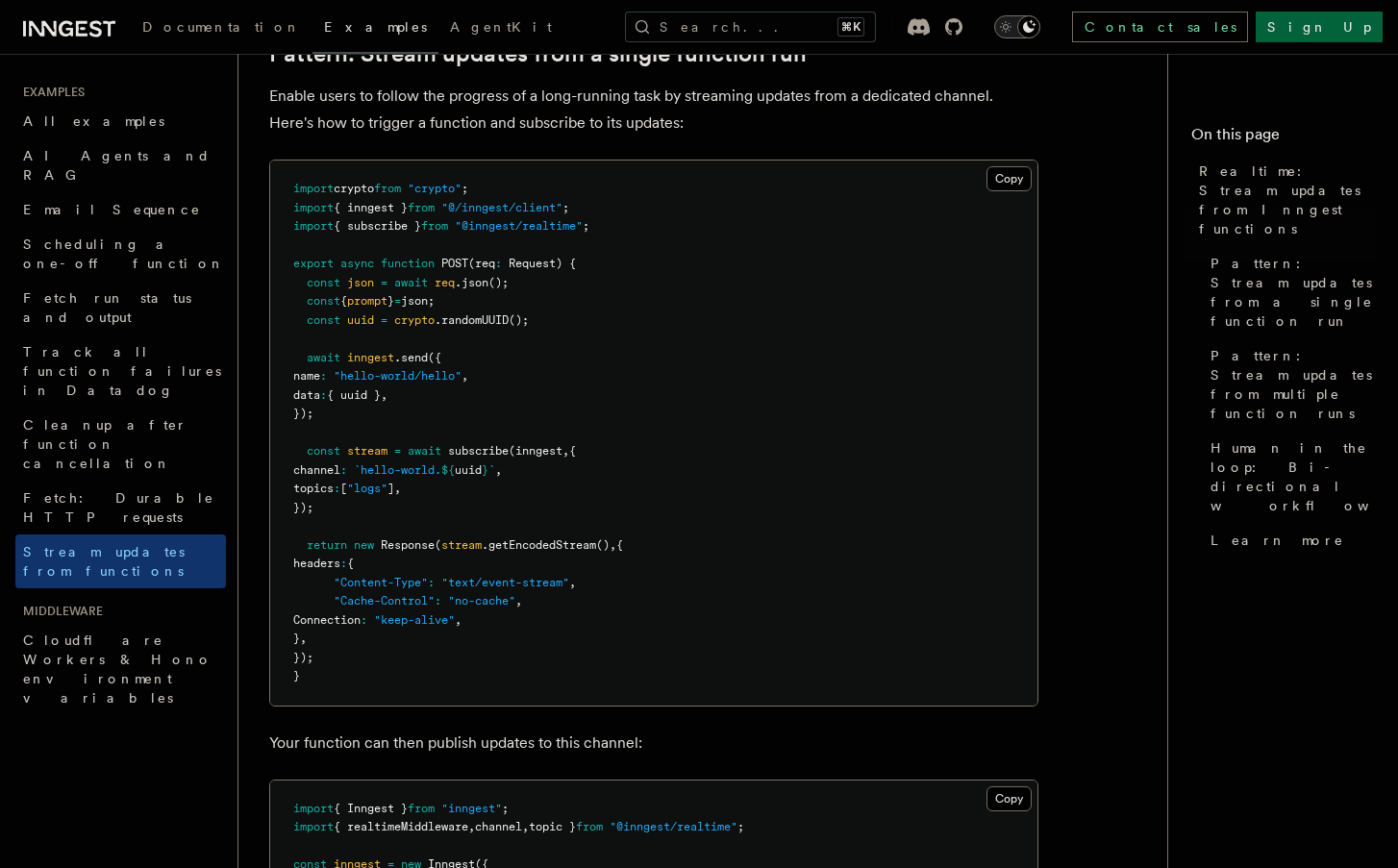 click on "subscribe" at bounding box center [478, 451] 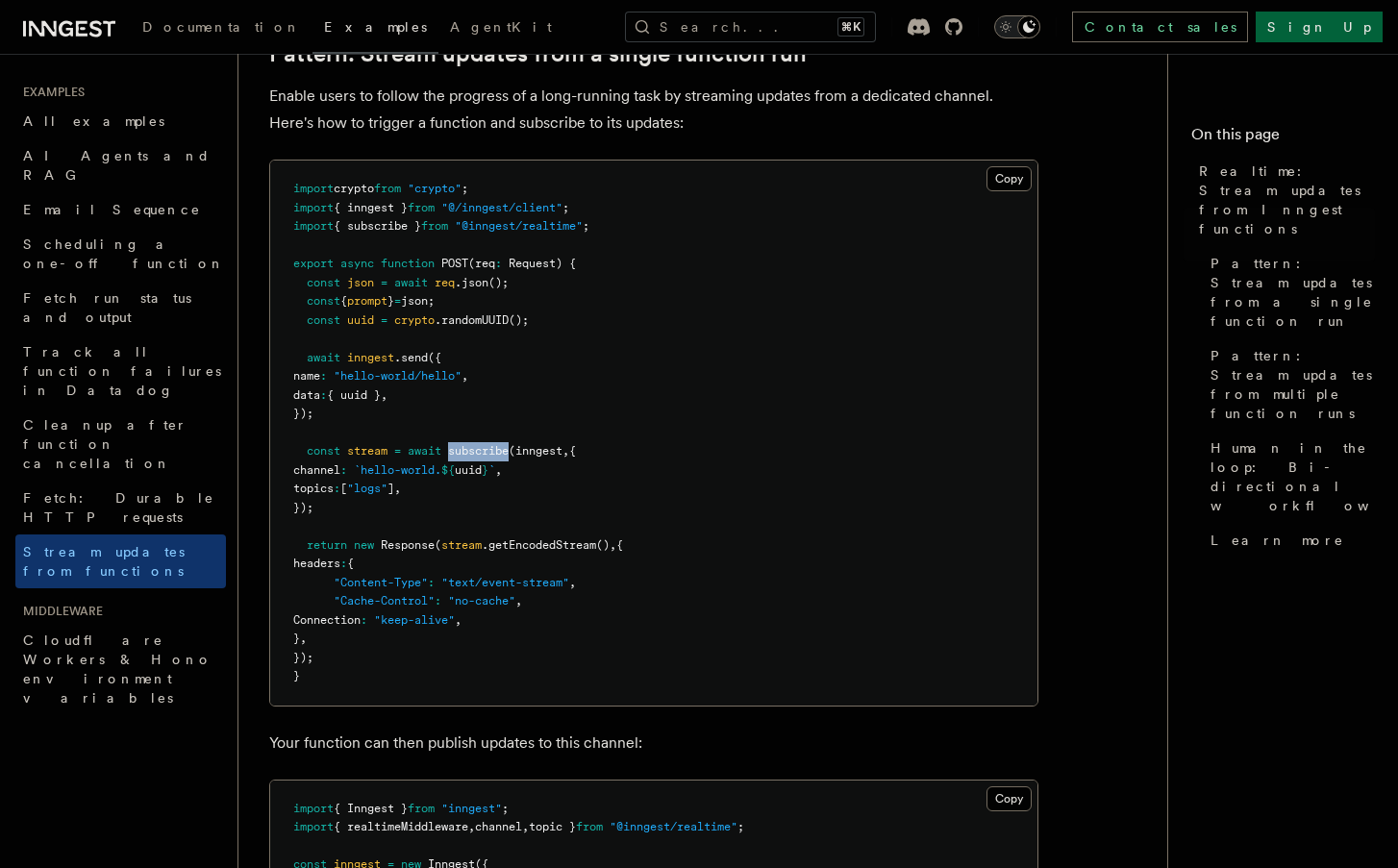 click on "import  crypto  from   "crypto" ;
import  { inngest }  from   "@/inngest/client" ;
import  { subscribe }  from   "@inngest/realtime" ;
export   async   function   POST (req :   Request ) {
const   json   =   await   req .json ();
const  {  prompt  }  =  json;
const   uuid   =   crypto .randomUUID ();
await   inngest .send ({
name :   "hello-world/hello" ,
data :  { uuid } ,
});
const   stream   =   await   subscribe (inngest ,  {
channel :   `hello-world. ${ uuid } ` ,
topics :  [ "logs" ] ,
});
return   new   Response ( stream .getEncodedStream () ,  {
headers :  {
"Content-Type" :   "text/event-stream" ,
"Cache-Control" :   "no-cache" ,
Connection :   "keep-alive" ,
} ,
});
}" at bounding box center (654, 433) 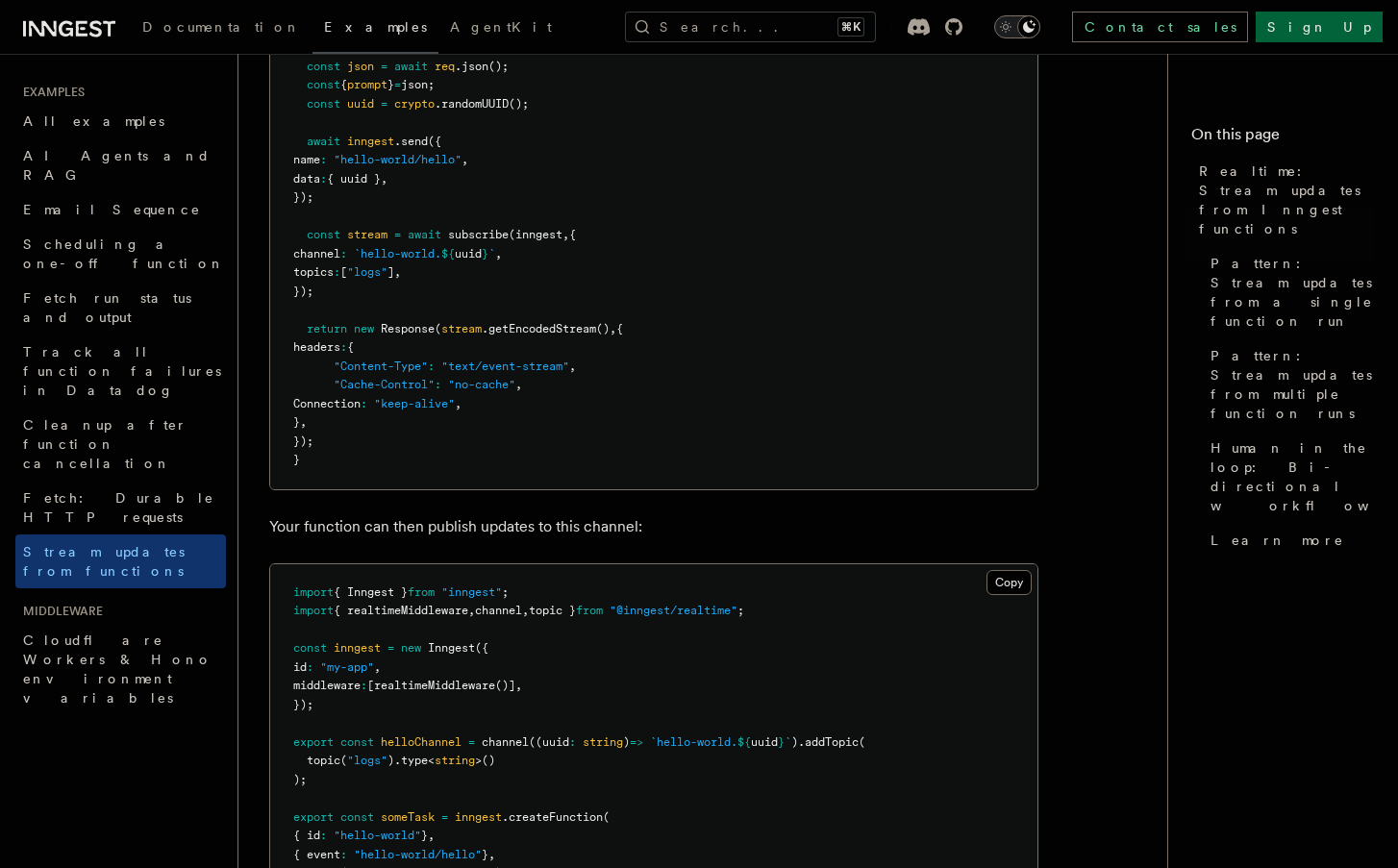 scroll, scrollTop: 483, scrollLeft: 0, axis: vertical 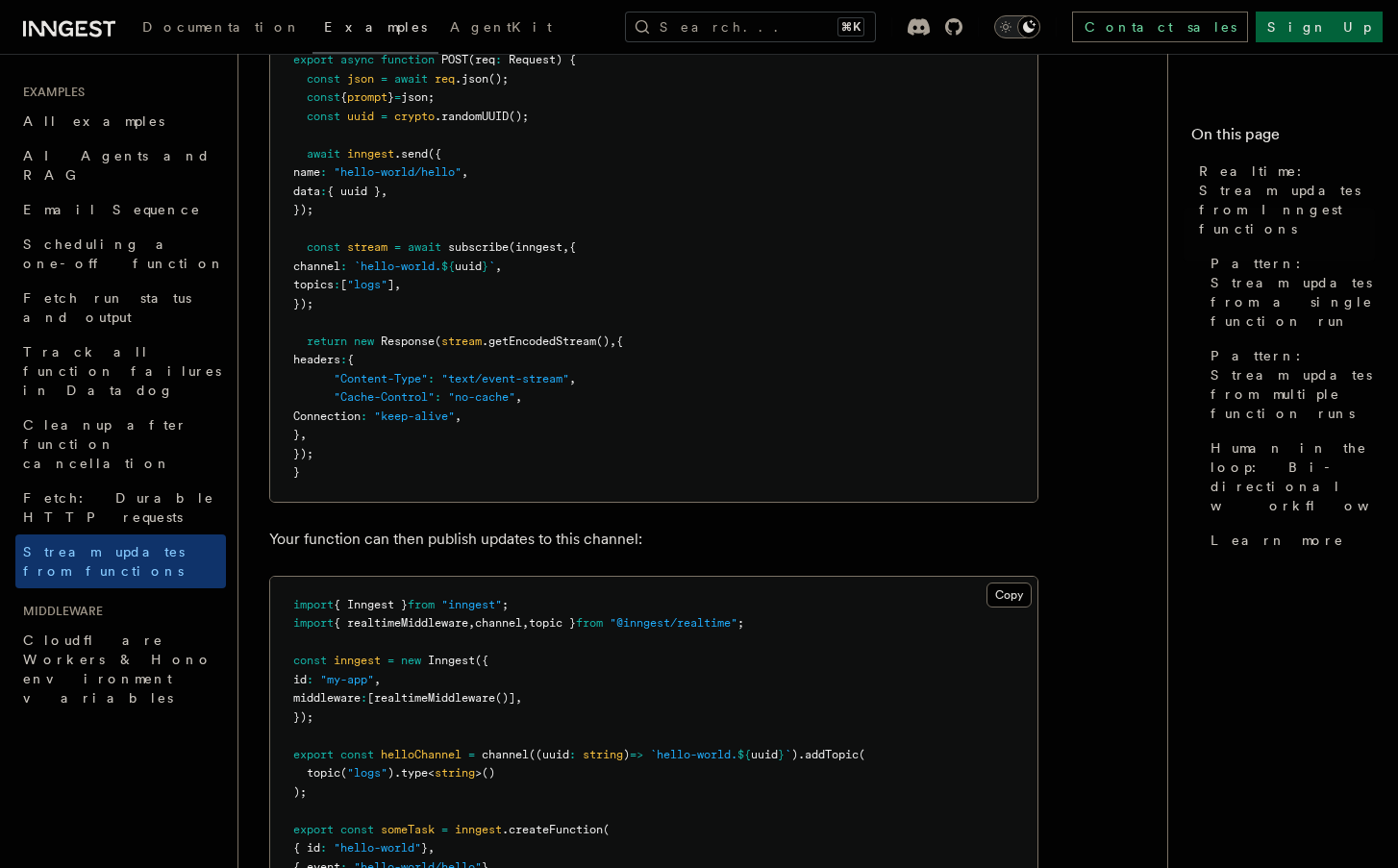 click on "Examples Realtime: Stream updates from Inngest functions
Inngest Realtime enables you to stream updates from your functions, power live UIs, and implement bi-directional workflows such as Human-in-the-Loop. Use channels and topics to broadcast updates, stream logs, or await user input.
Pattern: Stream updates from a single function run
Enable users to follow the progress of a long-running task by streaming updates from a dedicated channel. Here's how to trigger a function and subscribe to its updates:
Copy Copied import  crypto  from   "crypto" ;
import  { inngest }  from   "@/inngest/client" ;
import  { subscribe }  from   "@inngest/realtime" ;
export   async   function   POST (req :   Request ) {
const   json   =   await   req .json ();
const  {  prompt  }  =  json;
const   uuid   =   crypto .randomUUID ();
await   inngest .send ({
name :   "hello-world/hello" ,
data :  { uuid } ,
});
const   stream   =   await   subscribe (inngest ,  {
:   ${ }" at bounding box center (711, 2407) 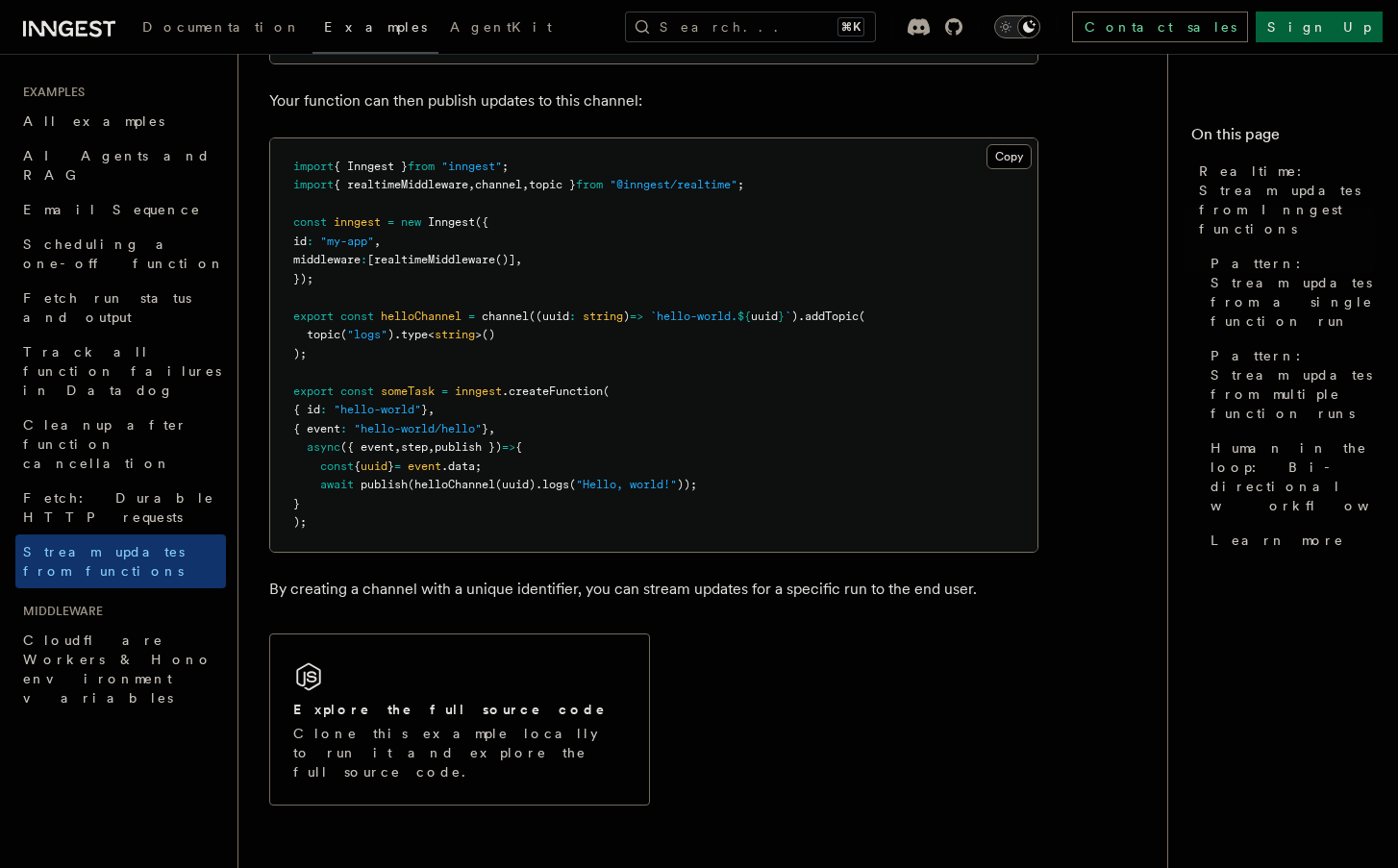 scroll, scrollTop: 922, scrollLeft: 0, axis: vertical 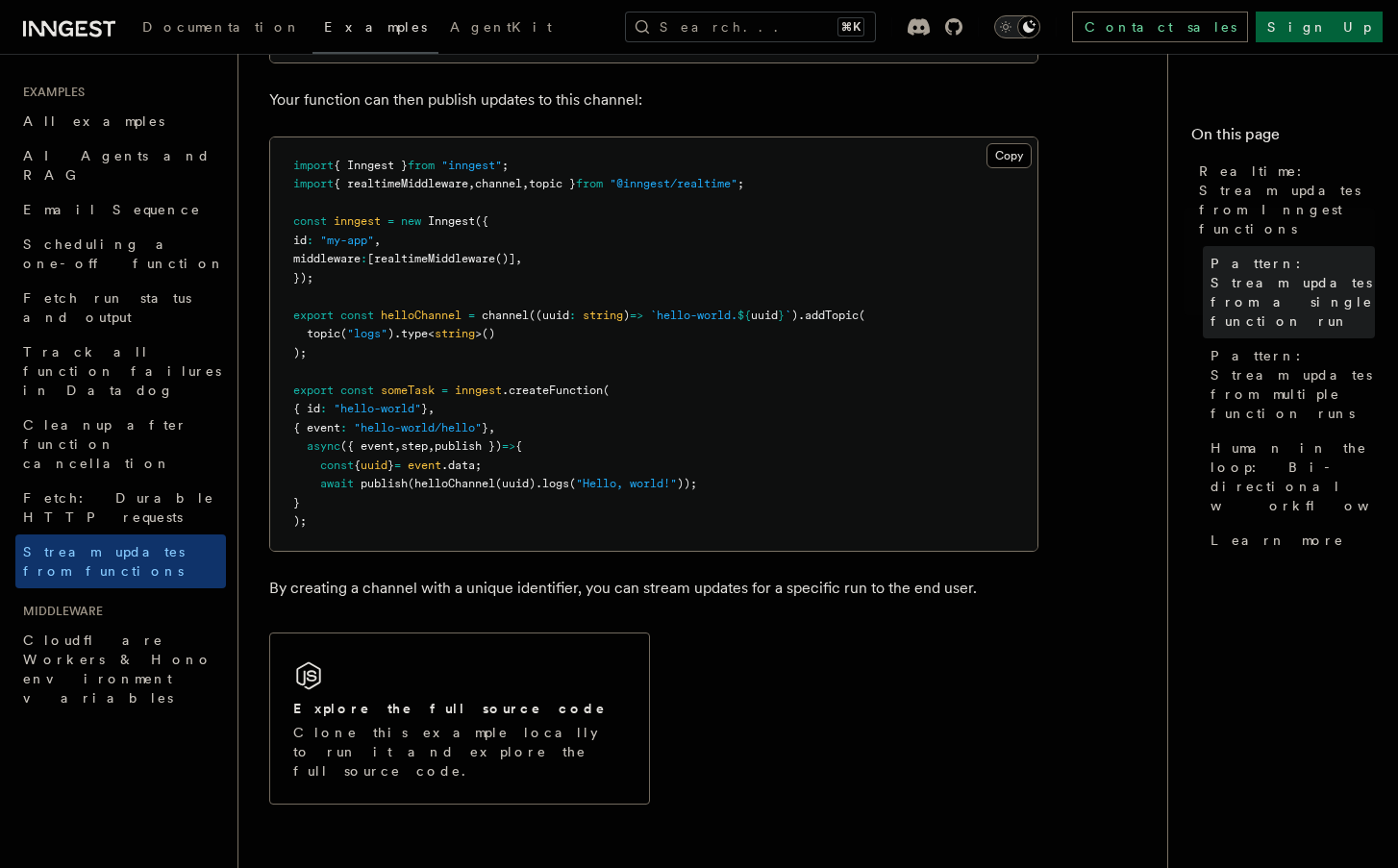 click on "Pattern: Stream updates from a single function run" at bounding box center (1292, 292) 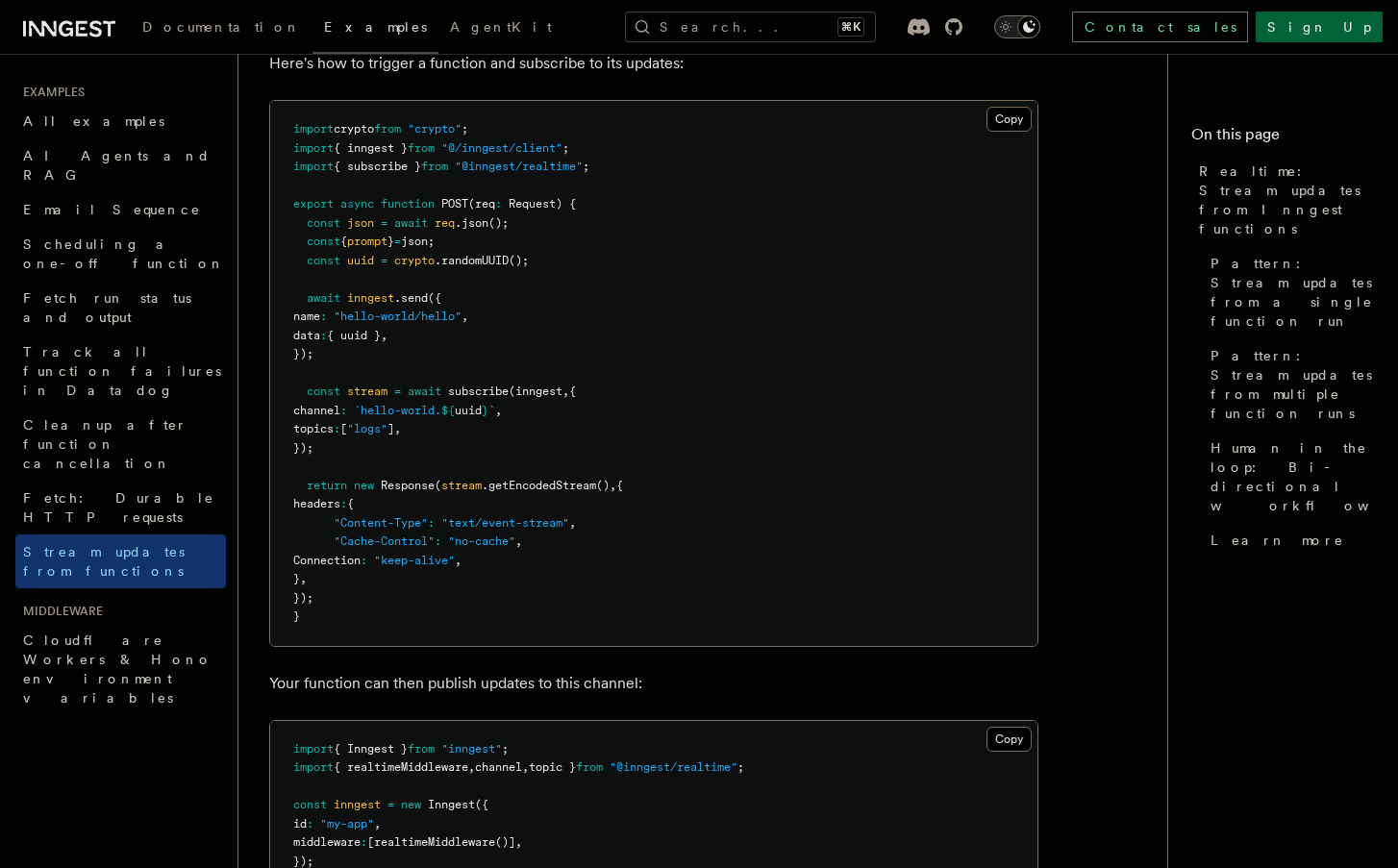 scroll, scrollTop: 337, scrollLeft: 0, axis: vertical 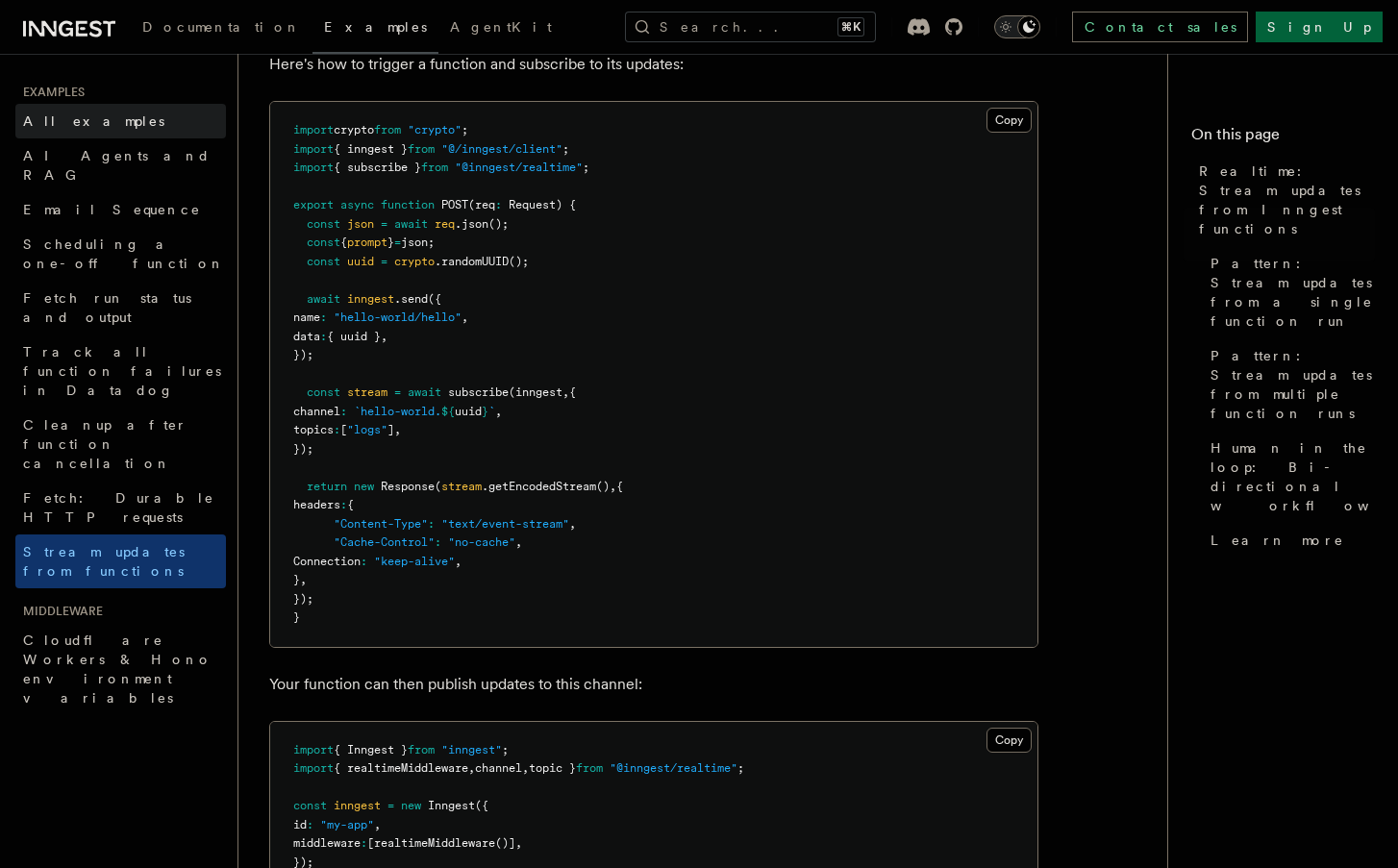 click on "All examples" at bounding box center [120, 121] 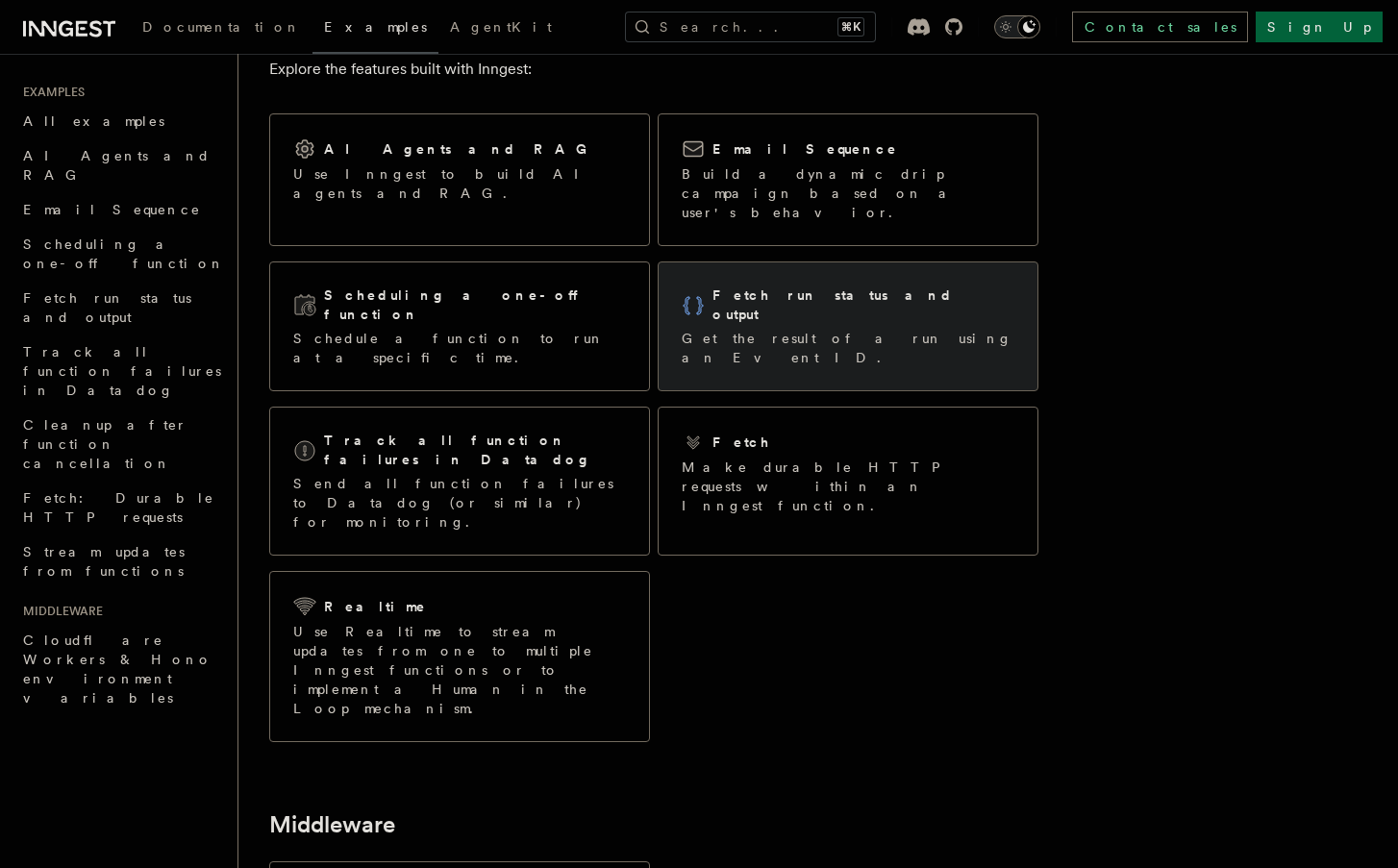 scroll, scrollTop: 101, scrollLeft: 0, axis: vertical 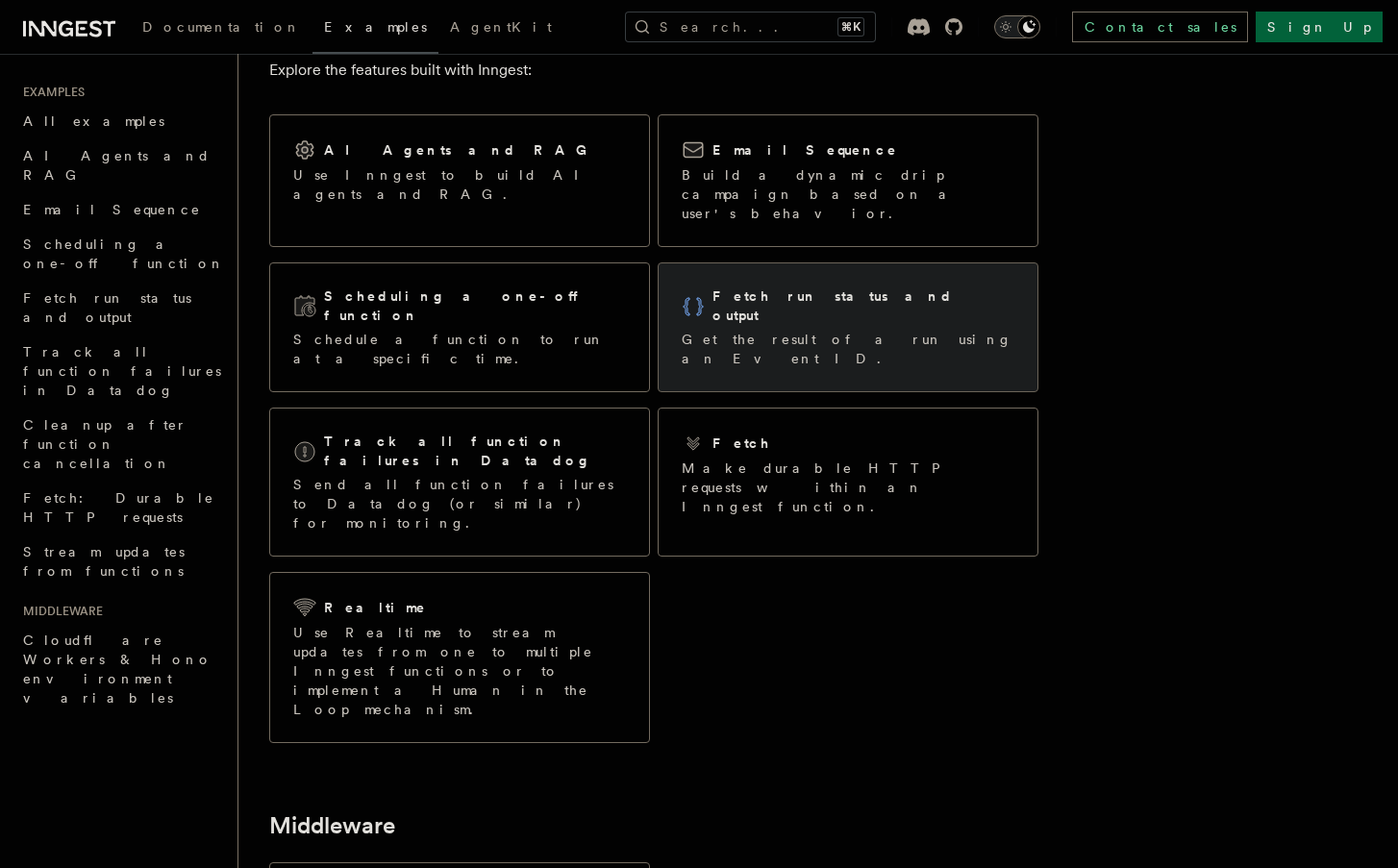 click on "Fetch run status and output Get the result of a run using an Event ID." at bounding box center (848, 327) 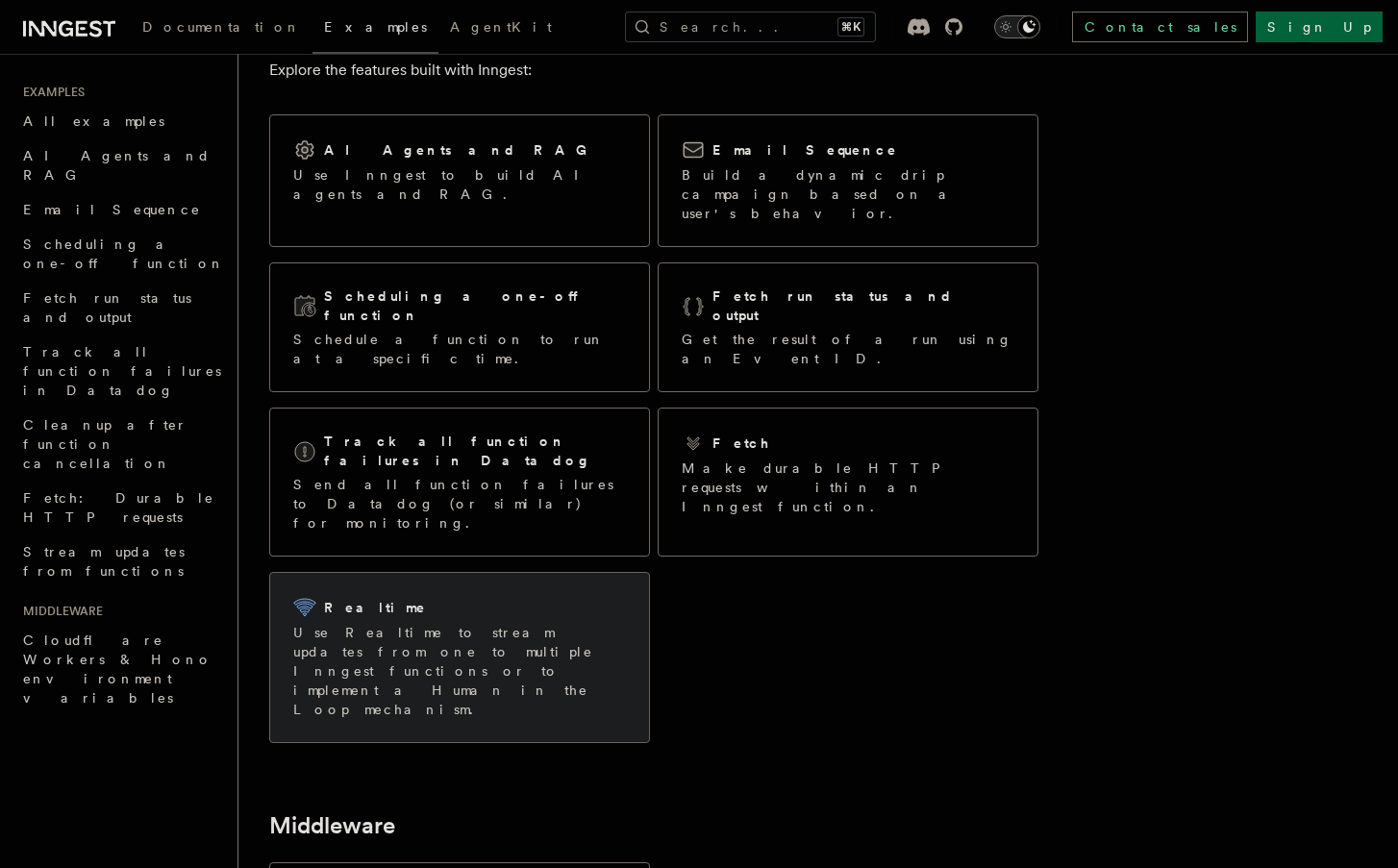 click on "Realtime Use Realtime to stream updates from one to multiple Inngest functions or to implement a Human in the Loop mechanism." at bounding box center [460, 657] 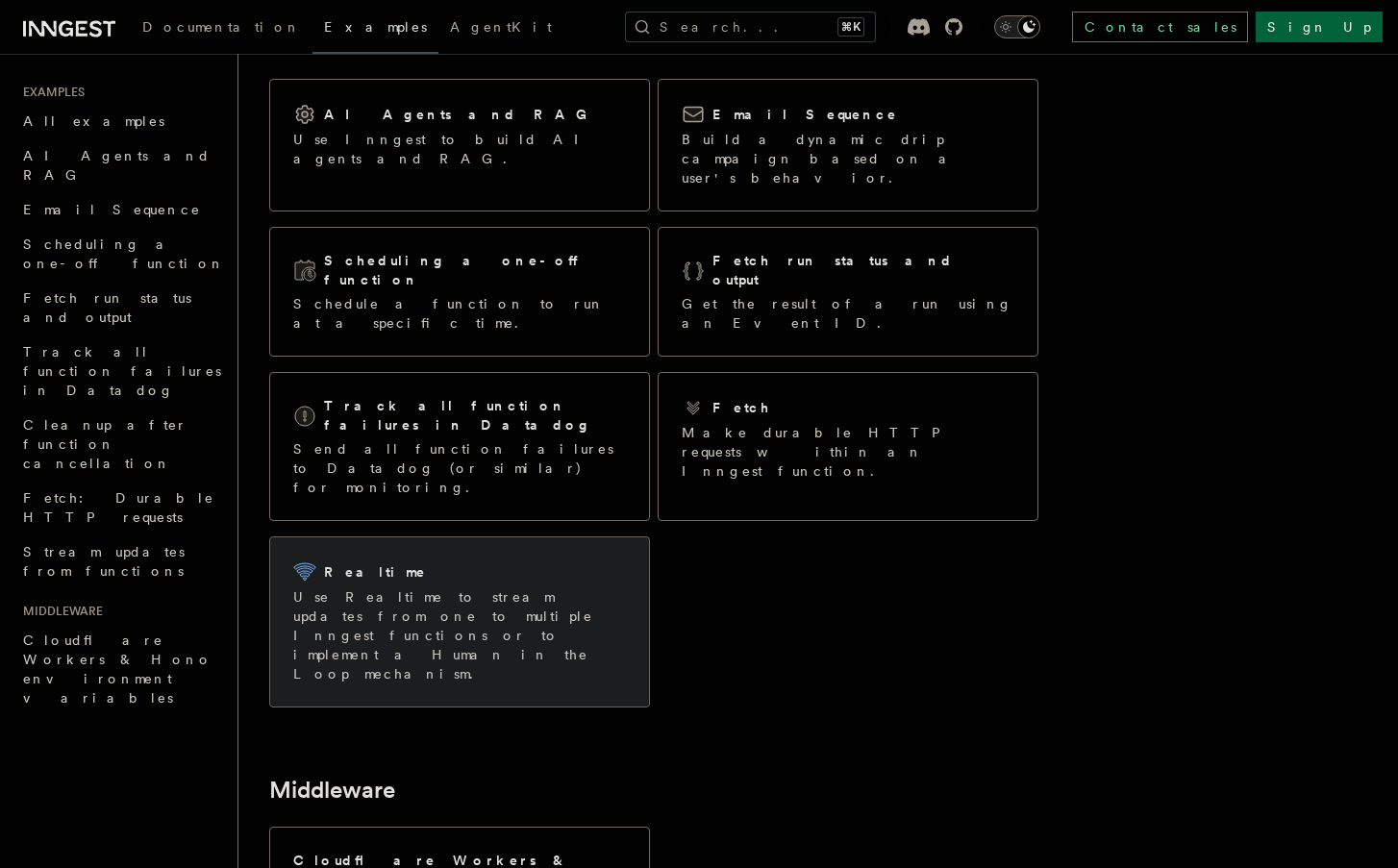 scroll, scrollTop: 130, scrollLeft: 0, axis: vertical 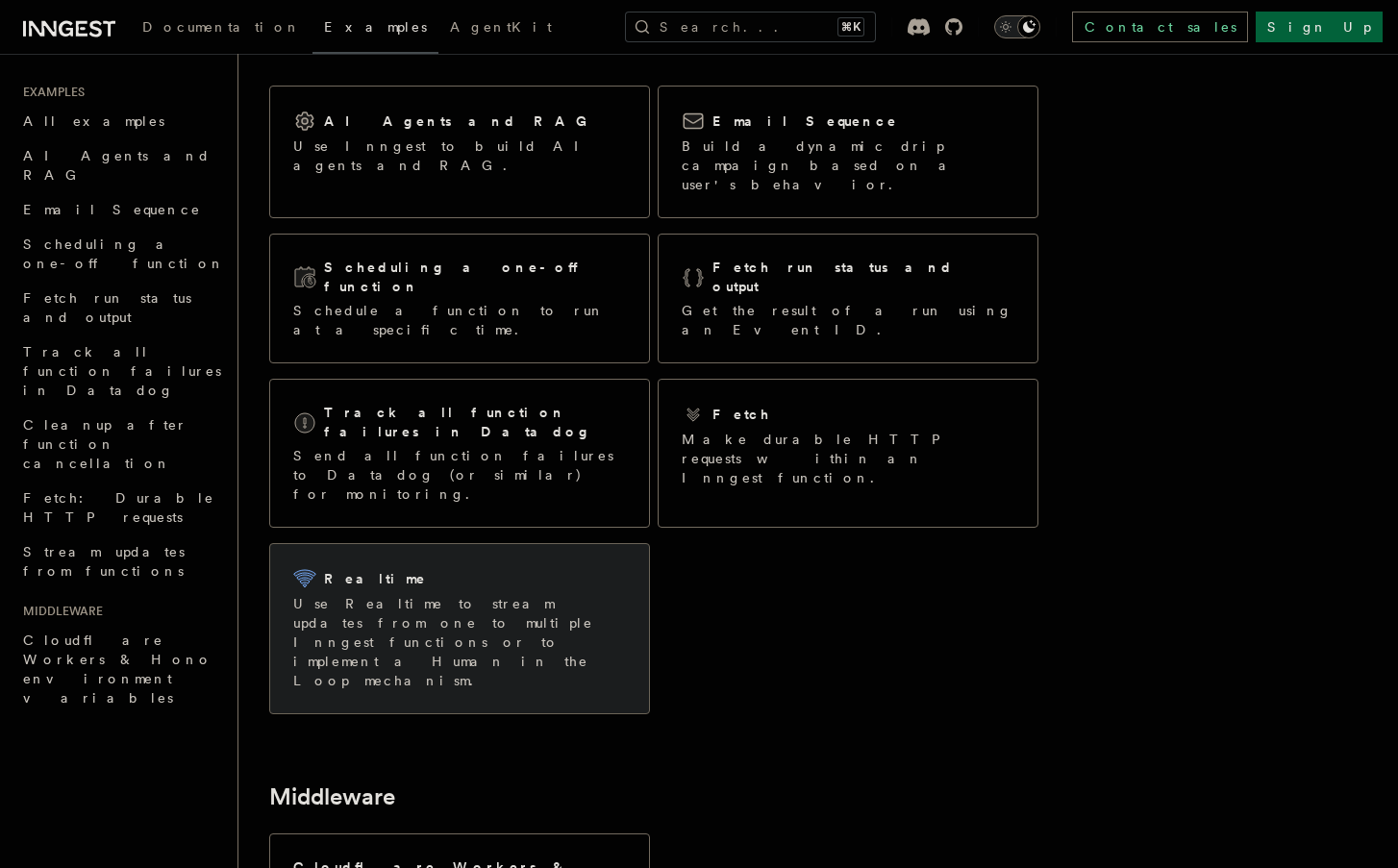 click on "Use Realtime to stream updates from one to multiple Inngest functions or to implement a Human in the Loop mechanism." at bounding box center (460, 642) 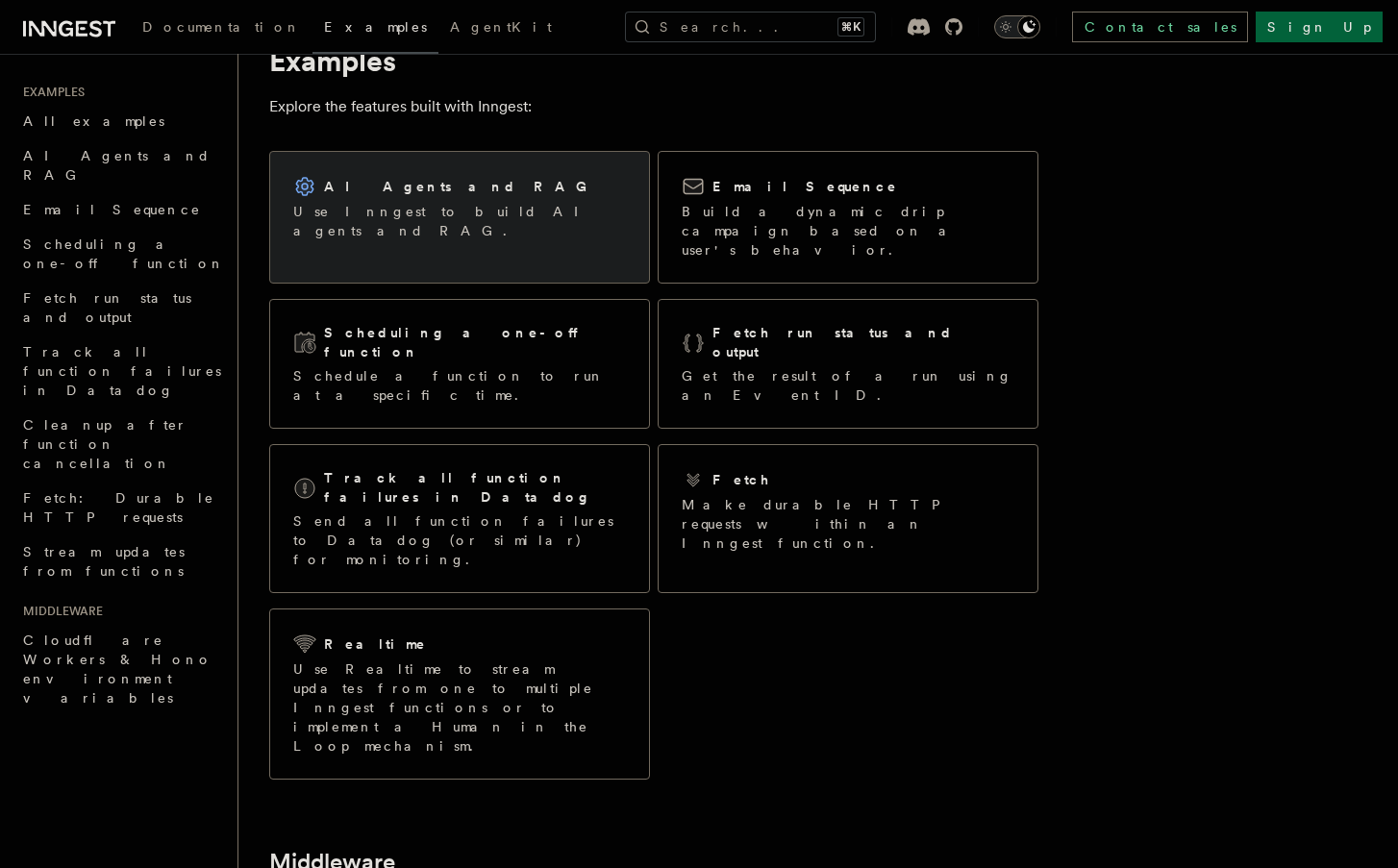 scroll, scrollTop: 63, scrollLeft: 0, axis: vertical 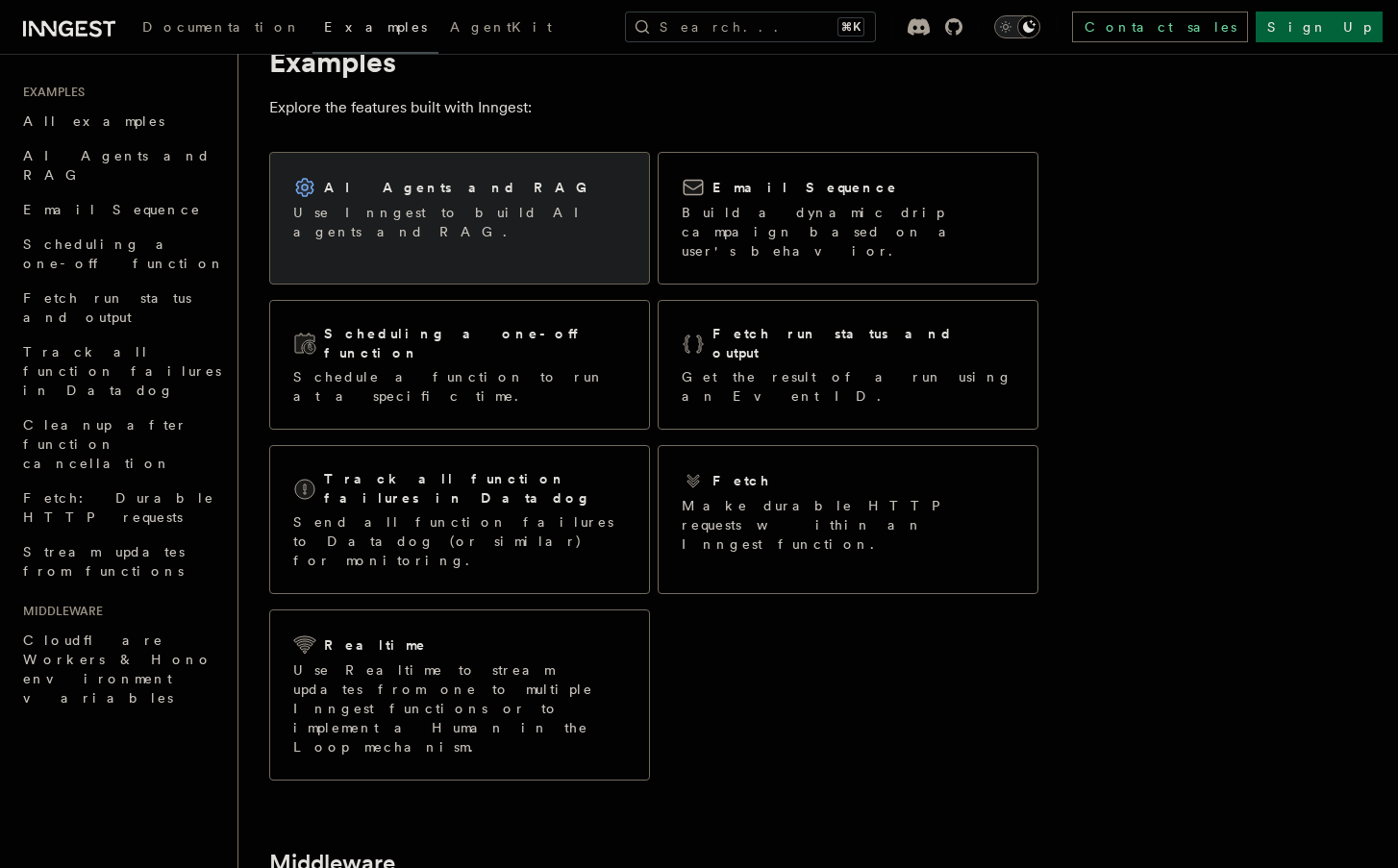click on "AI Agents and RAG Use Inngest to build AI agents and RAG." at bounding box center (460, 209) 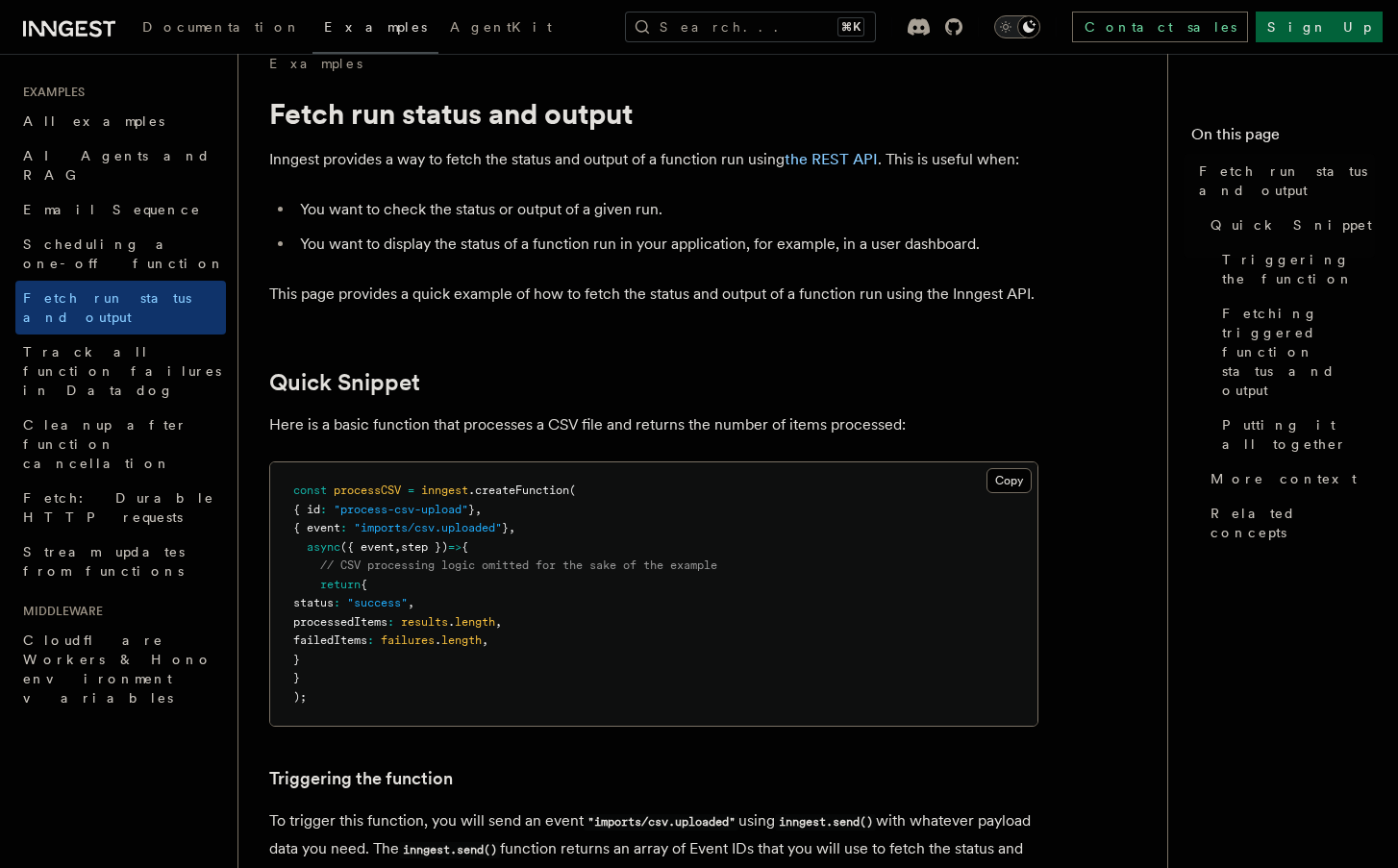 scroll, scrollTop: 28, scrollLeft: 0, axis: vertical 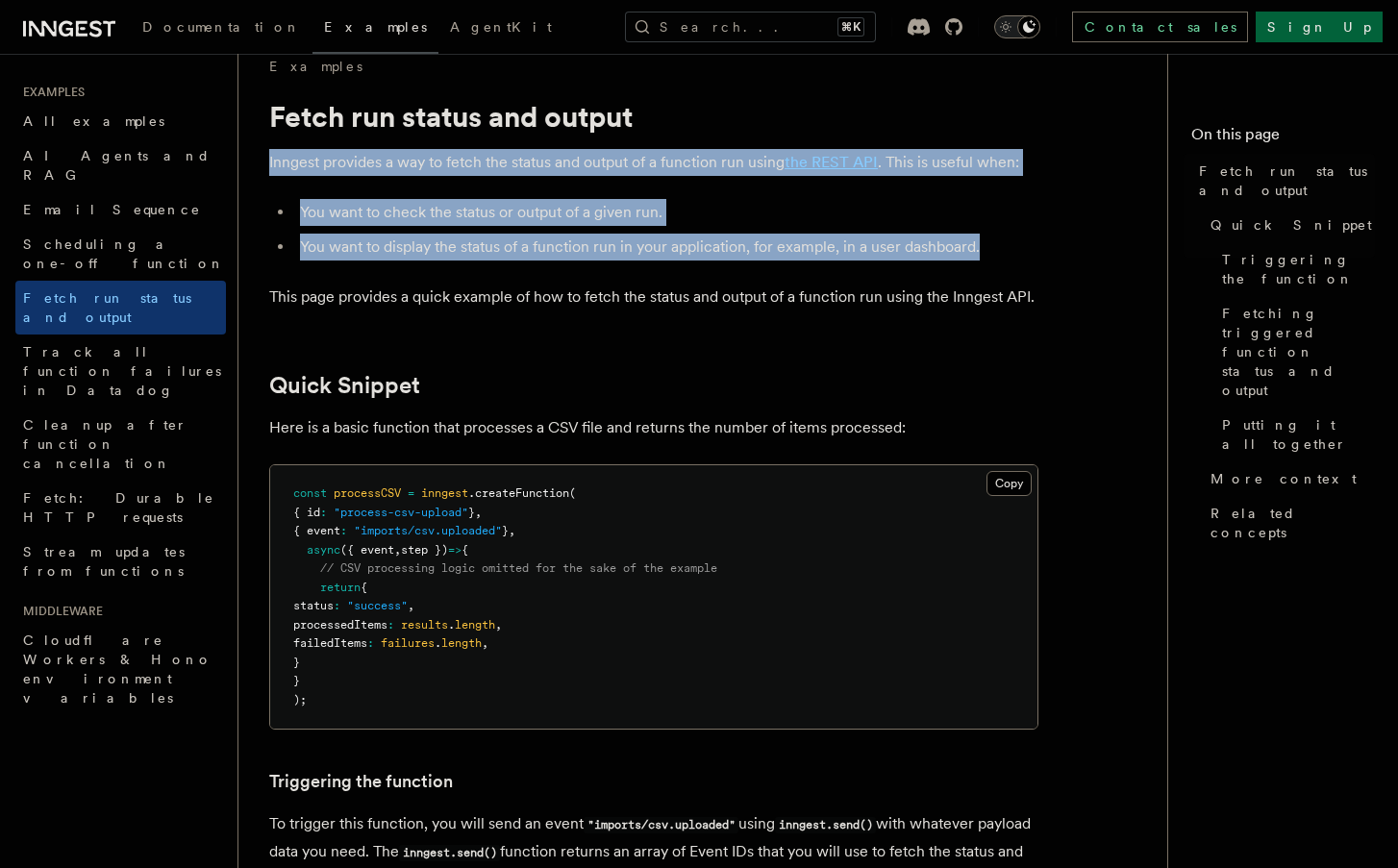 drag, startPoint x: 271, startPoint y: 161, endPoint x: 1010, endPoint y: 244, distance: 743.64642 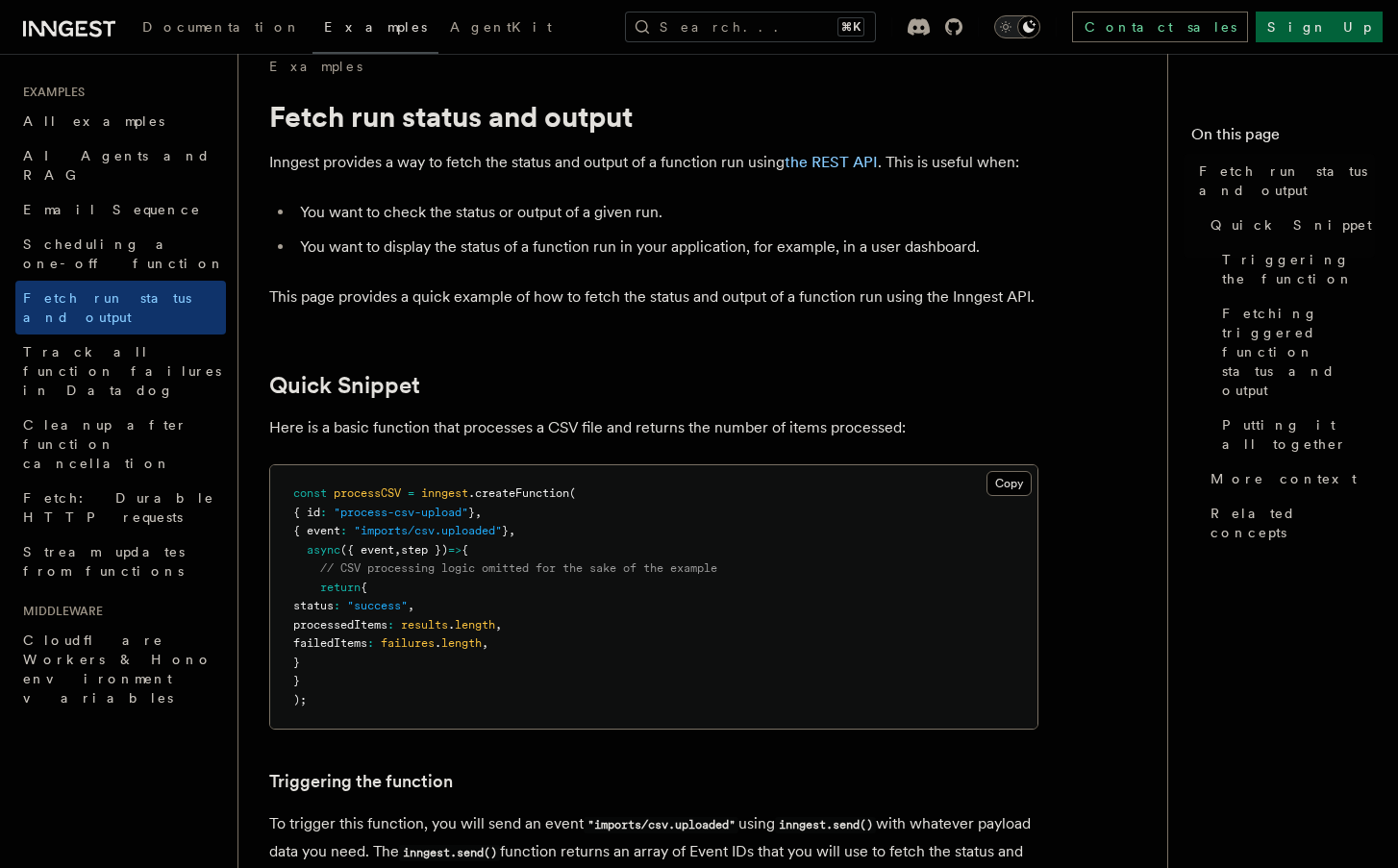 drag, startPoint x: 293, startPoint y: 211, endPoint x: 664, endPoint y: 269, distance: 375.50632 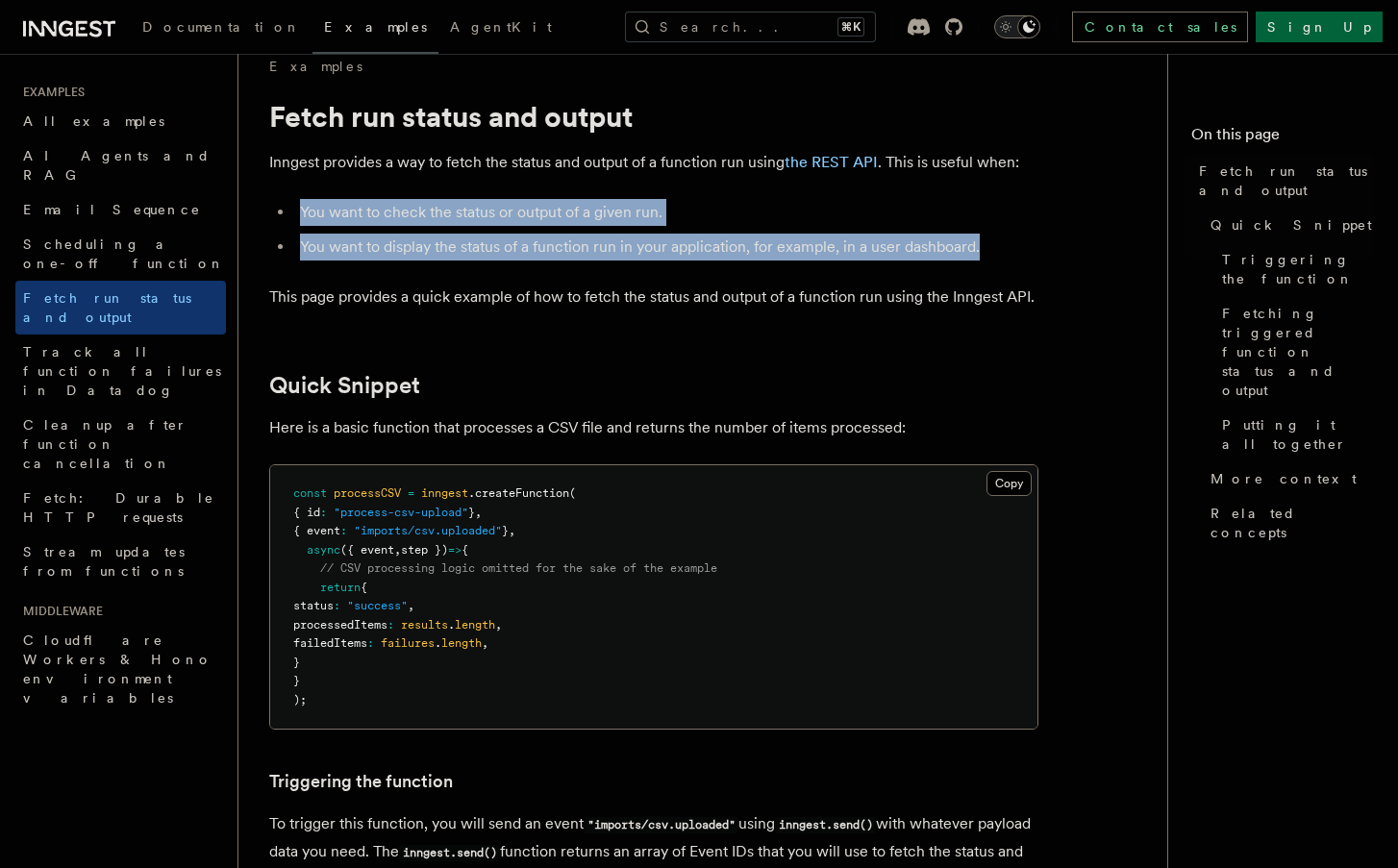 drag, startPoint x: 302, startPoint y: 211, endPoint x: 986, endPoint y: 245, distance: 684.84451 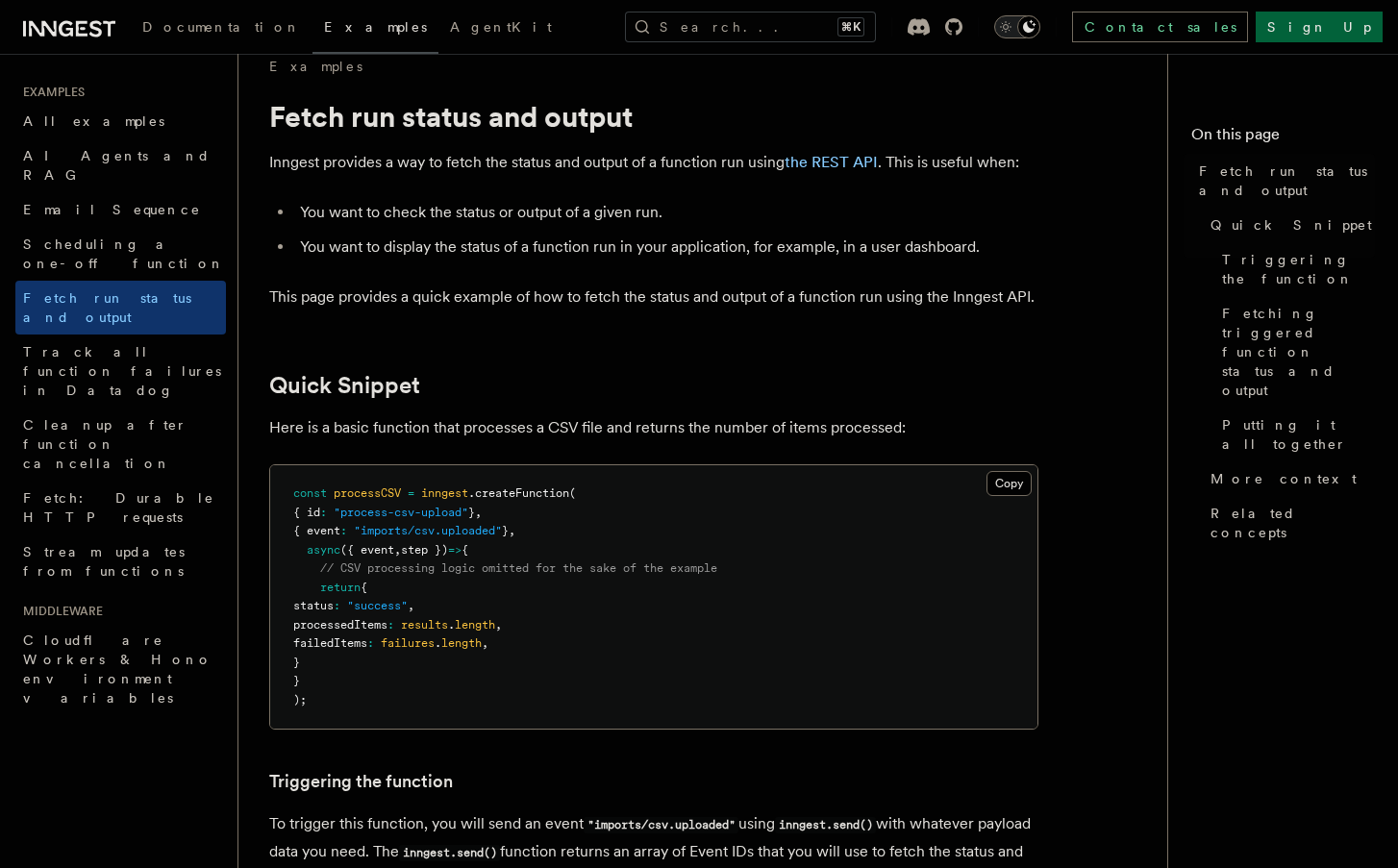 click on "This page provides a quick example of how to fetch the status and output of a function run using the Inngest API." at bounding box center (654, 297) 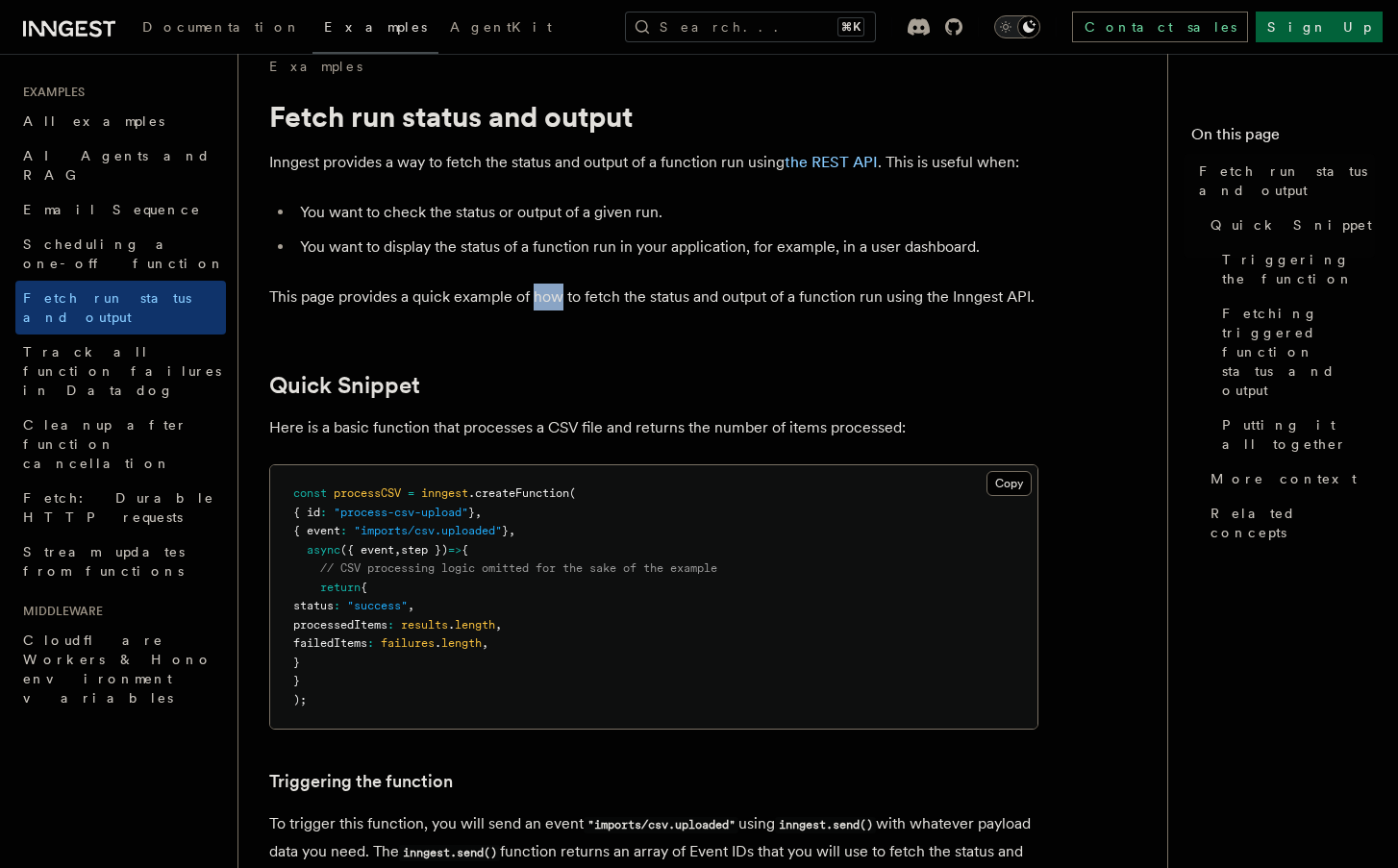 click on "This page provides a quick example of how to fetch the status and output of a function run using the Inngest API." at bounding box center [654, 297] 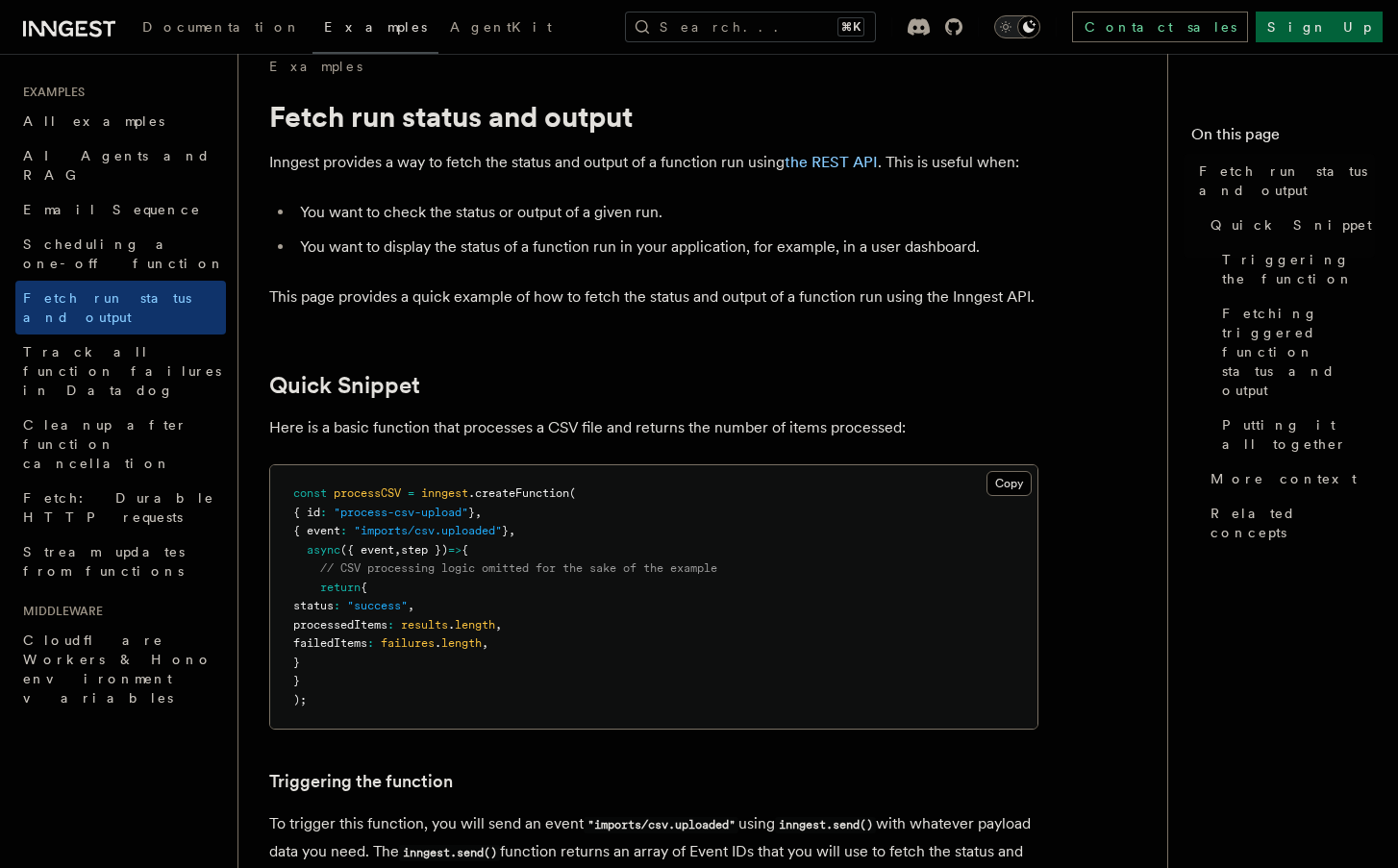 click on "Examples Fetch run status and output
Inngest provides a way to fetch the status and output of a function run using  the REST API . This is useful when:
You want to check the status or output of a given run.
You want to display the status of a function run in your application, for example, in a user dashboard.
This page provides a quick example of how to fetch the status and output of a function run using the Inngest API.
Quick Snippet
Here is a basic function that processes a CSV file and returns the number of items processed:
Copy Copied const   processCSV   =   inngest .createFunction (
{ id :   "process-csv-upload"  } ,
{ event :   "imports/csv.uploaded"  } ,
async  ({ event ,  step })  =>  {
// CSV processing logic omitted for the sake of the example
return  {
status :   "success" ,
processedItems :   results . length ,
failedItems :   failures . length ,
}
}
);
Triggering the function
"imports/csv.uploaded"  using
=" at bounding box center [711, 1984] 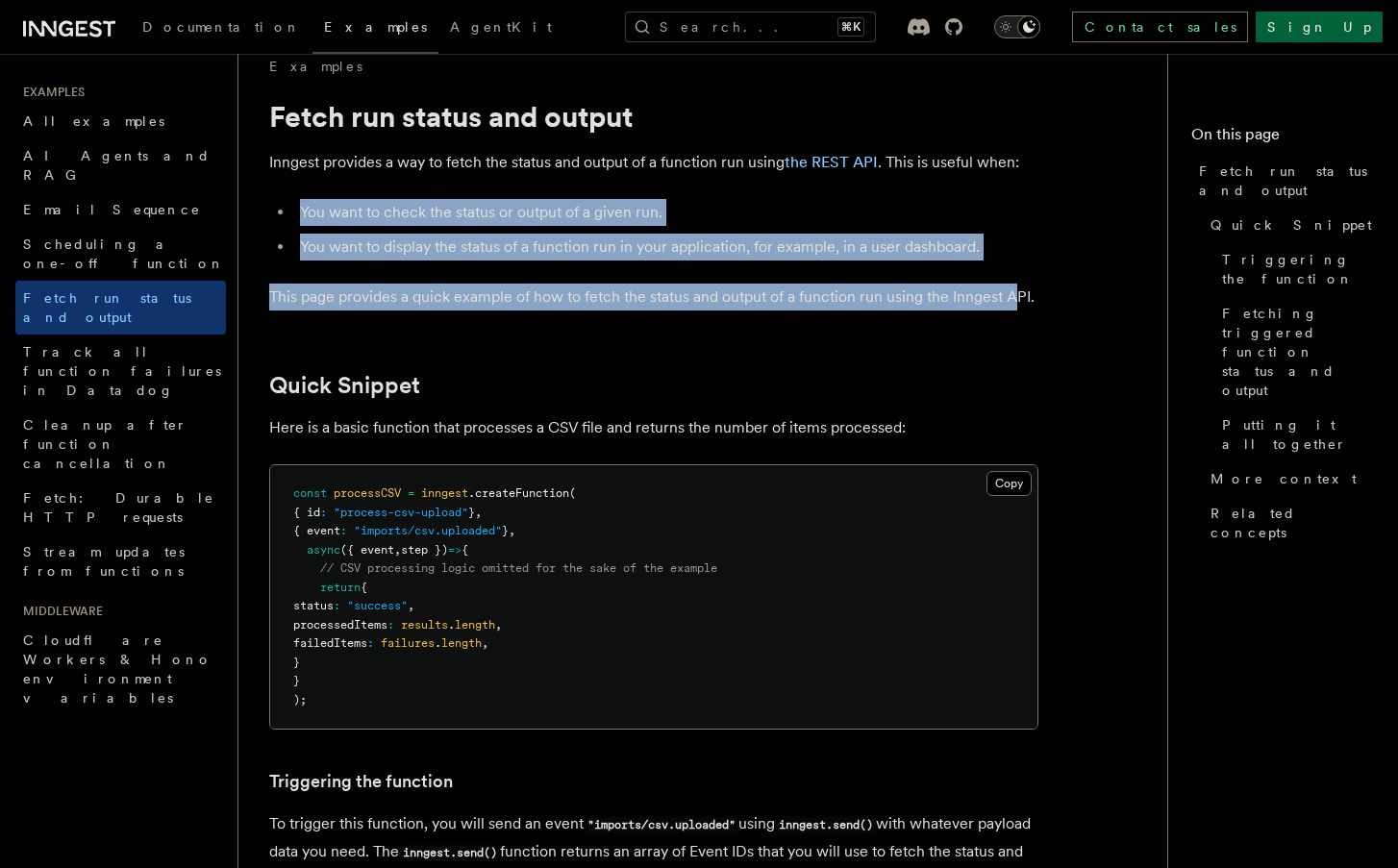 drag, startPoint x: 298, startPoint y: 211, endPoint x: 1022, endPoint y: 296, distance: 728.97256 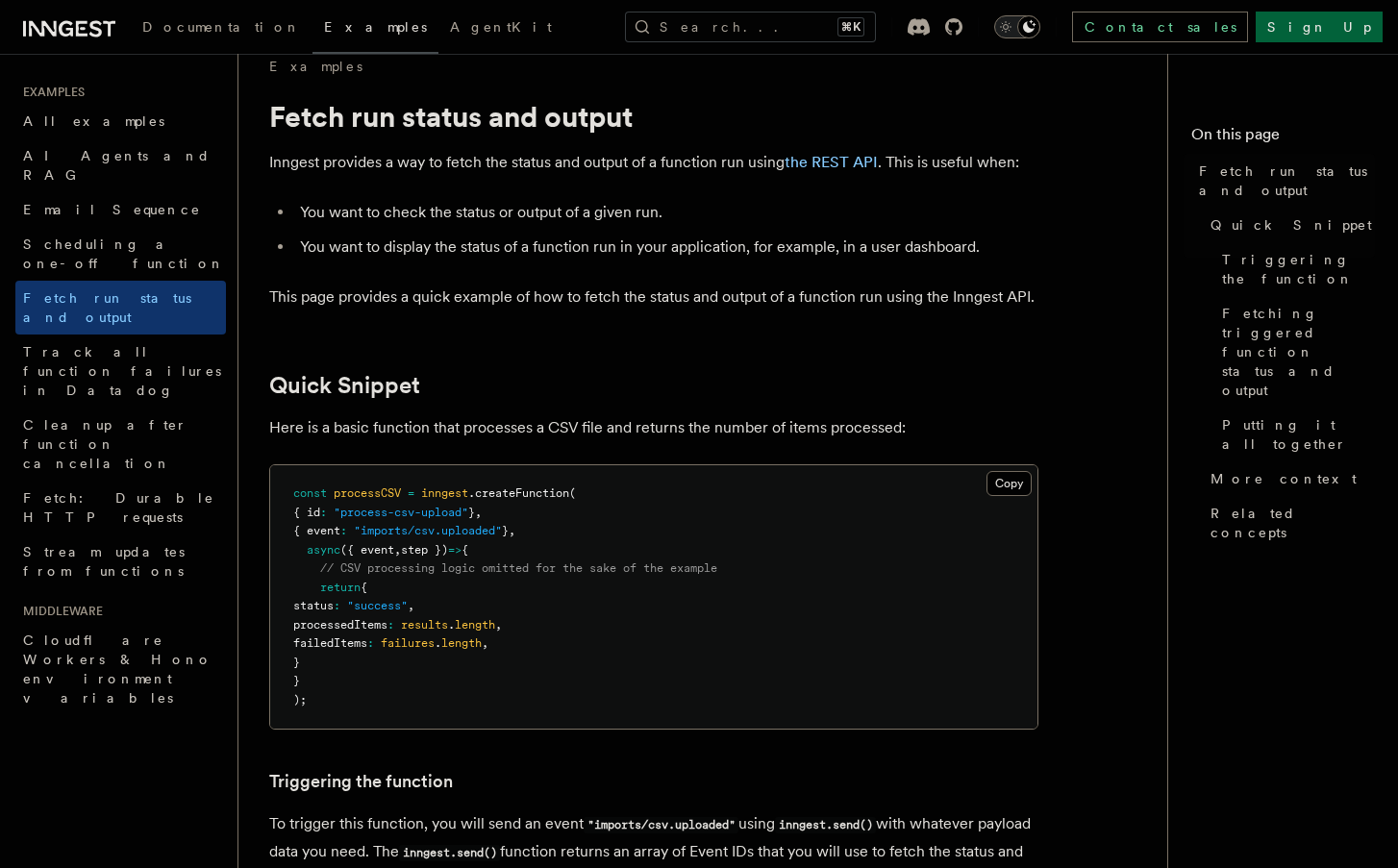 click on "Examples Fetch run status and output
Inngest provides a way to fetch the status and output of a function run using  the REST API . This is useful when:
You want to check the status or output of a given run.
You want to display the status of a function run in your application, for example, in a user dashboard.
This page provides a quick example of how to fetch the status and output of a function run using the Inngest API.
Quick Snippet
Here is a basic function that processes a CSV file and returns the number of items processed:
Copy Copied const   processCSV   =   inngest .createFunction (
{ id :   "process-csv-upload"  } ,
{ event :   "imports/csv.uploaded"  } ,
async  ({ event ,  step })  =>  {
// CSV processing logic omitted for the sake of the example
return  {
status :   "success" ,
processedItems :   results . length ,
failedItems :   failures . length ,
}
}
);
Triggering the function
"imports/csv.uploaded"  using
=" at bounding box center (711, 1984) 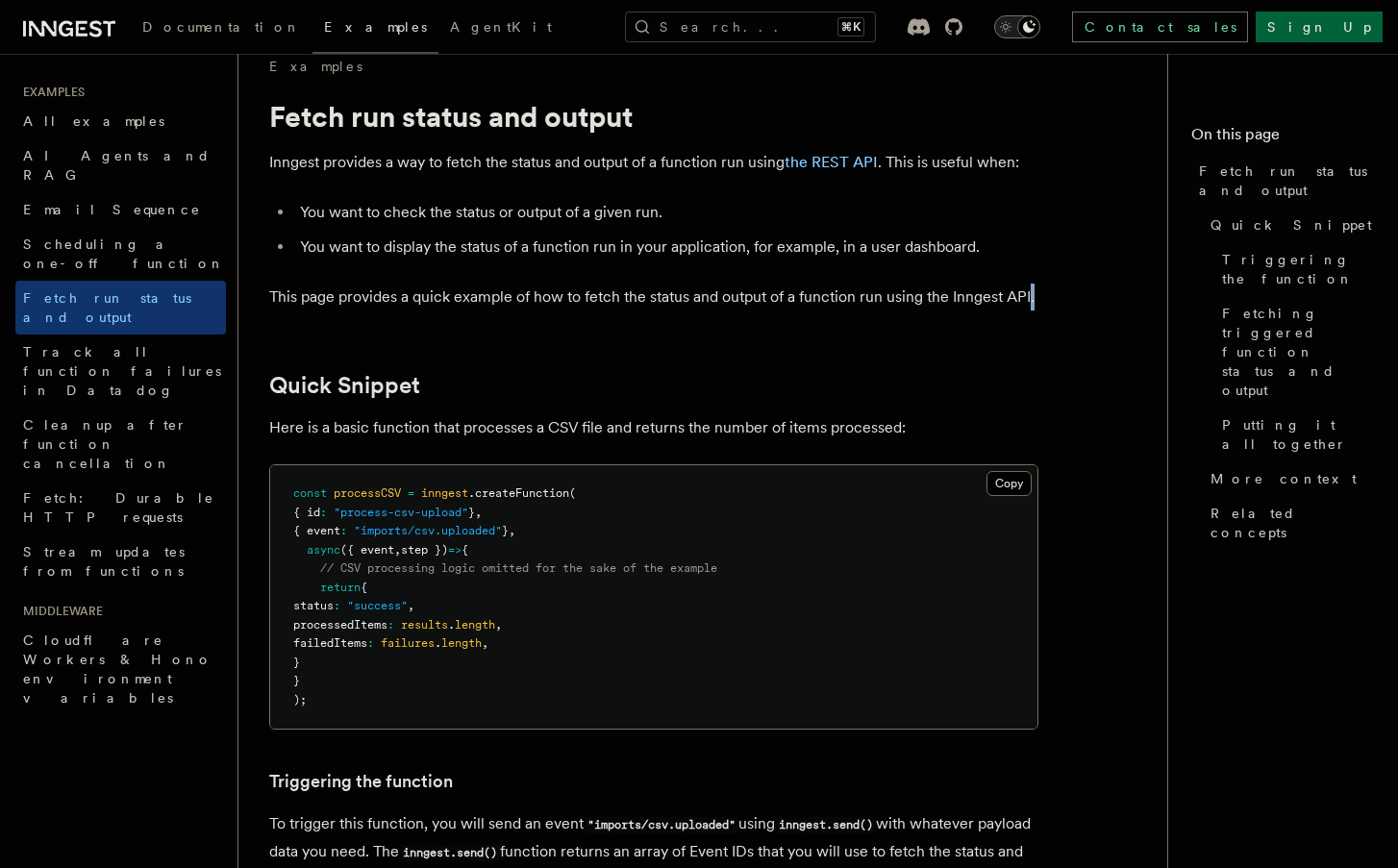 click on "Examples Fetch run status and output
Inngest provides a way to fetch the status and output of a function run using  the REST API . This is useful when:
You want to check the status or output of a given run.
You want to display the status of a function run in your application, for example, in a user dashboard.
This page provides a quick example of how to fetch the status and output of a function run using the Inngest API.
Quick Snippet
Here is a basic function that processes a CSV file and returns the number of items processed:
Copy Copied const   processCSV   =   inngest .createFunction (
{ id :   "process-csv-upload"  } ,
{ event :   "imports/csv.uploaded"  } ,
async  ({ event ,  step })  =>  {
// CSV processing logic omitted for the sake of the example
return  {
status :   "success" ,
processedItems :   results . length ,
failedItems :   failures . length ,
}
}
);
Triggering the function
"imports/csv.uploaded"  using
=" at bounding box center [711, 1984] 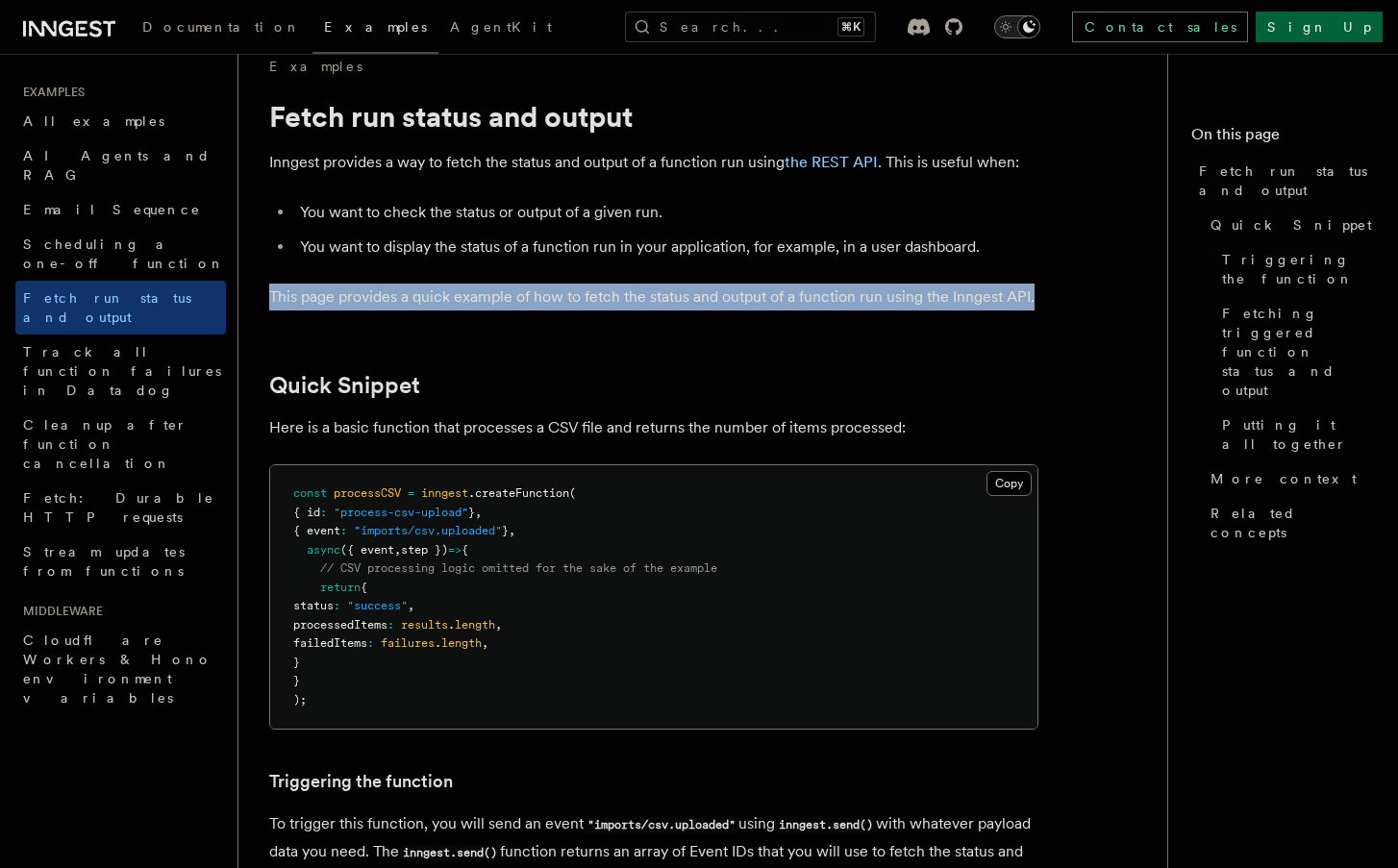 drag, startPoint x: 1049, startPoint y: 298, endPoint x: 258, endPoint y: 292, distance: 791.02276 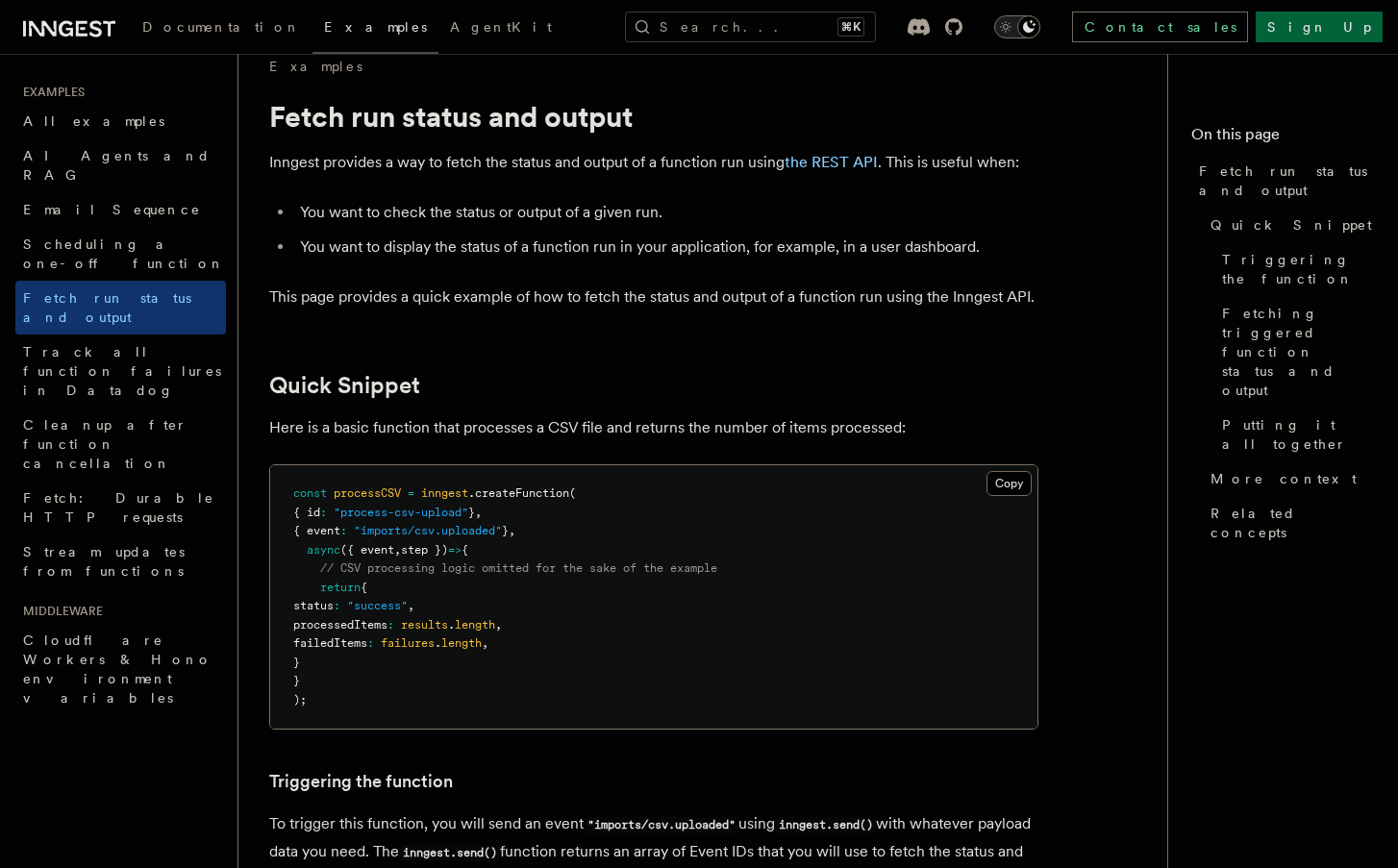 click on "You want to check the status or output of a given run.
You want to display the status of a function run in your application, for example, in a user dashboard." at bounding box center (654, 230) 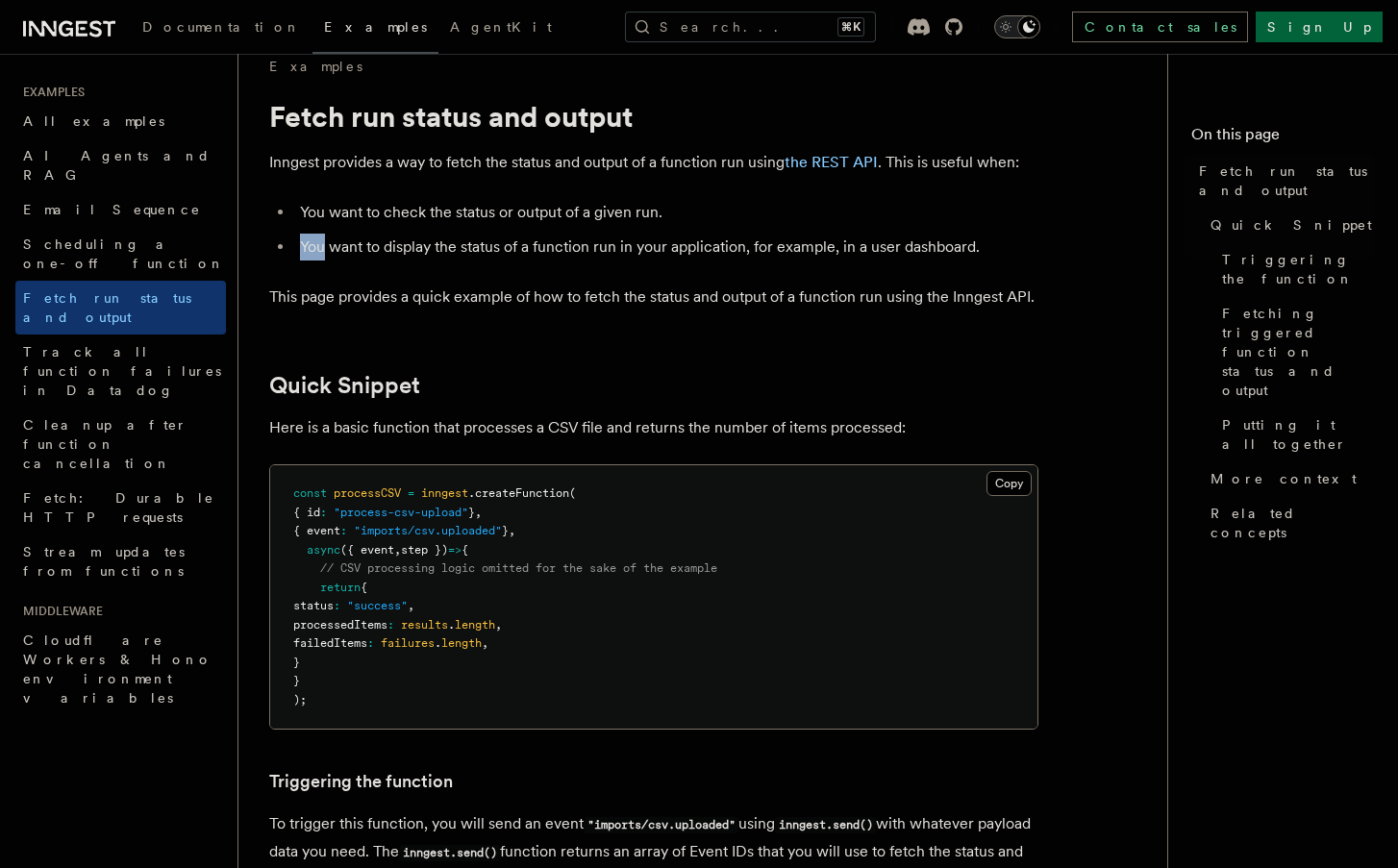 click on "You want to check the status or output of a given run.
You want to display the status of a function run in your application, for example, in a user dashboard." at bounding box center (654, 230) 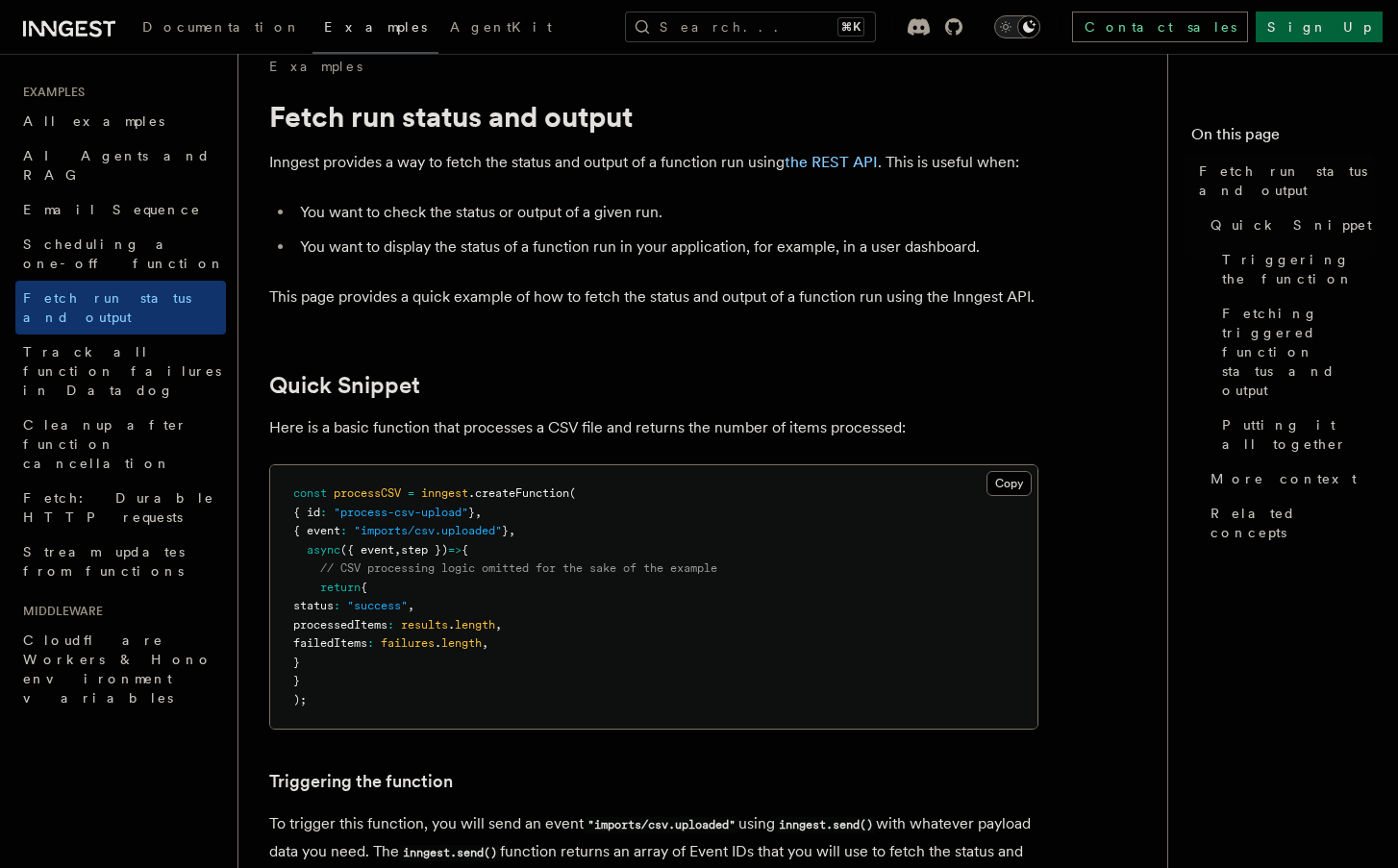 click on "You want to check the status or output of a given run.
You want to display the status of a function run in your application, for example, in a user dashboard." at bounding box center (654, 230) 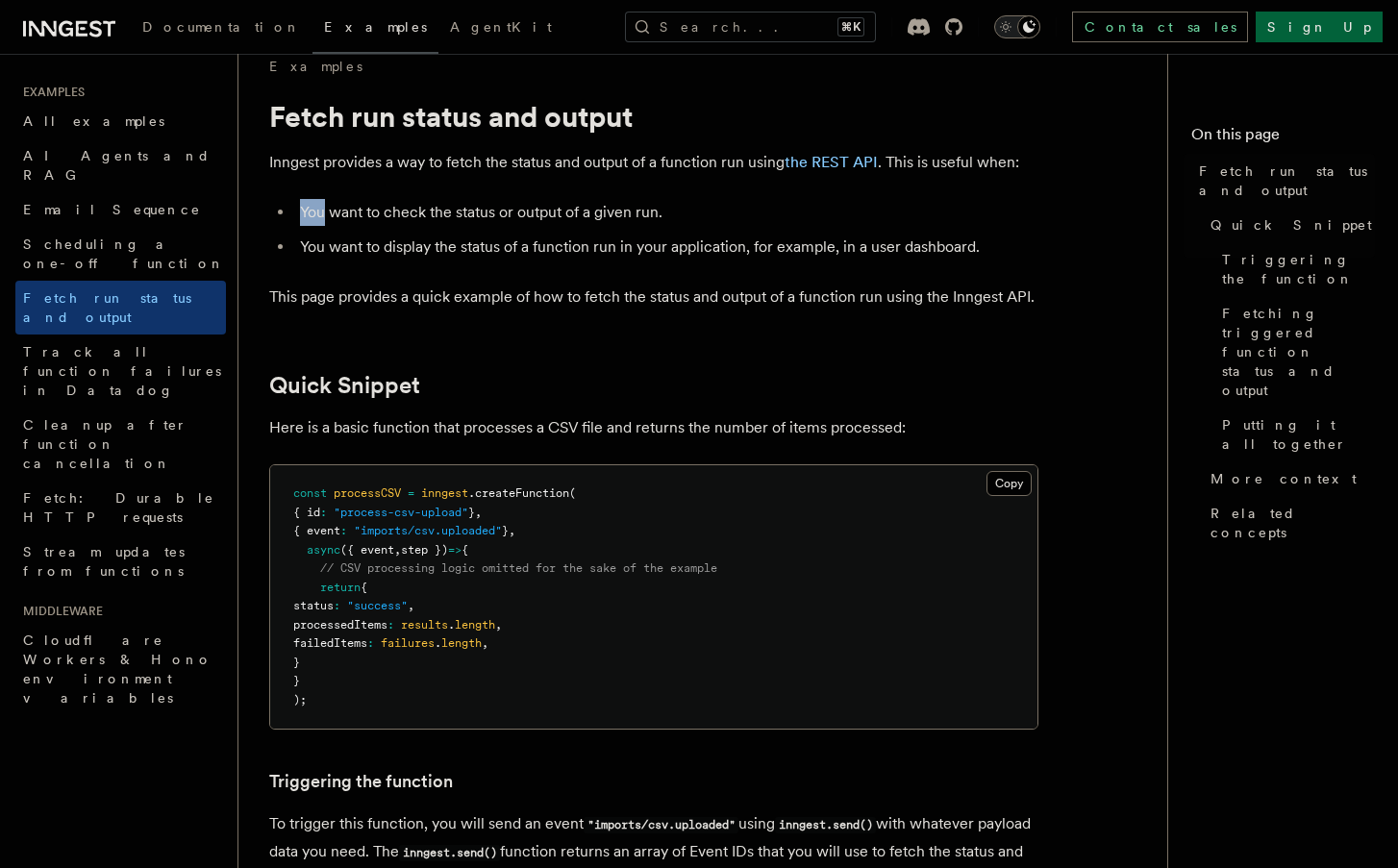 click on "You want to check the status or output of a given run." at bounding box center (666, 212) 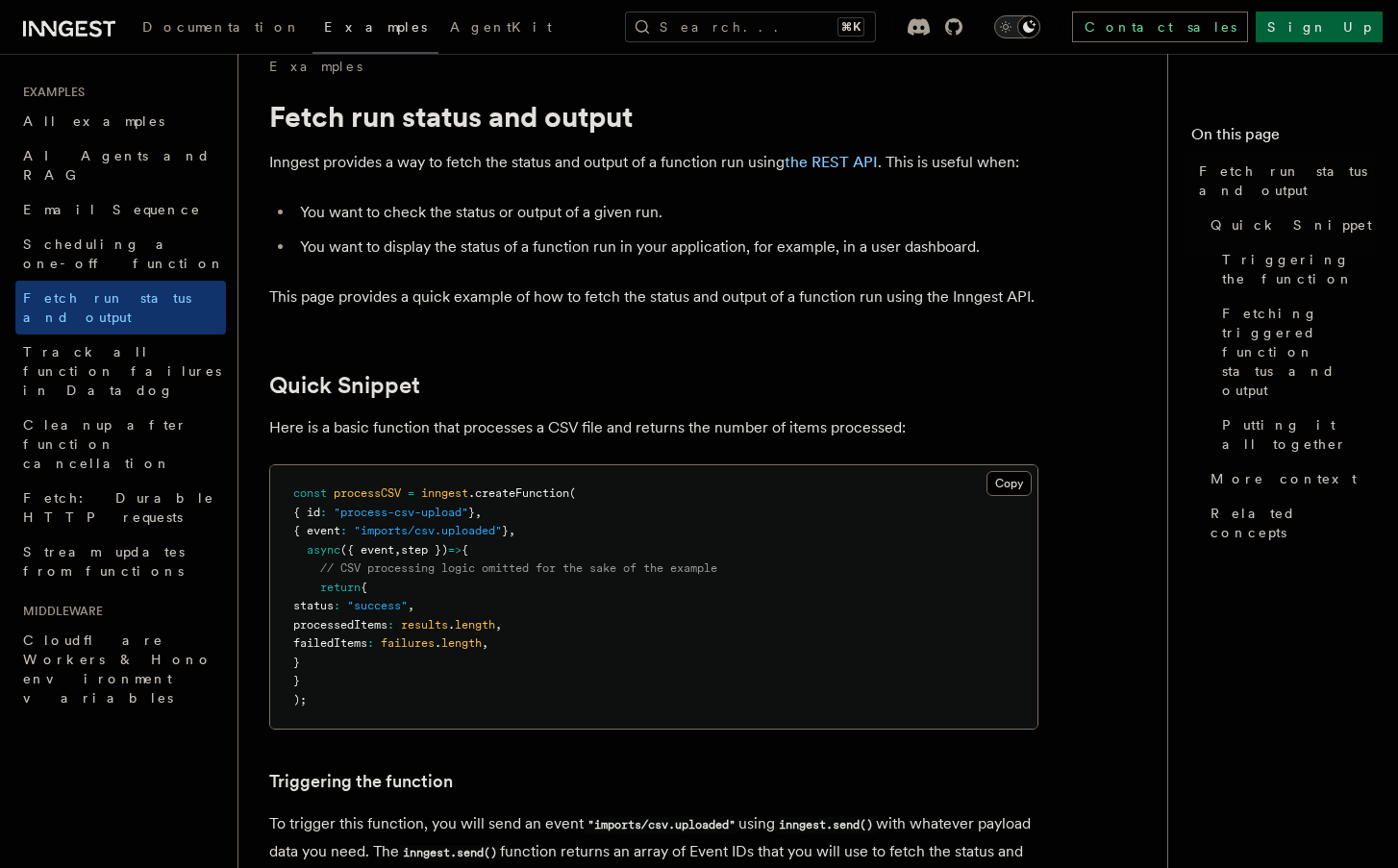 click on "You want to check the status or output of a given run." at bounding box center (666, 212) 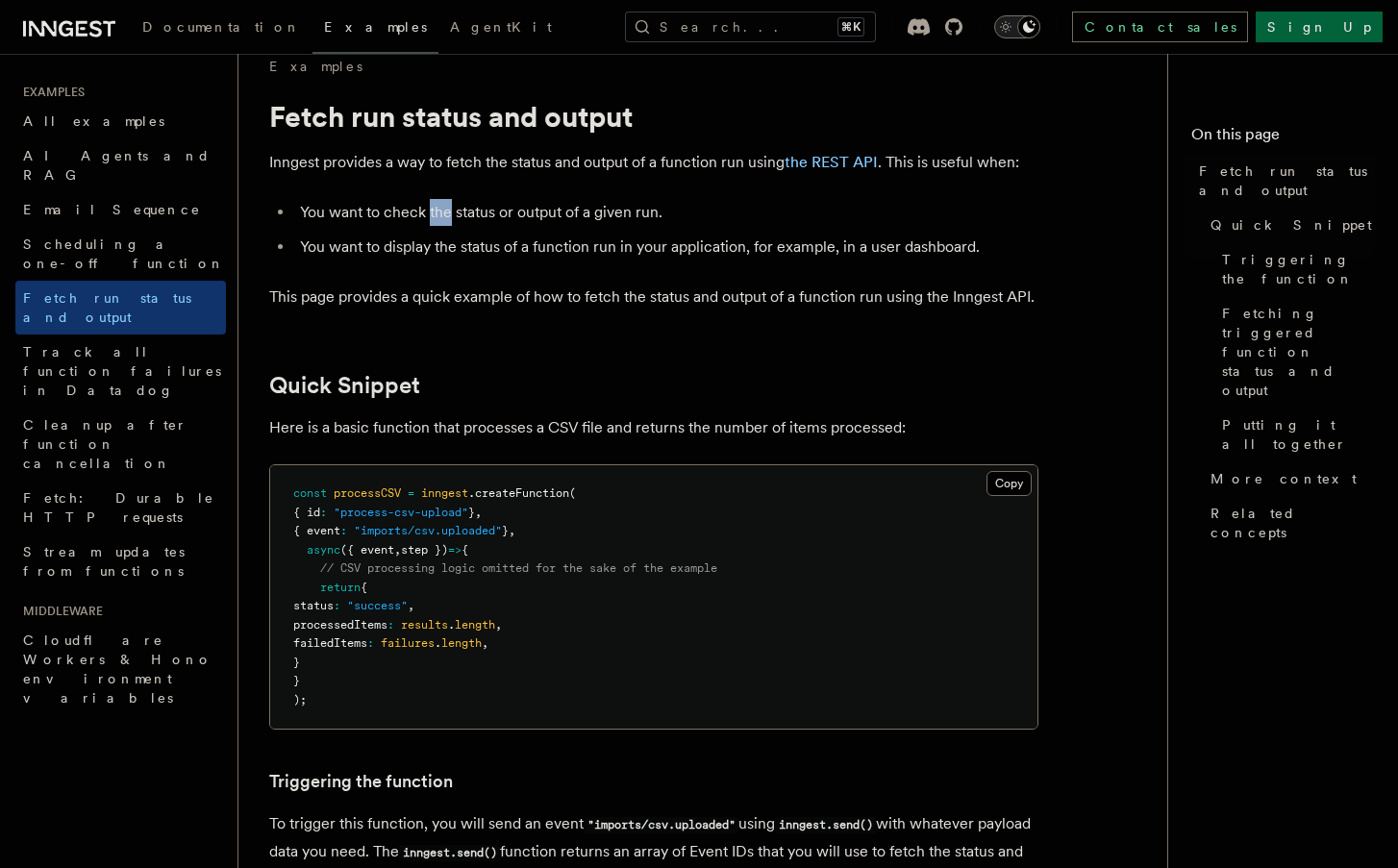 click on "You want to check the status or output of a given run." at bounding box center (666, 212) 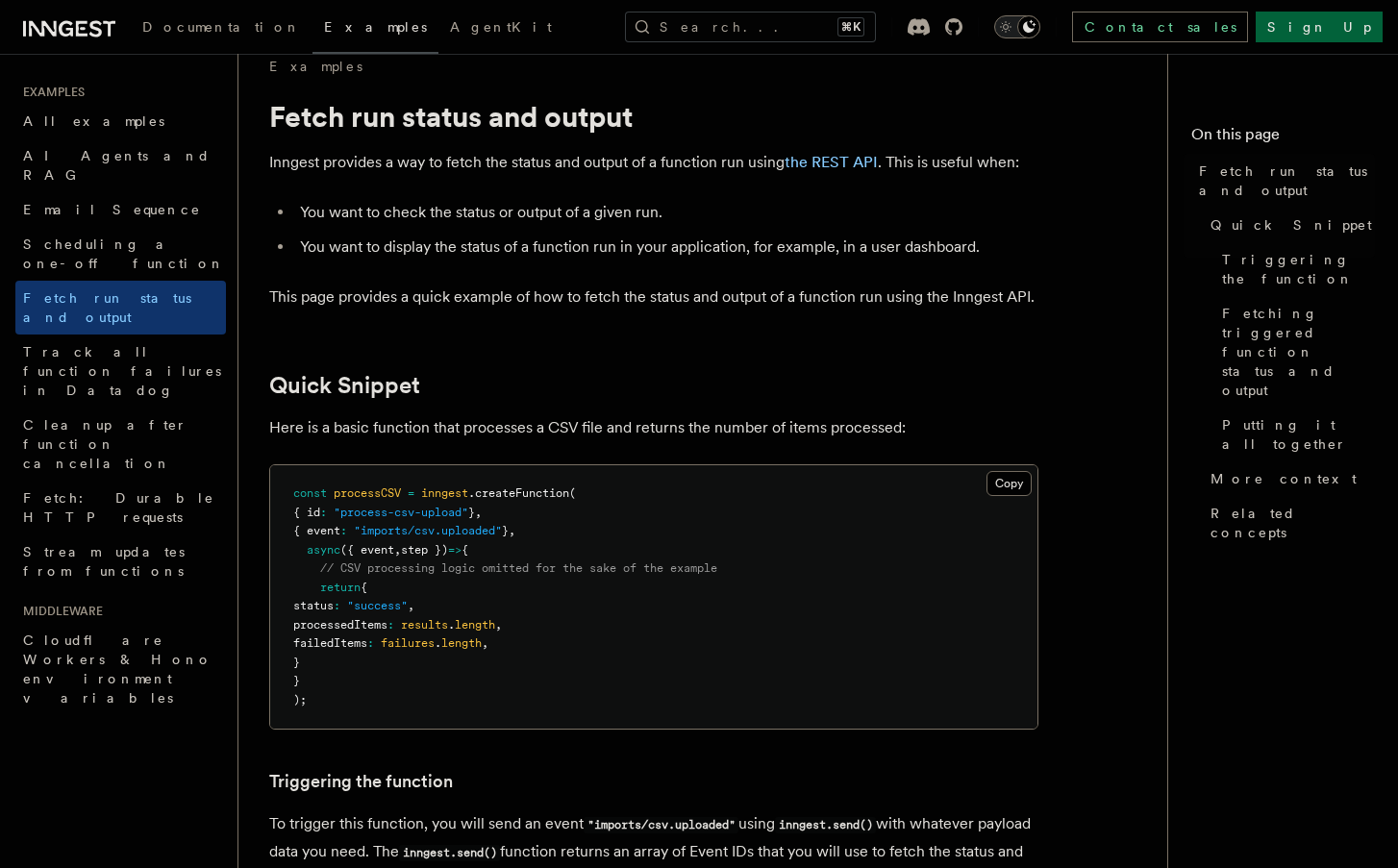 click on "This page provides a quick example of how to fetch the status and output of a function run using the Inngest API." at bounding box center [654, 297] 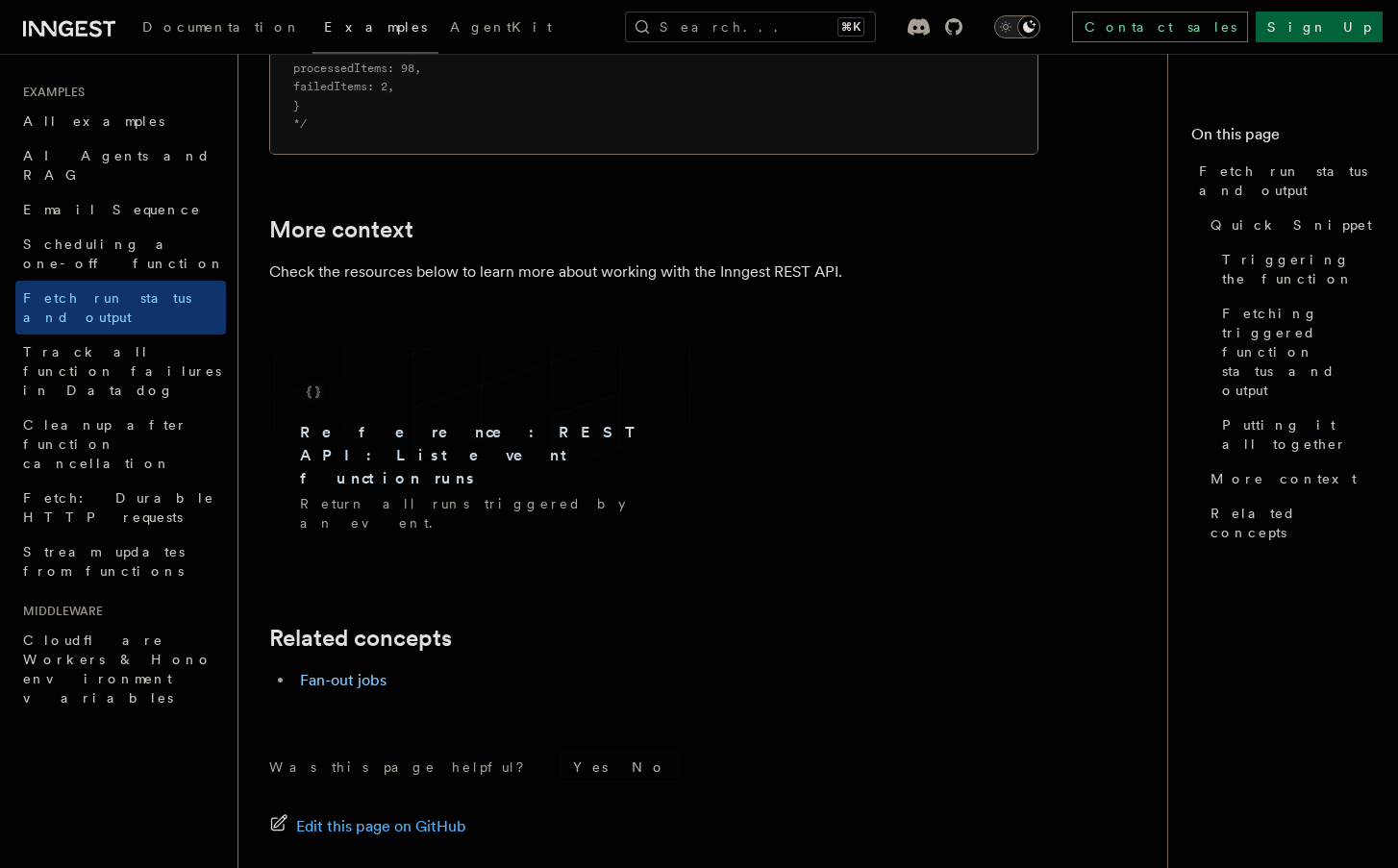scroll, scrollTop: 2872, scrollLeft: 0, axis: vertical 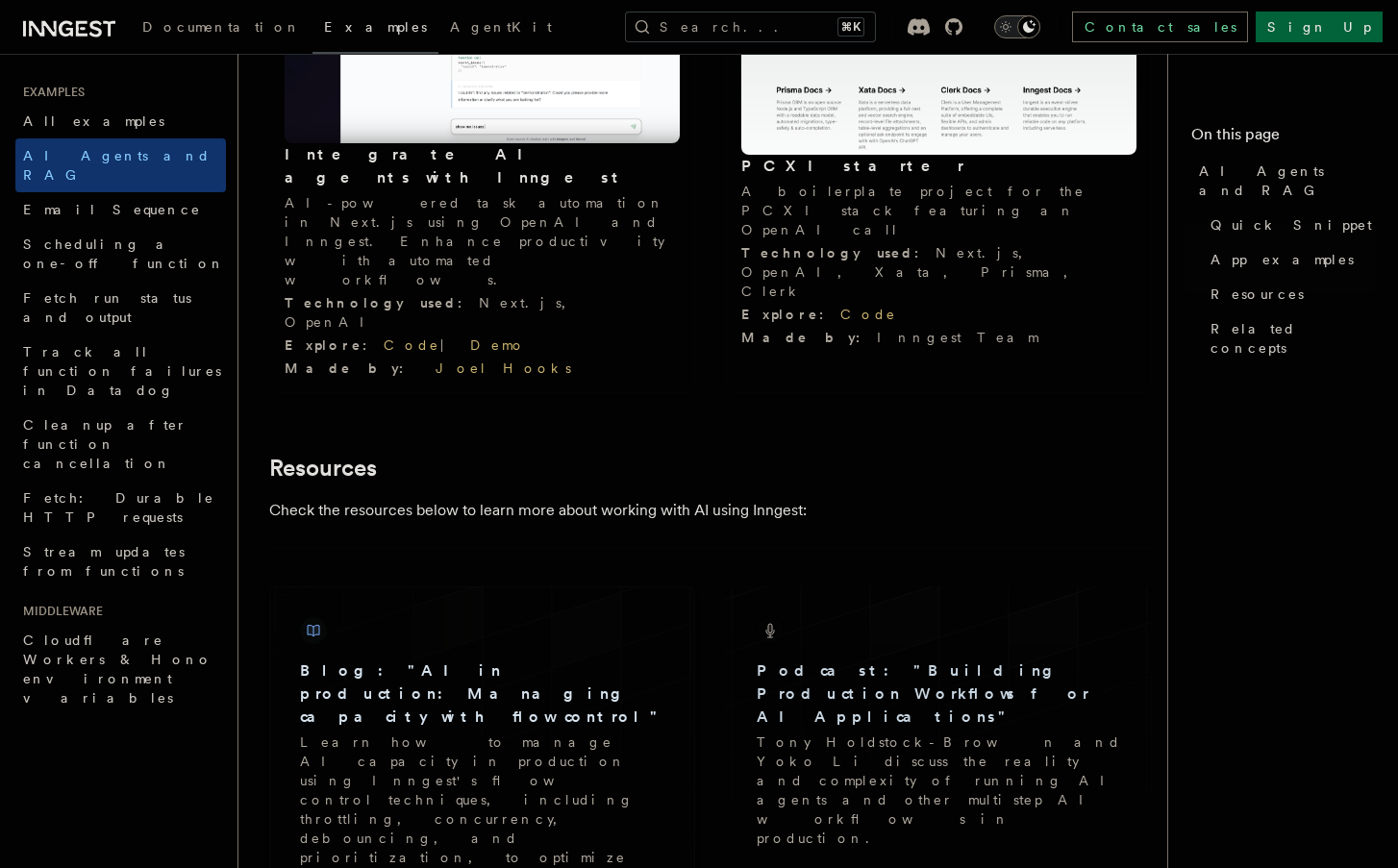 click on "Blog: "AI in production: Managing capacity with flow control" Learn how to manage AI capacity in production using Inngest's flow control techniques, including throttling, concurrency, debouncing, and prioritization, to optimize performance and cost-efficiency." at bounding box center [482, 761] 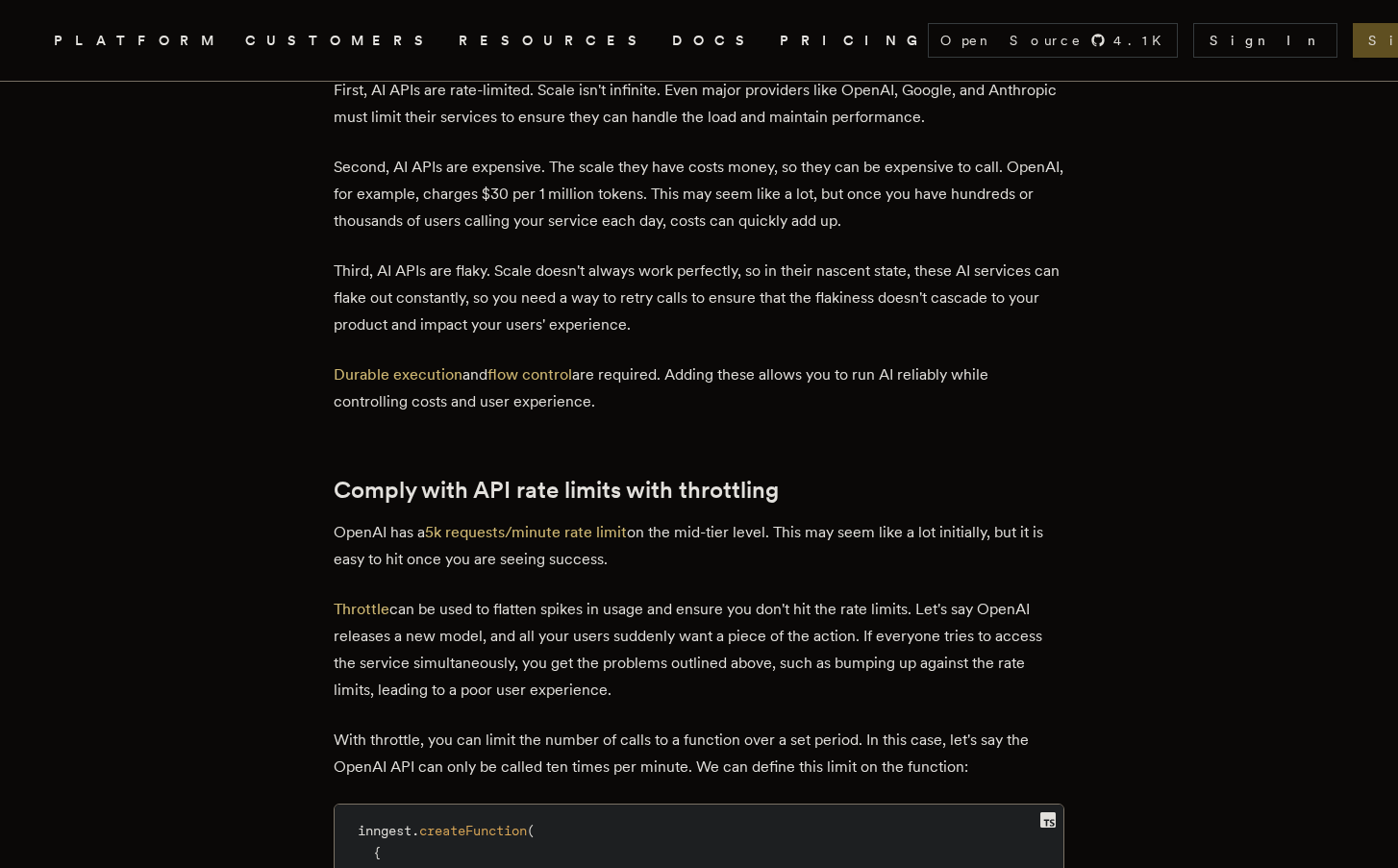 scroll, scrollTop: 0, scrollLeft: 0, axis: both 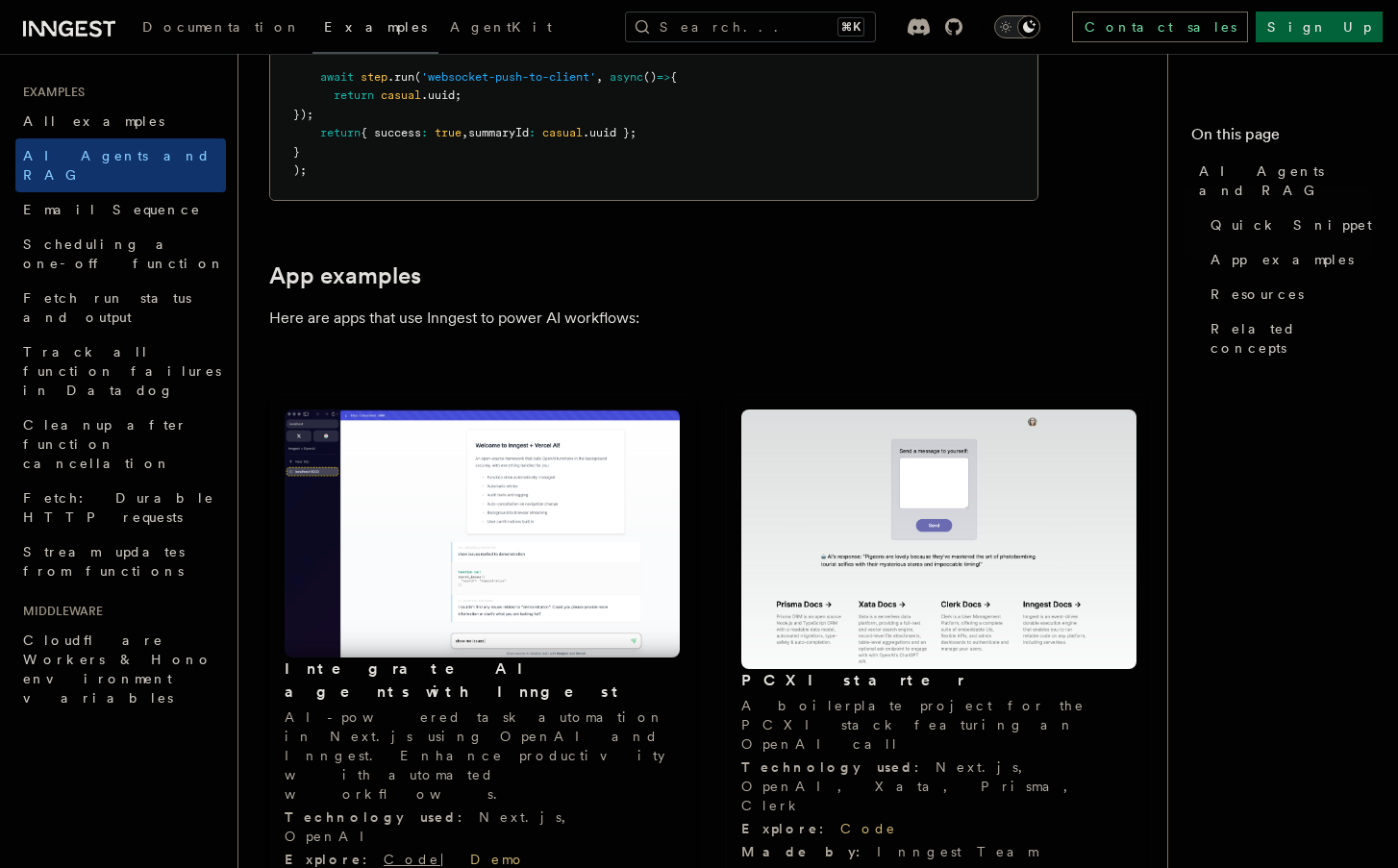 click on "Code" at bounding box center [412, 859] 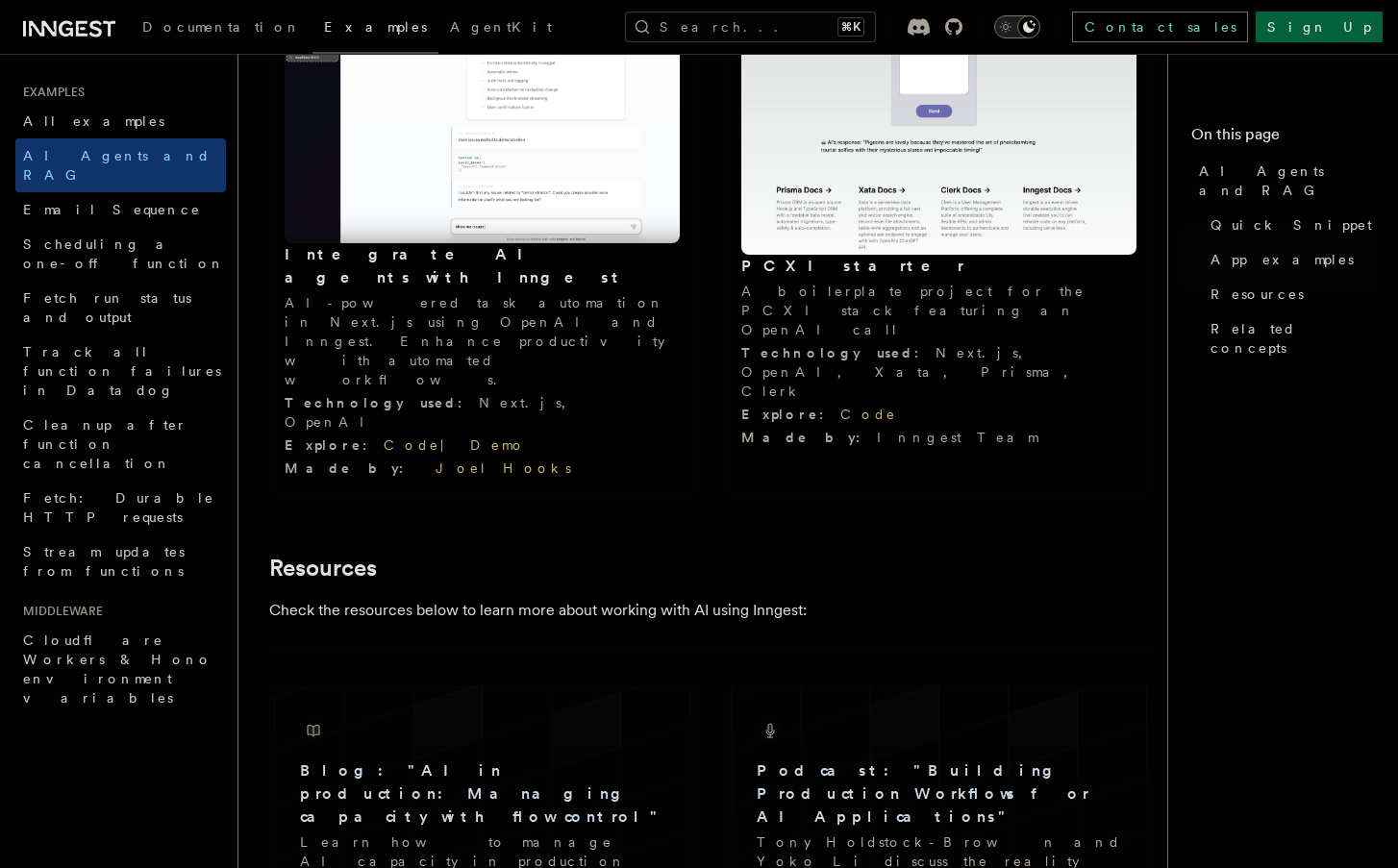 scroll, scrollTop: 2060, scrollLeft: 0, axis: vertical 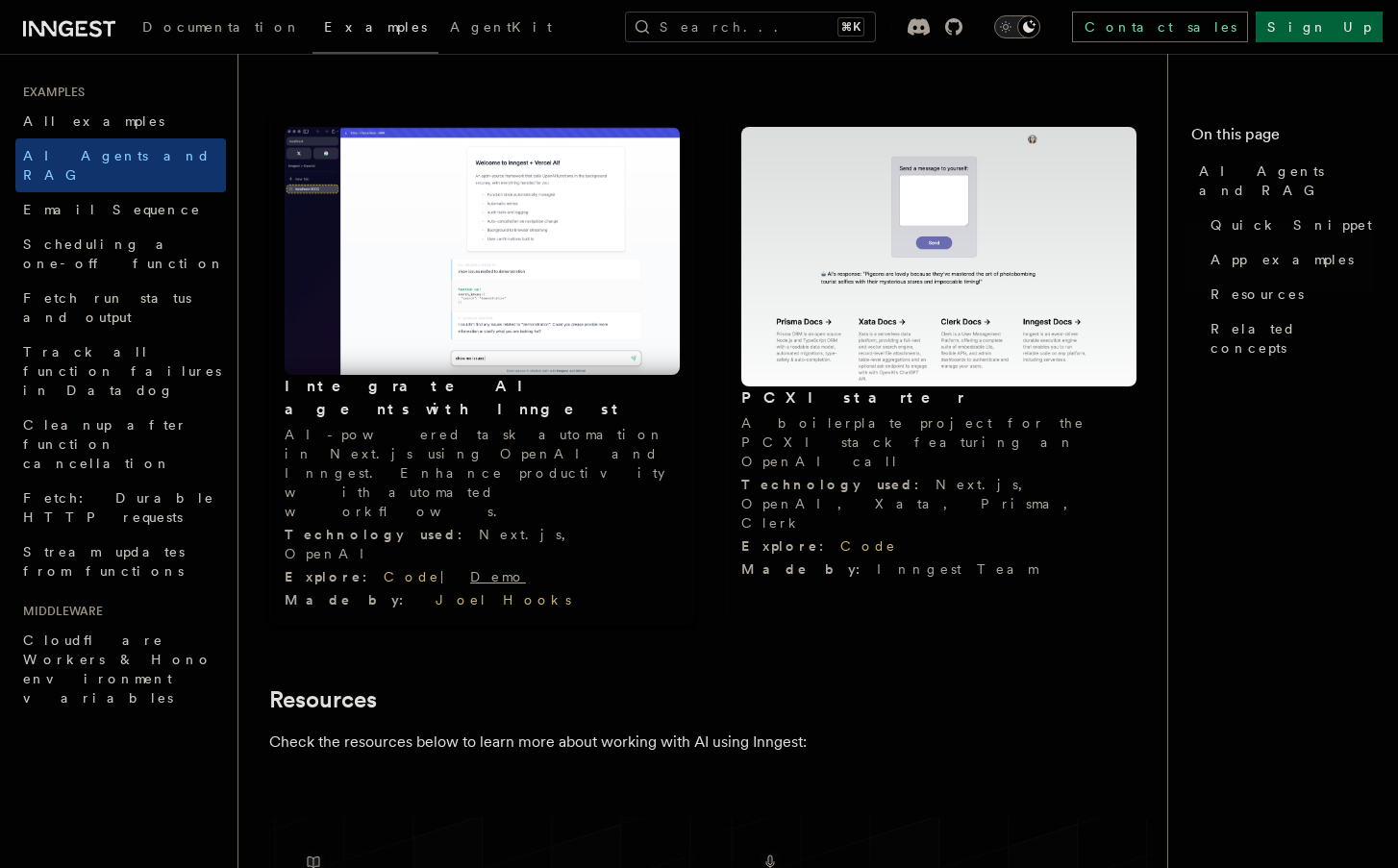 click on "Demo" at bounding box center [498, 577] 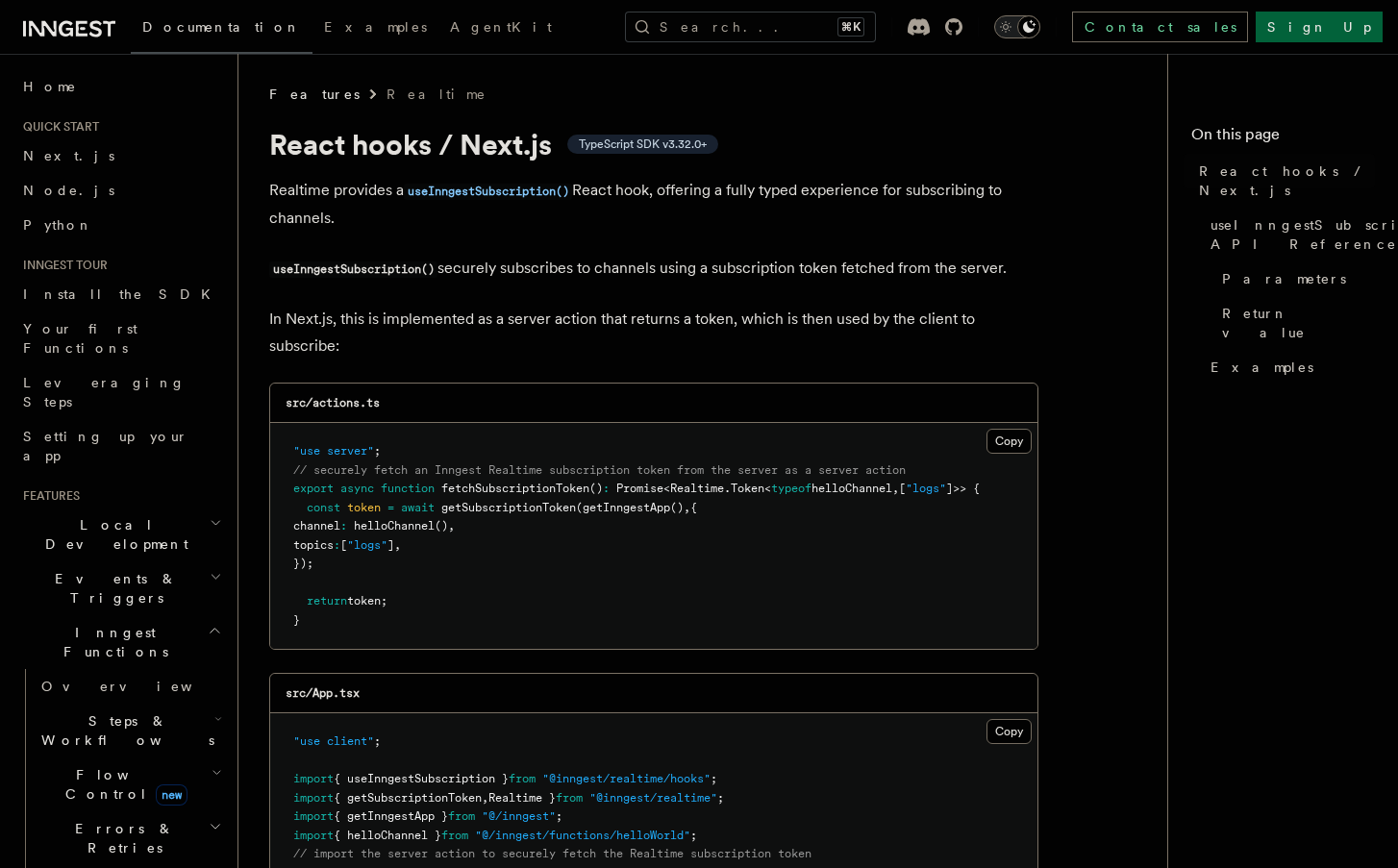 scroll, scrollTop: 38, scrollLeft: 0, axis: vertical 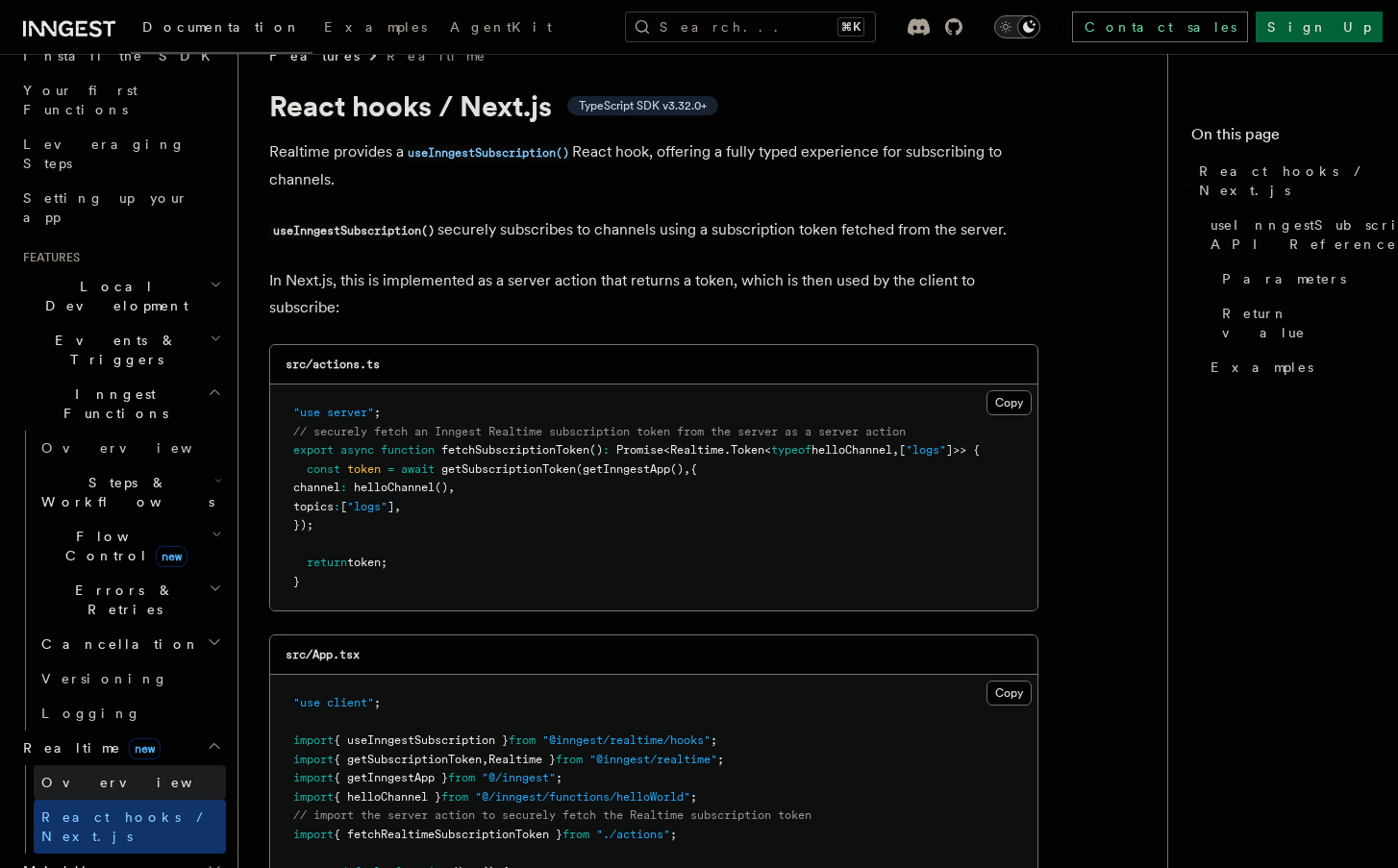 click on "Overview" at bounding box center [130, 782] 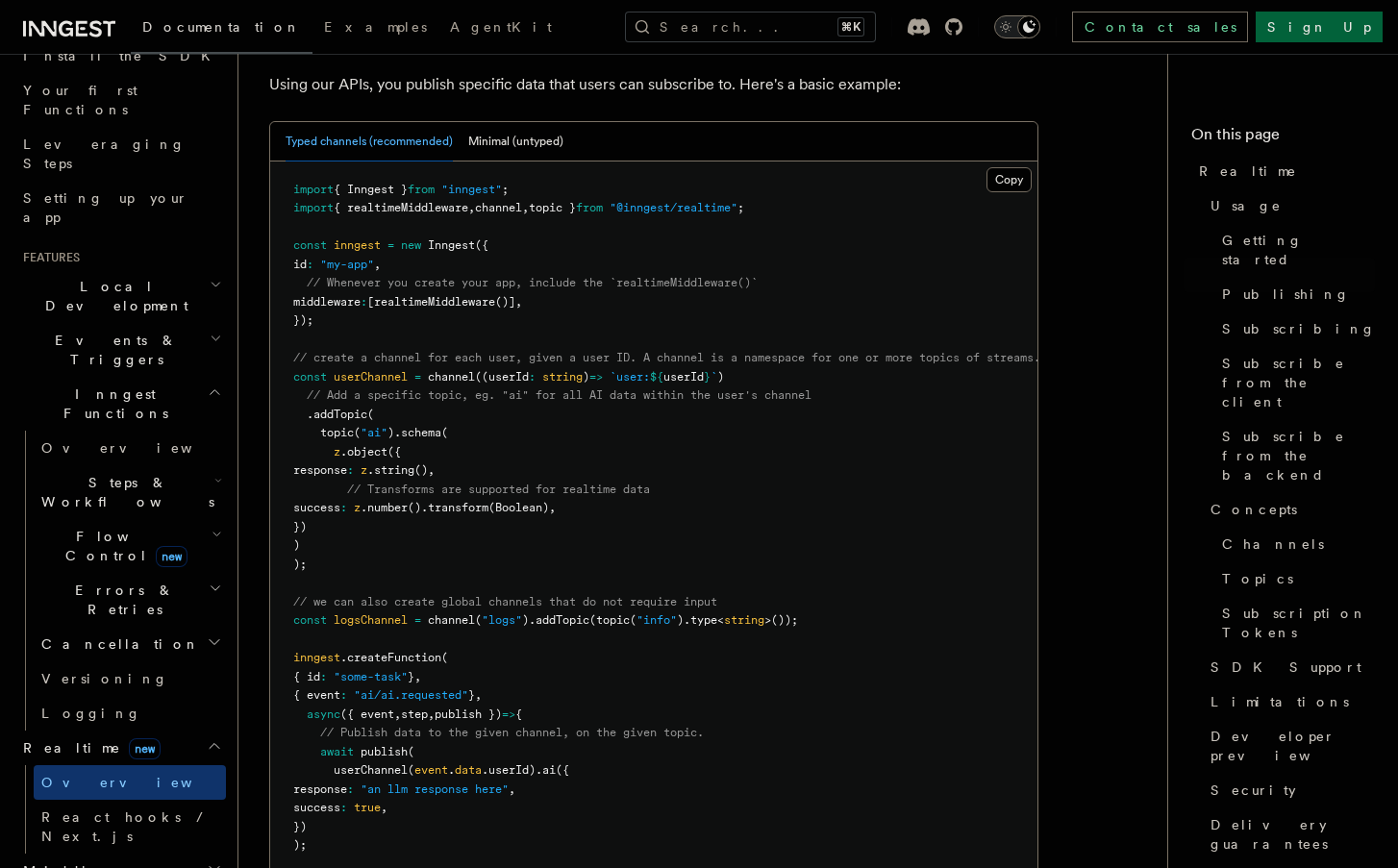 scroll, scrollTop: 1244, scrollLeft: 0, axis: vertical 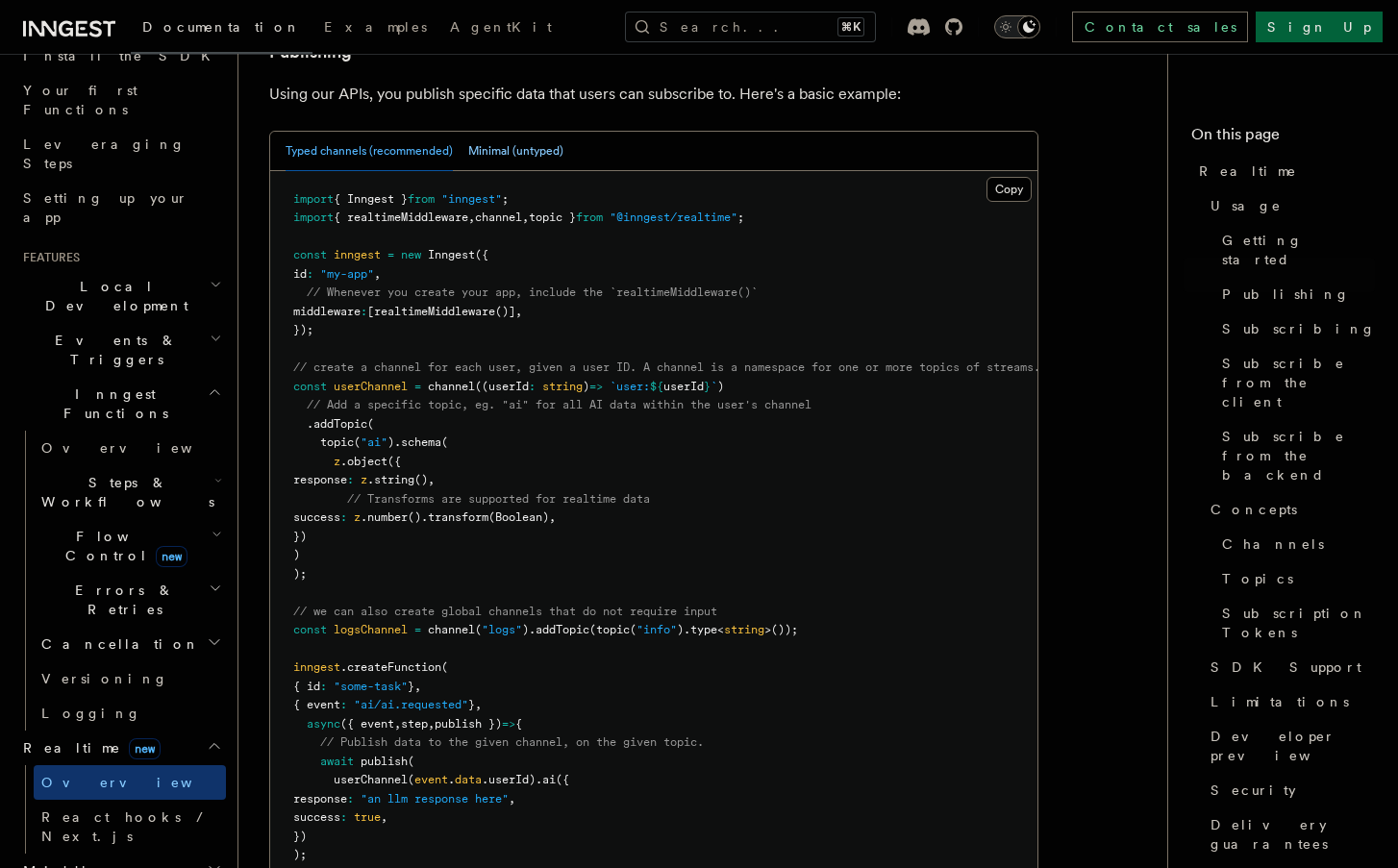click on "Minimal (untyped)" at bounding box center (515, 151) 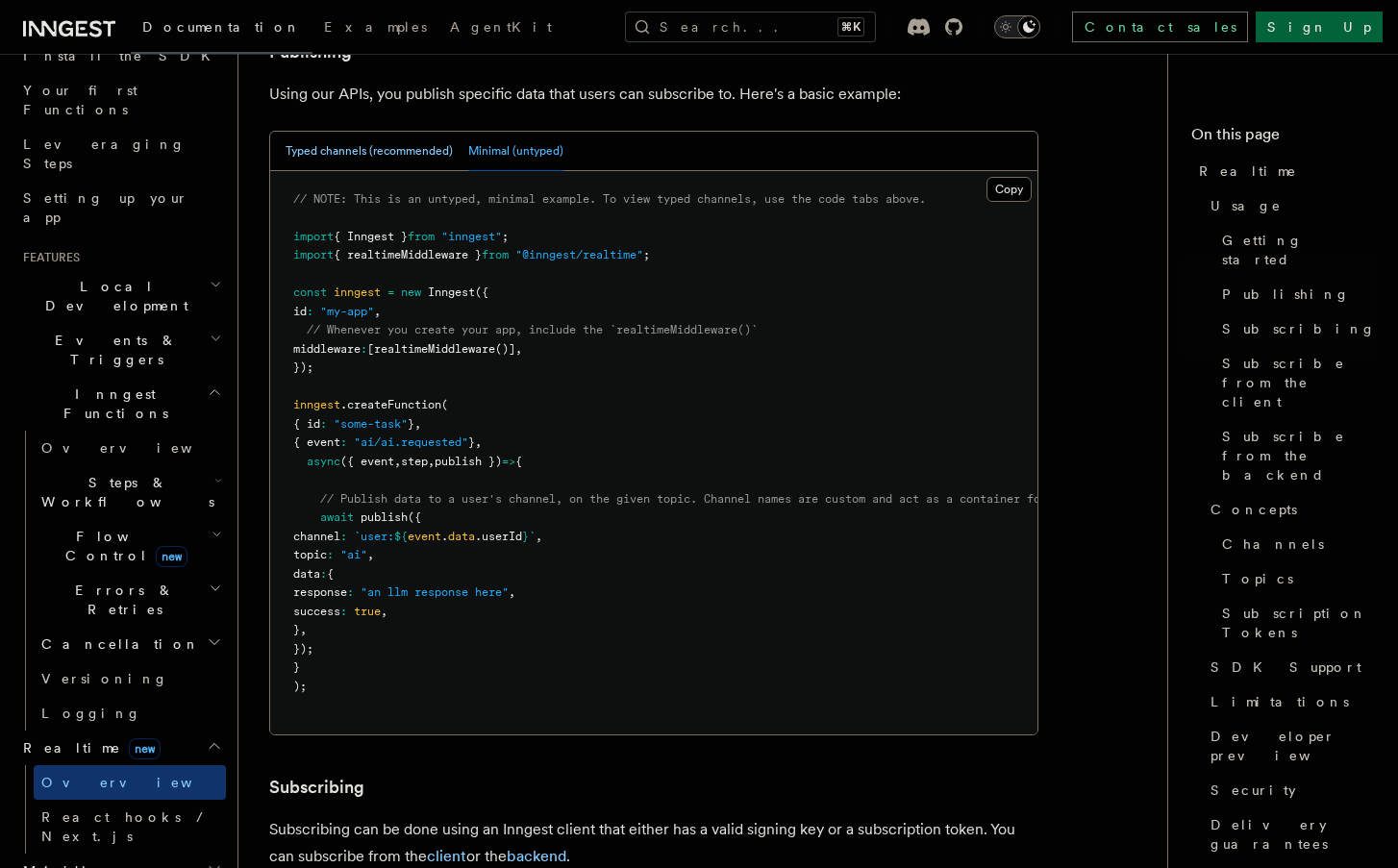 click on "Typed channels (recommended)" at bounding box center [369, 151] 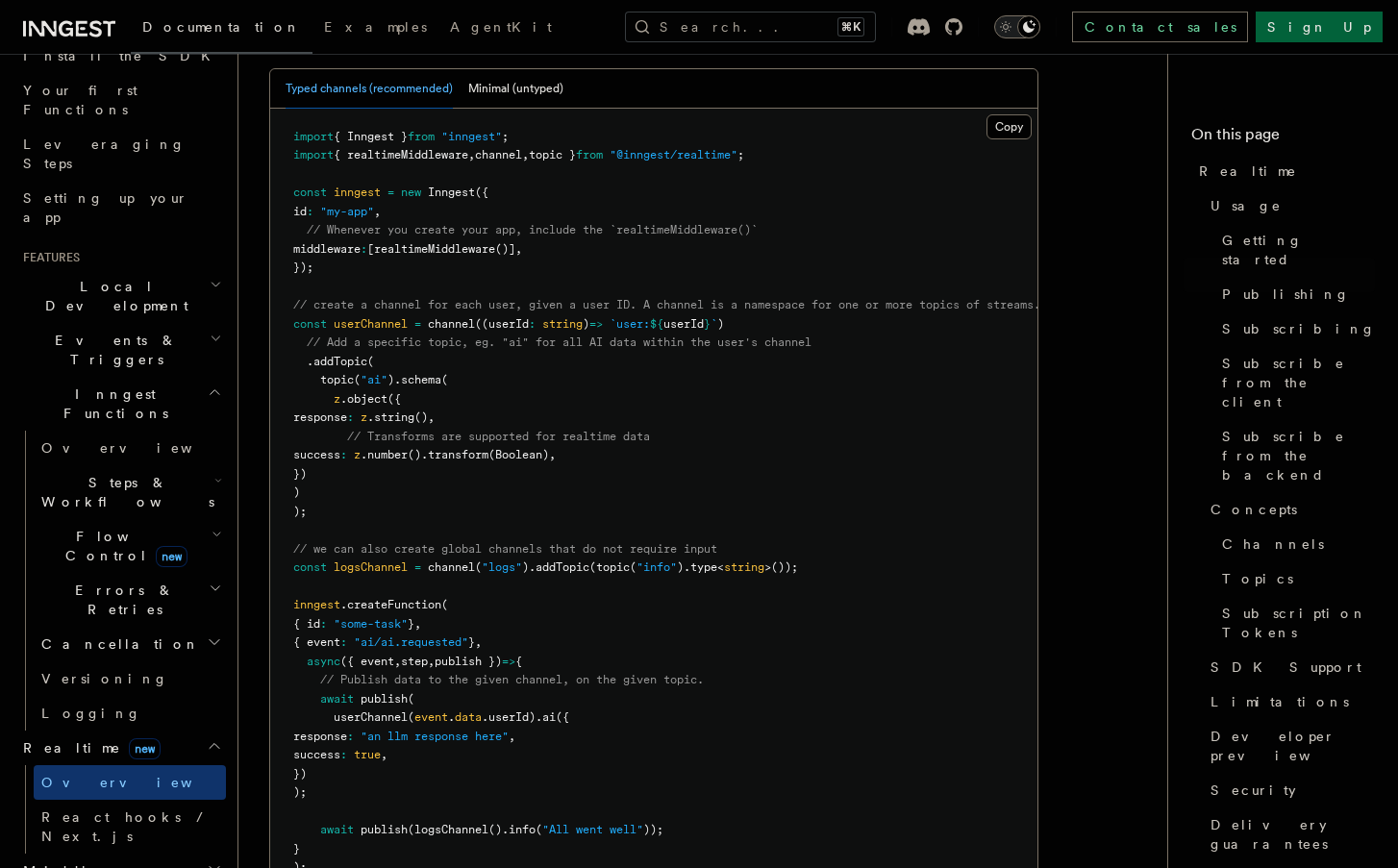 scroll, scrollTop: 1310, scrollLeft: 0, axis: vertical 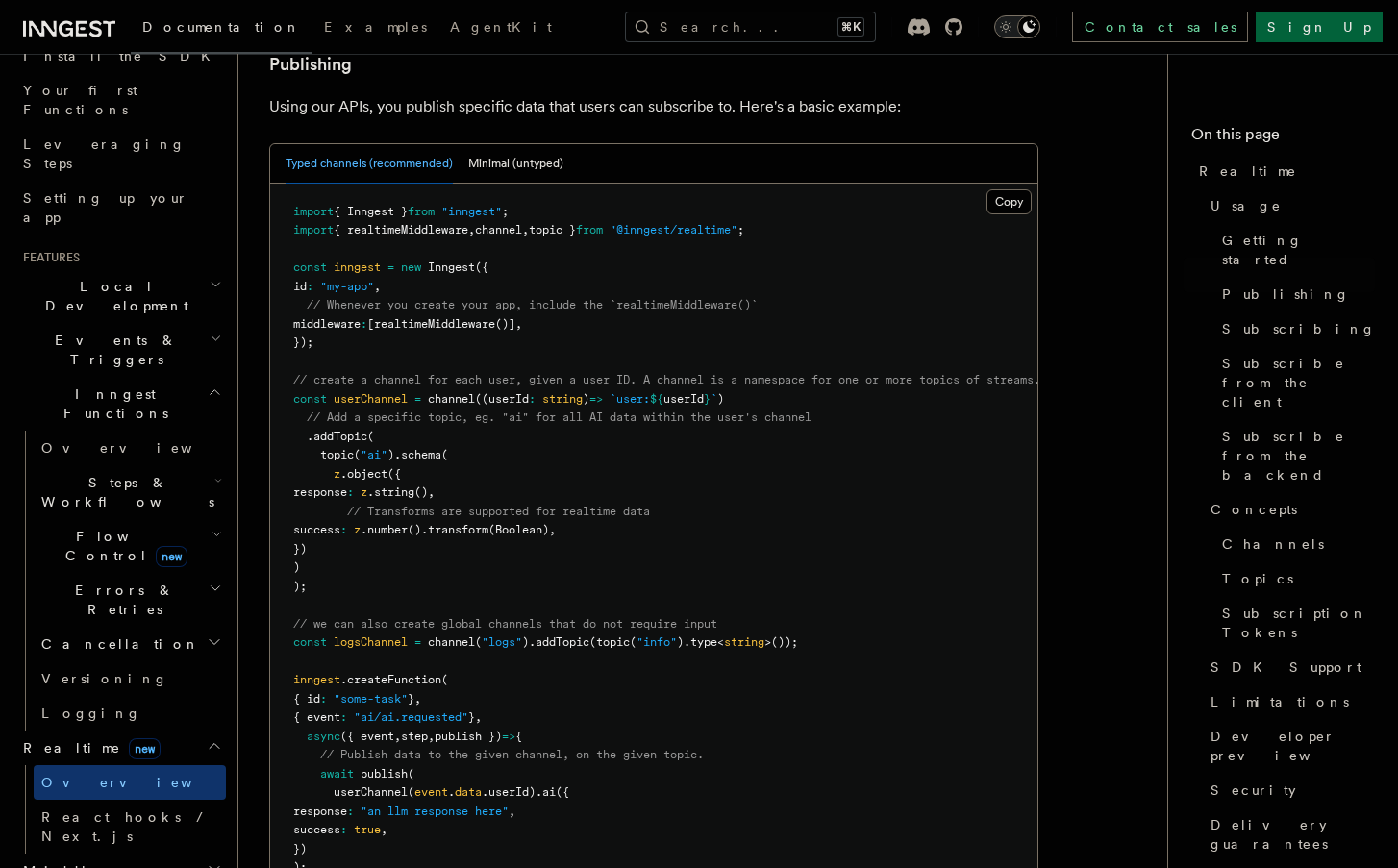 click on "// Add a specific topic, eg. "ai" for all AI data within the user's channel" at bounding box center [559, 417] 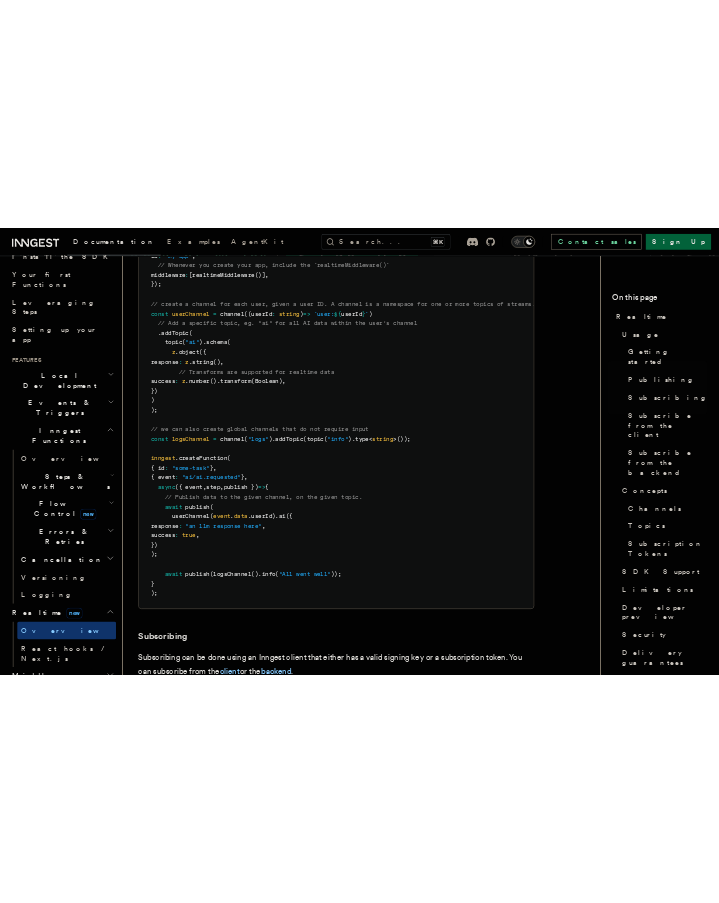 scroll, scrollTop: 1517, scrollLeft: 0, axis: vertical 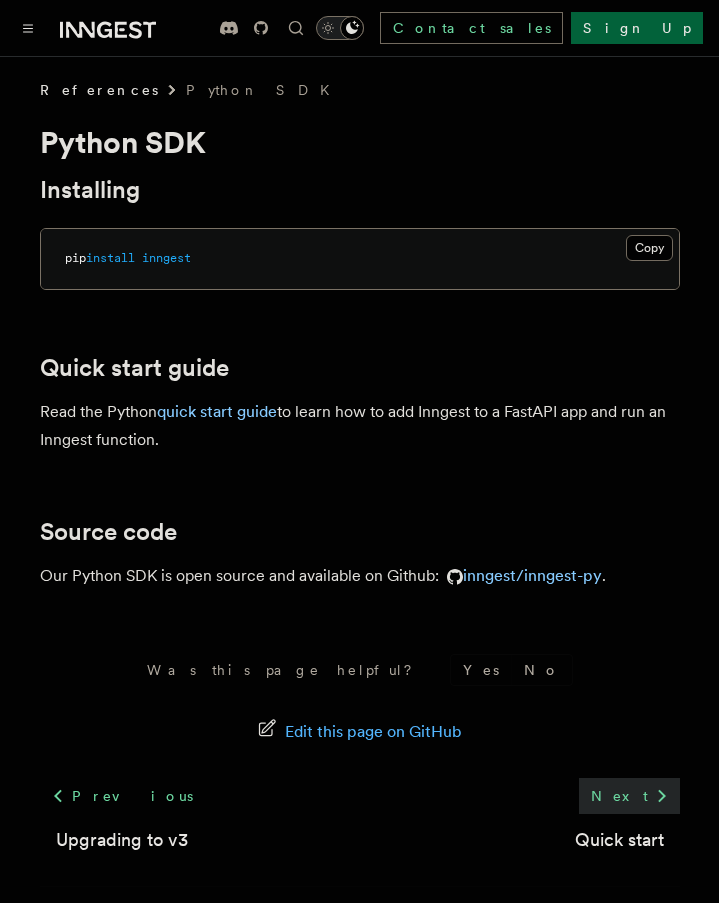 click on "Next" at bounding box center (629, 796) 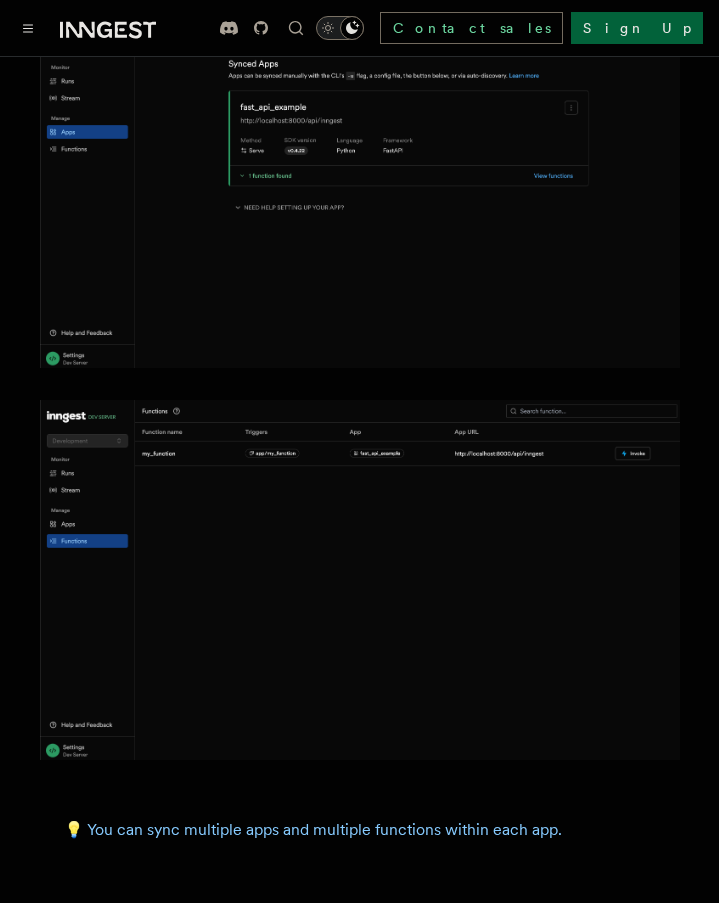 scroll, scrollTop: 2792, scrollLeft: 0, axis: vertical 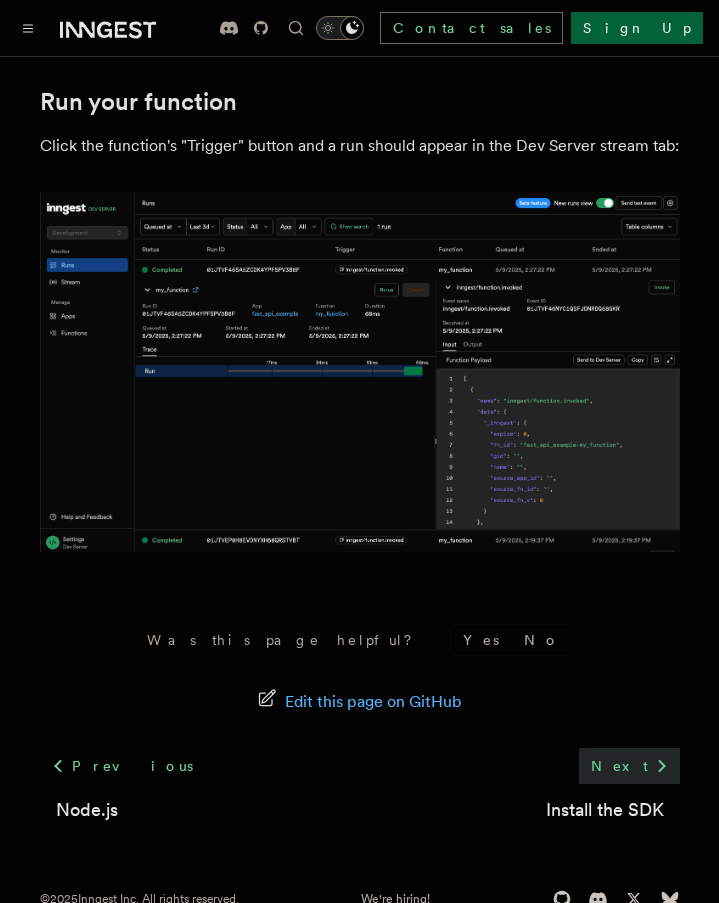 click on "Next" at bounding box center [629, 766] 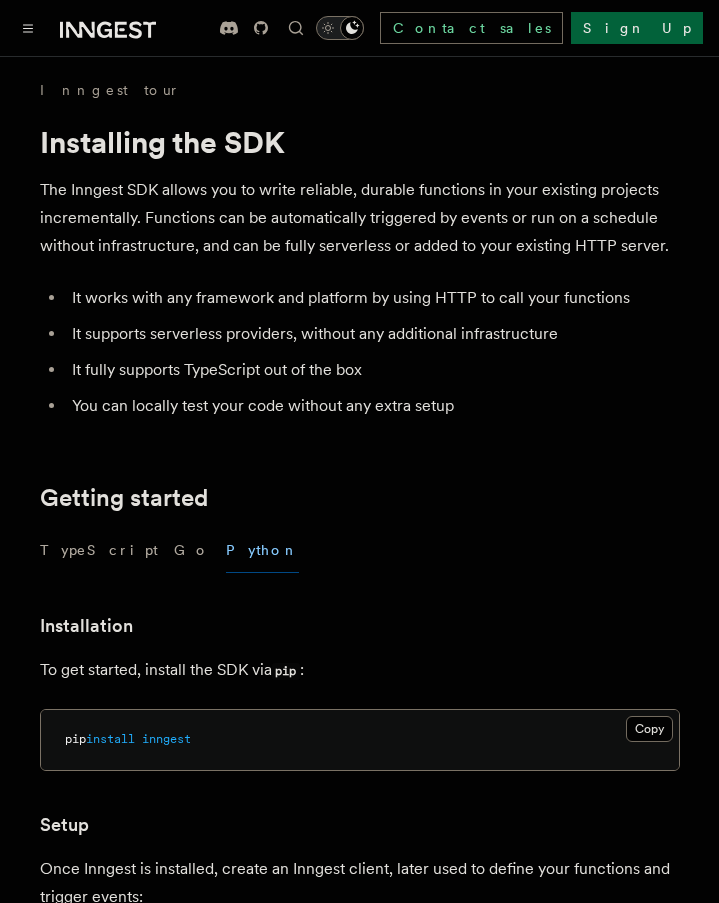 scroll, scrollTop: 800, scrollLeft: 0, axis: vertical 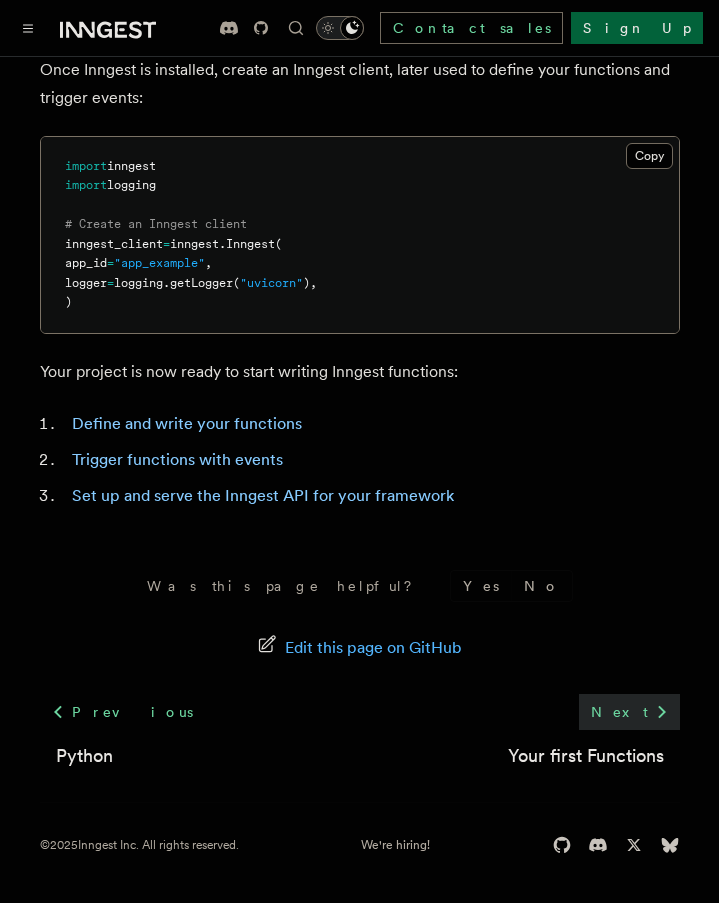 click on "Next" at bounding box center [629, 712] 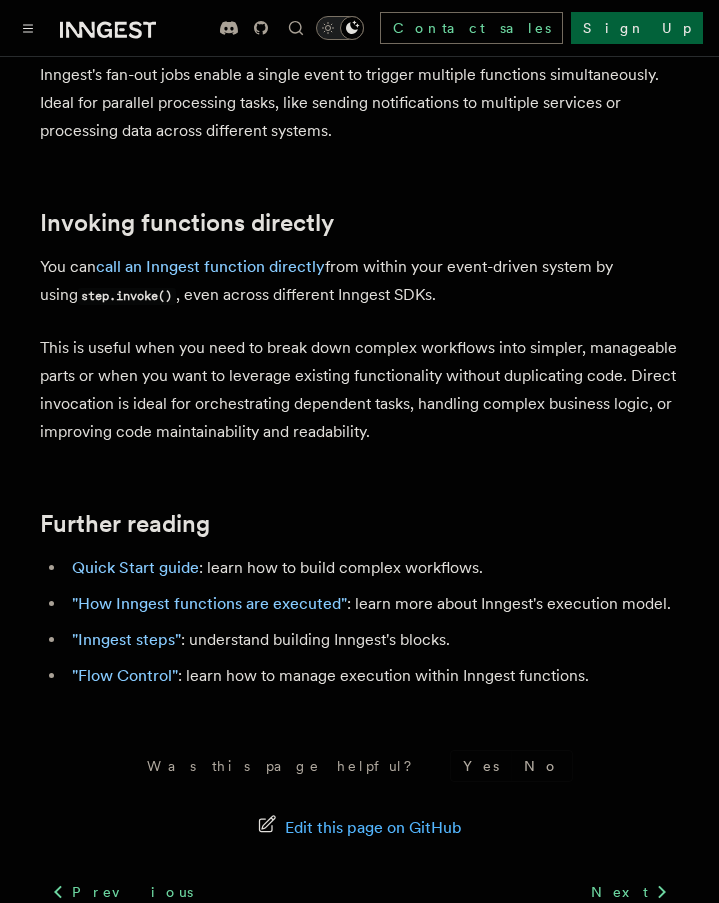 scroll, scrollTop: 4383, scrollLeft: 0, axis: vertical 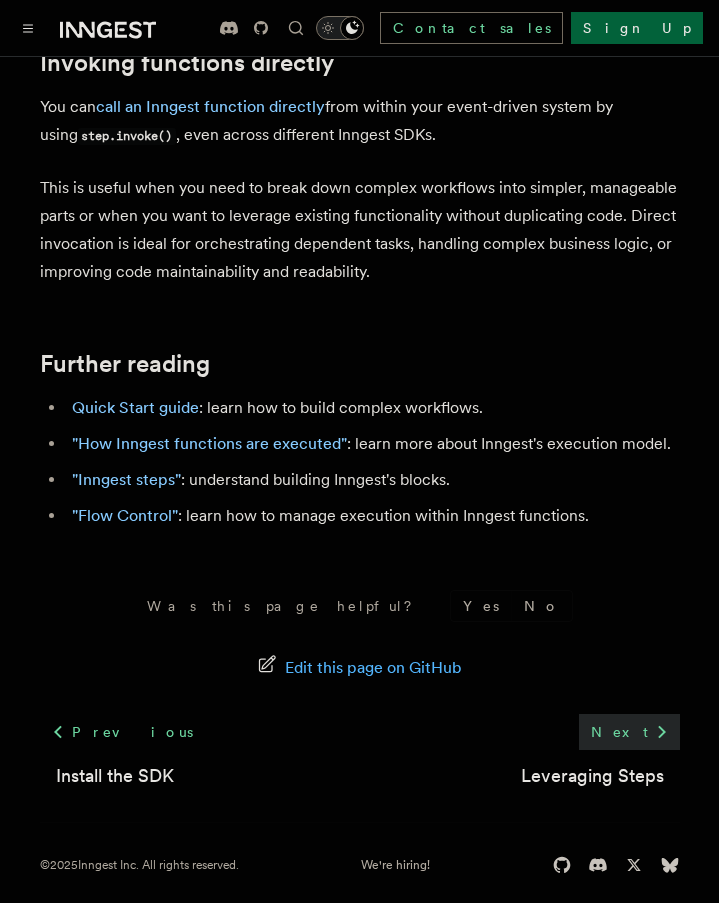click on "Next" at bounding box center (629, 732) 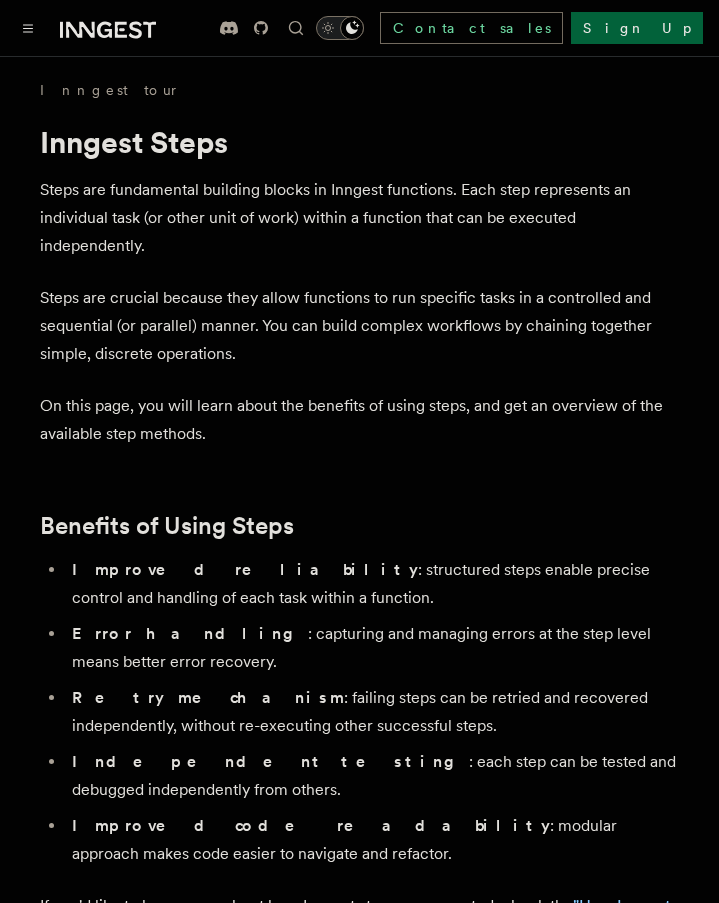 scroll, scrollTop: 0, scrollLeft: 0, axis: both 